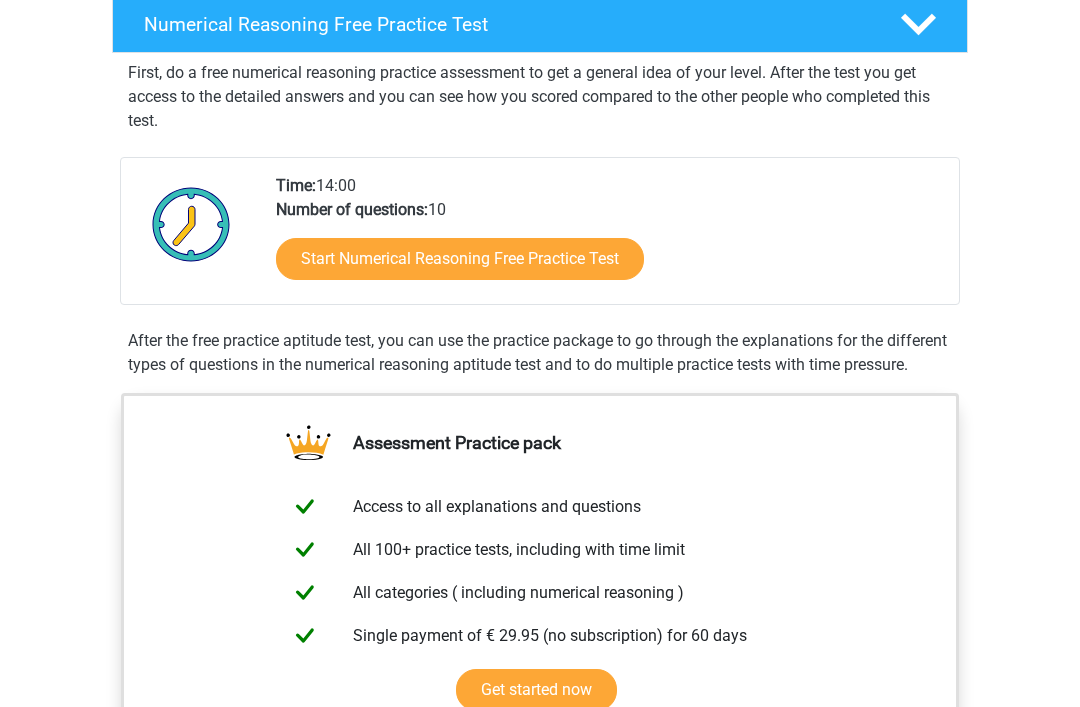 scroll, scrollTop: 333, scrollLeft: 0, axis: vertical 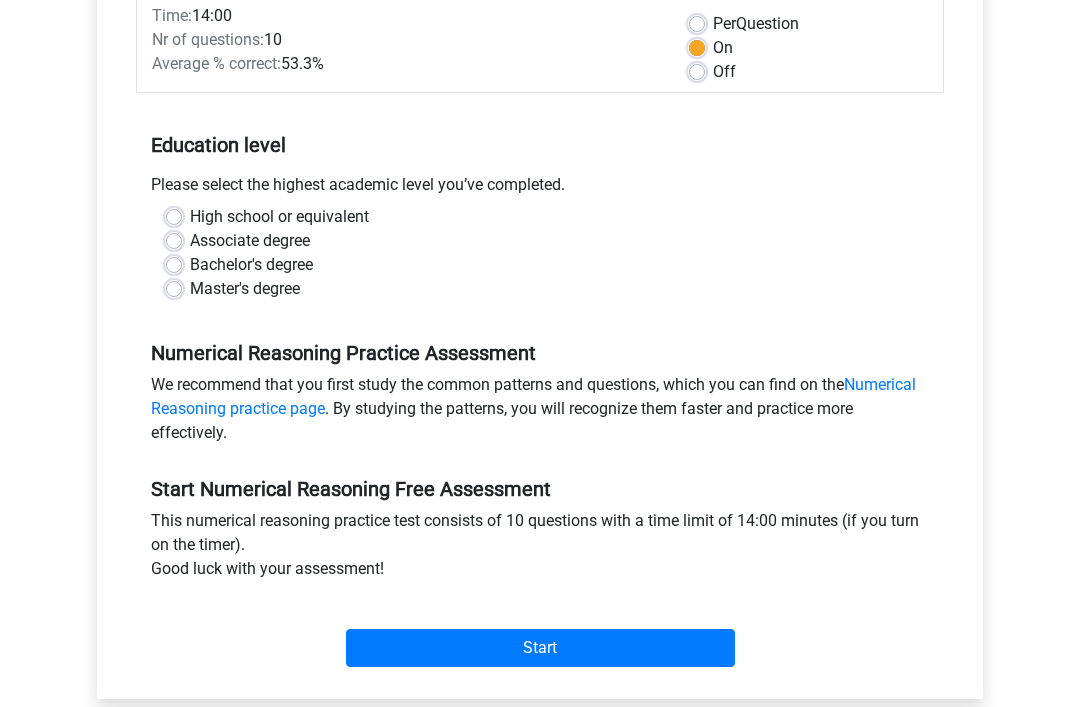 click on "Master's degree" at bounding box center [245, 290] 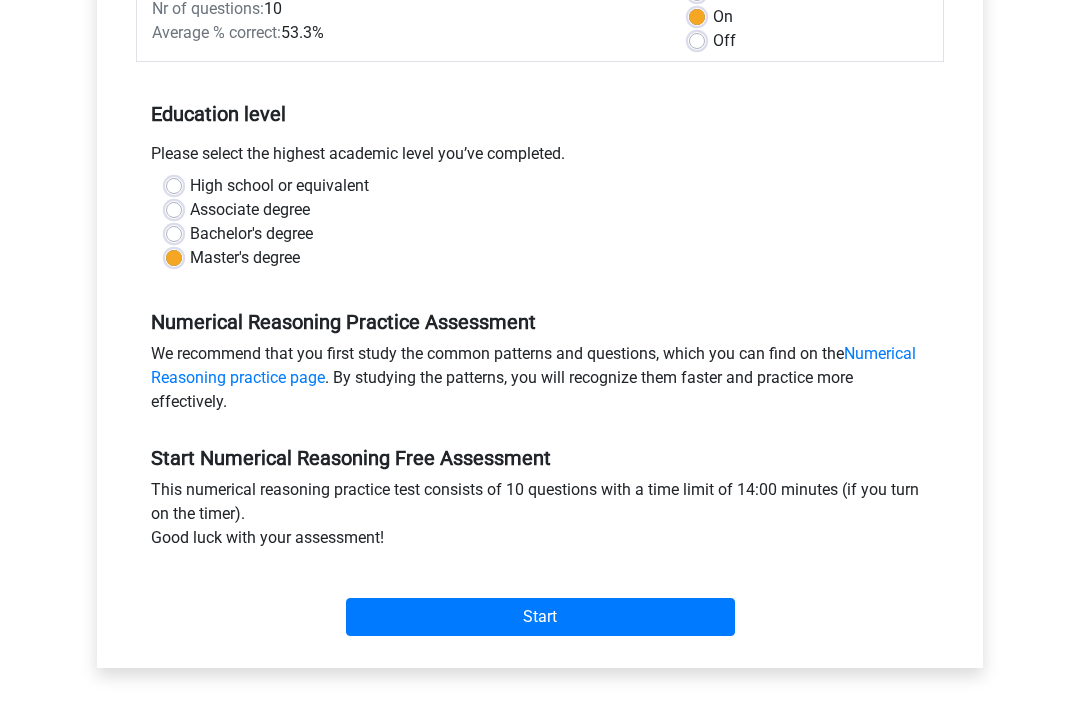 scroll, scrollTop: 326, scrollLeft: 0, axis: vertical 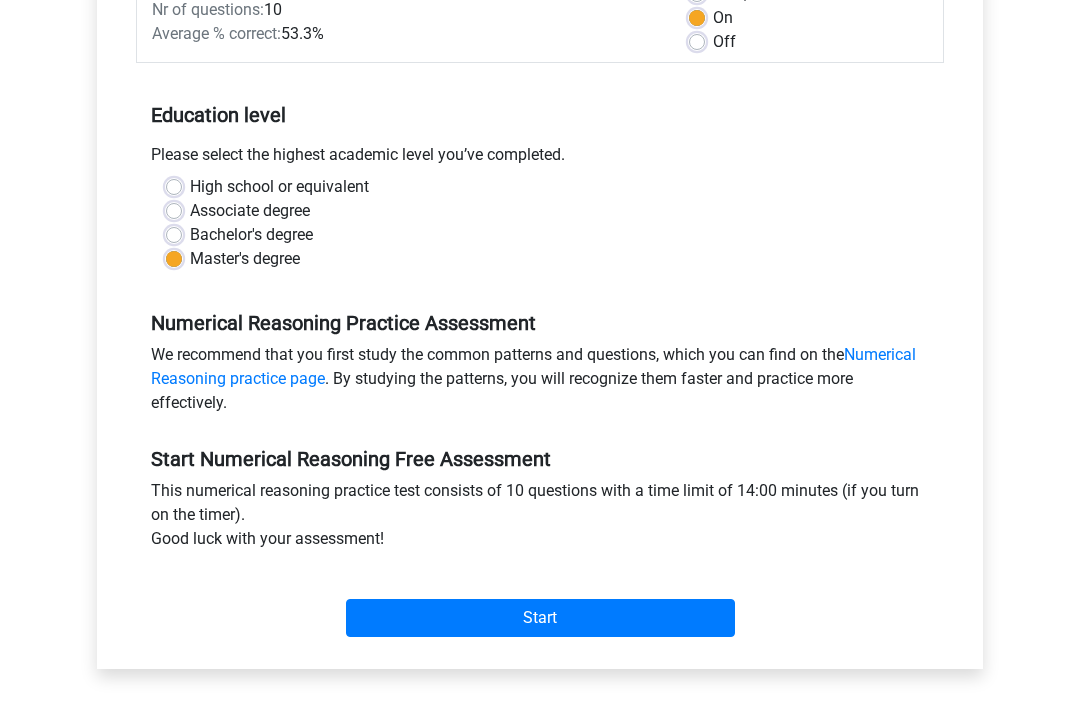 click on "Start" at bounding box center [540, 619] 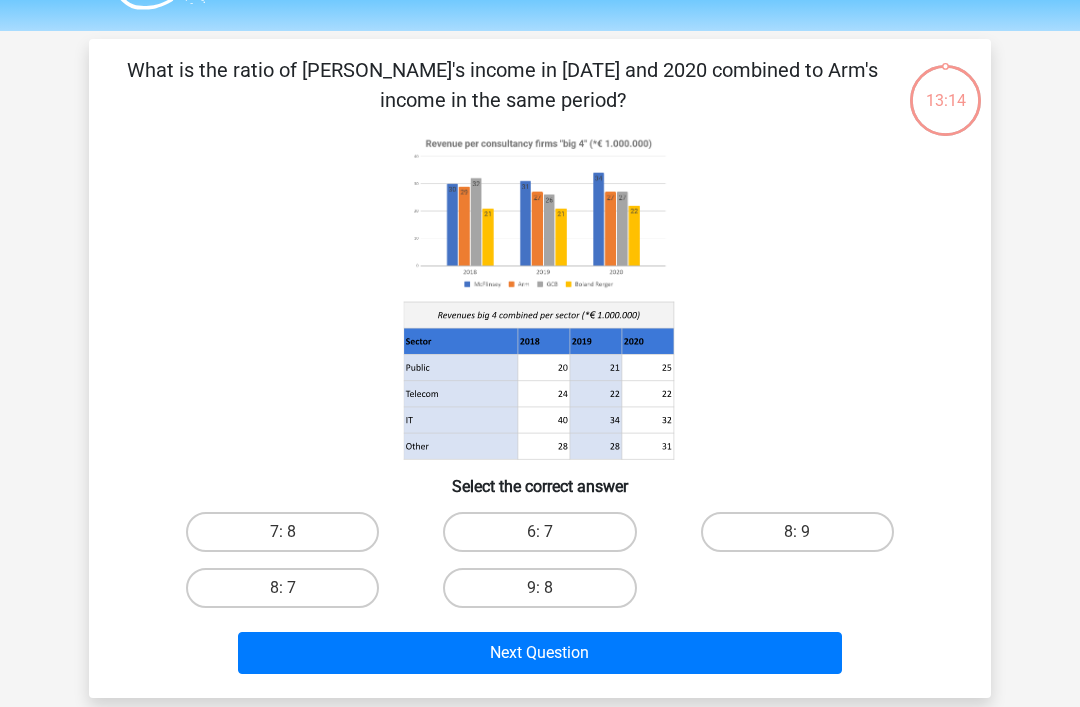scroll, scrollTop: 53, scrollLeft: 0, axis: vertical 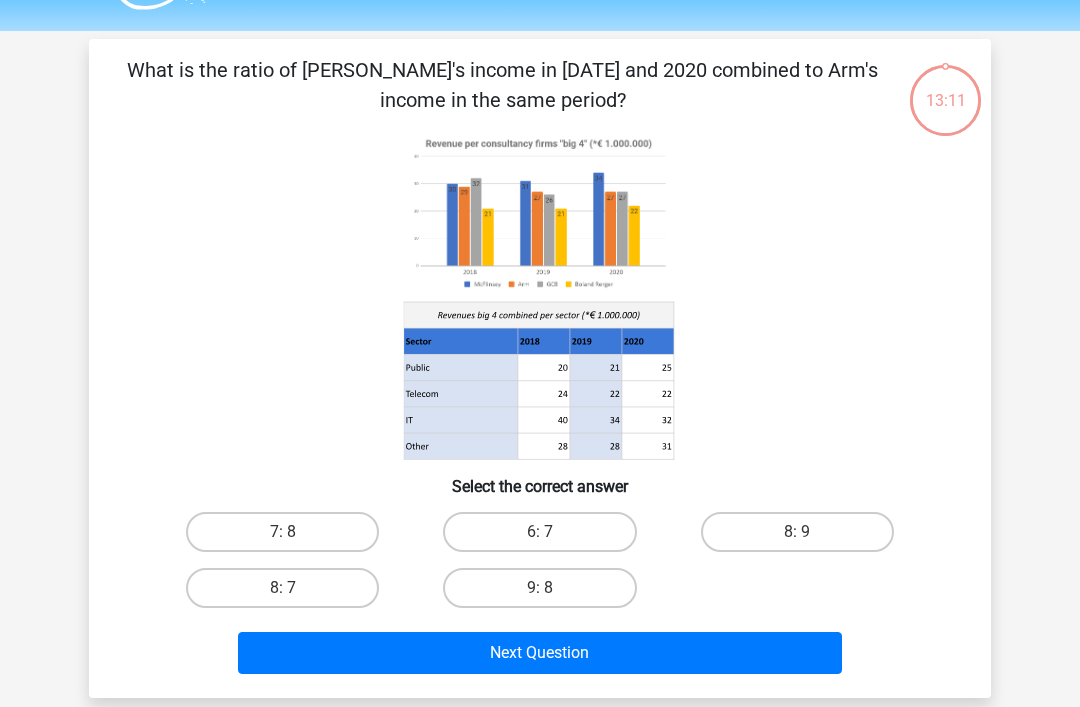 click on "8: 7" at bounding box center [282, 588] 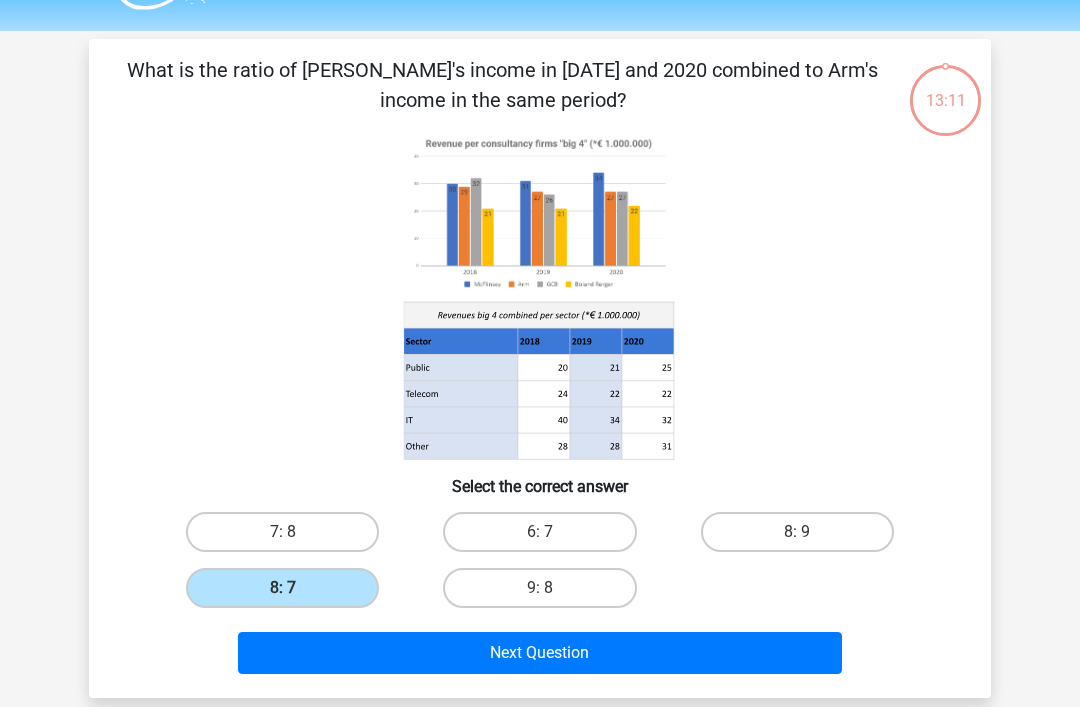 click on "Next Question" at bounding box center (540, 653) 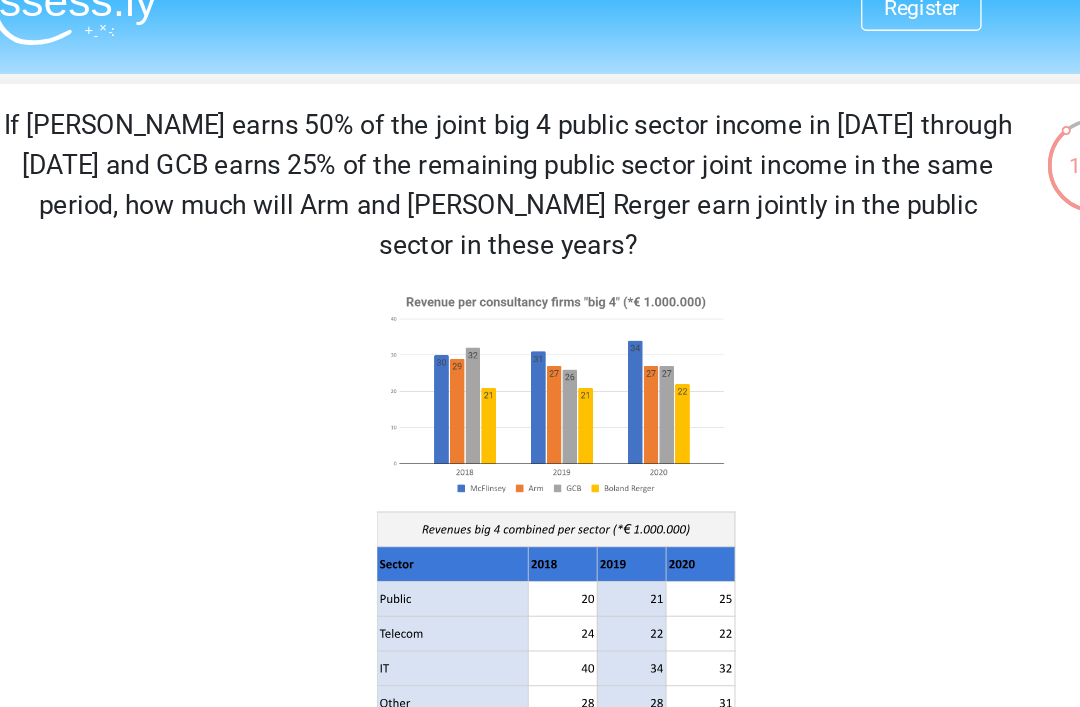 scroll, scrollTop: 1, scrollLeft: 0, axis: vertical 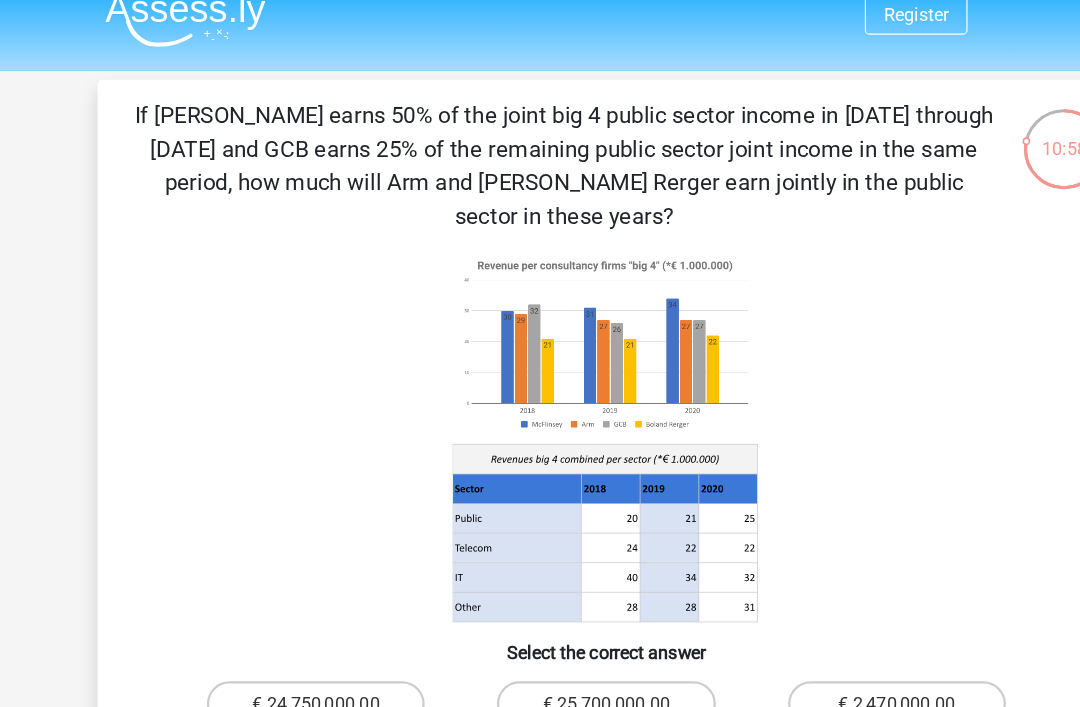 click on "€ 24,750,000.00" at bounding box center (282, 644) 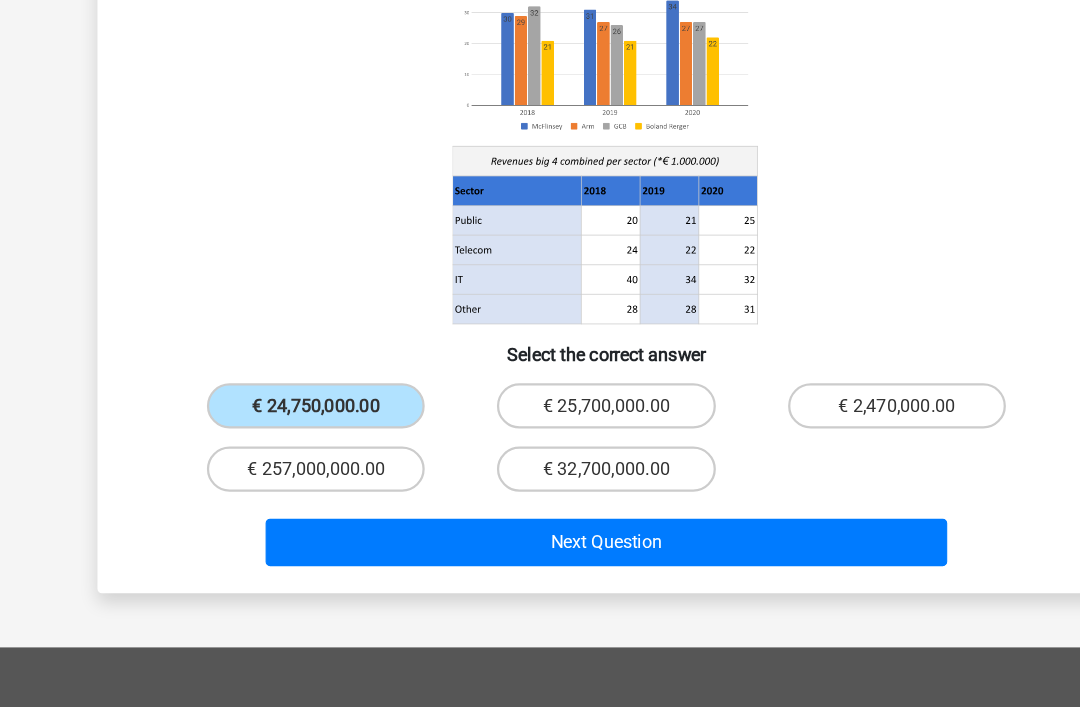 scroll, scrollTop: 264, scrollLeft: 0, axis: vertical 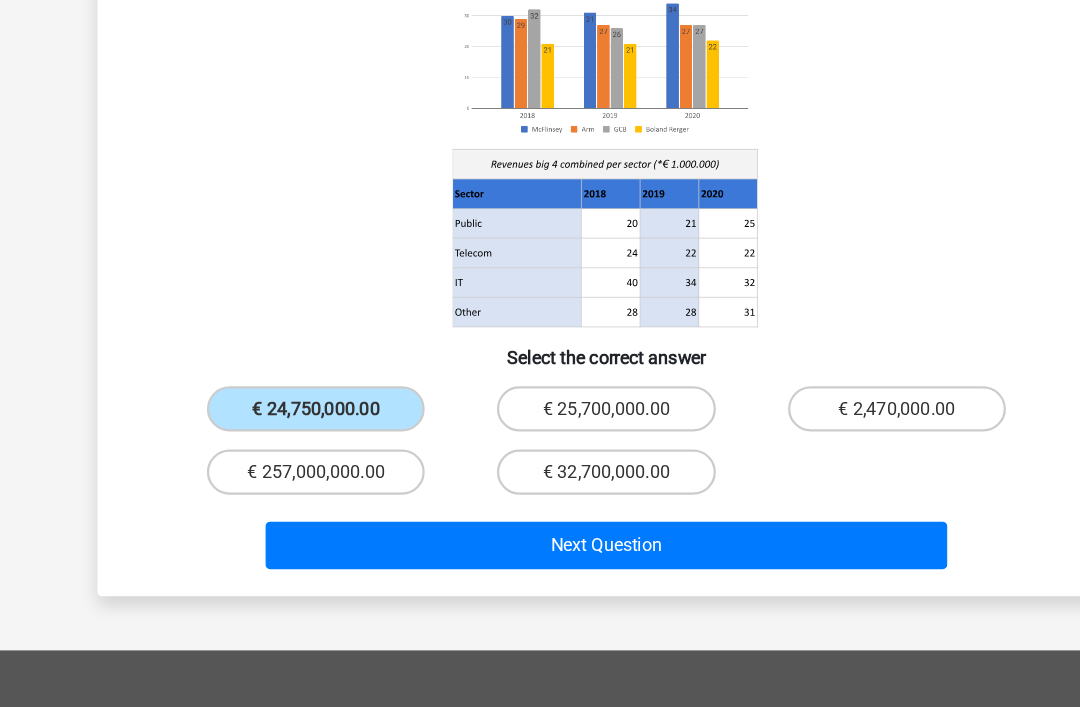click on "Next Question" at bounding box center (540, 502) 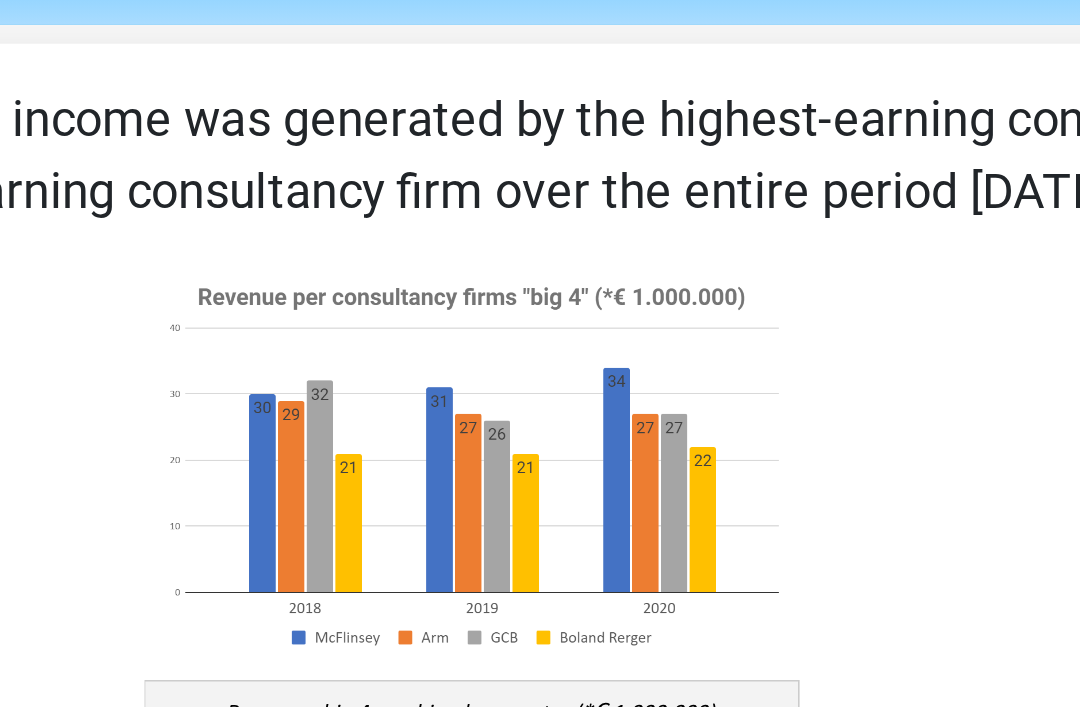 scroll, scrollTop: 0, scrollLeft: 0, axis: both 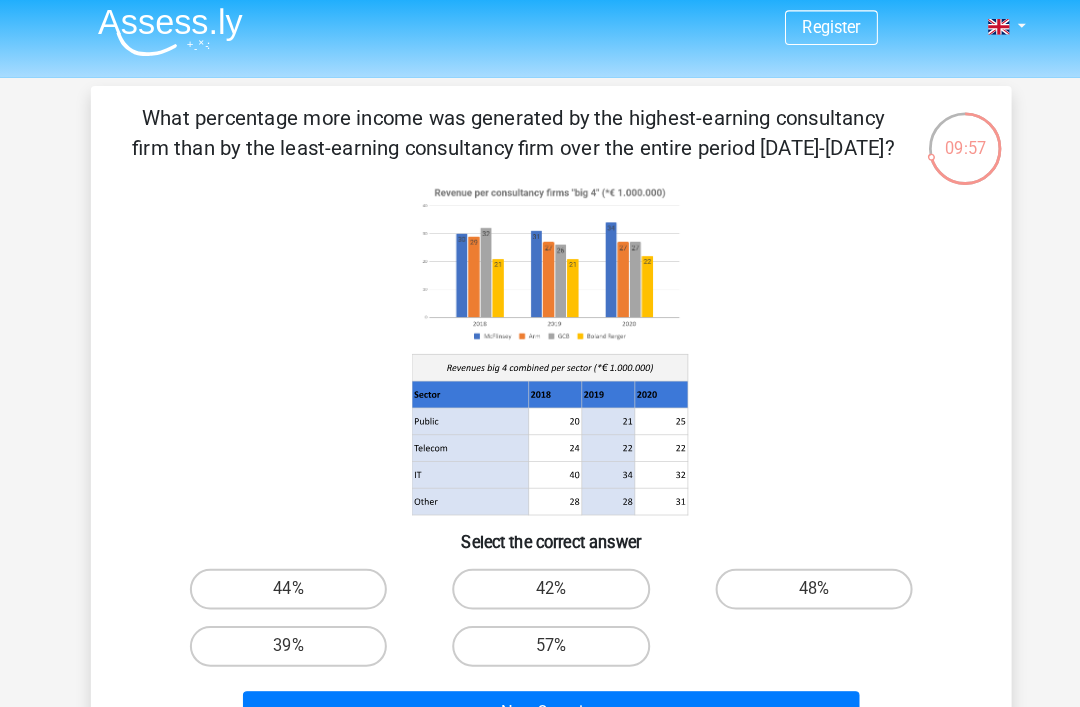 click on "48%" at bounding box center [797, 585] 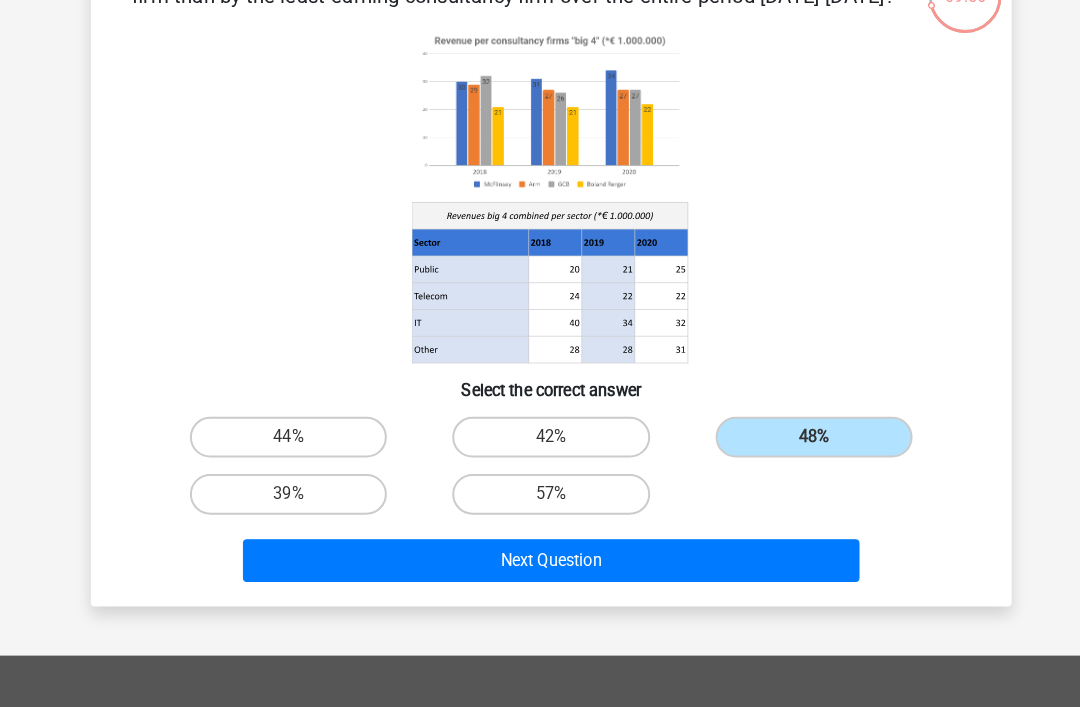 scroll, scrollTop: 158, scrollLeft: 0, axis: vertical 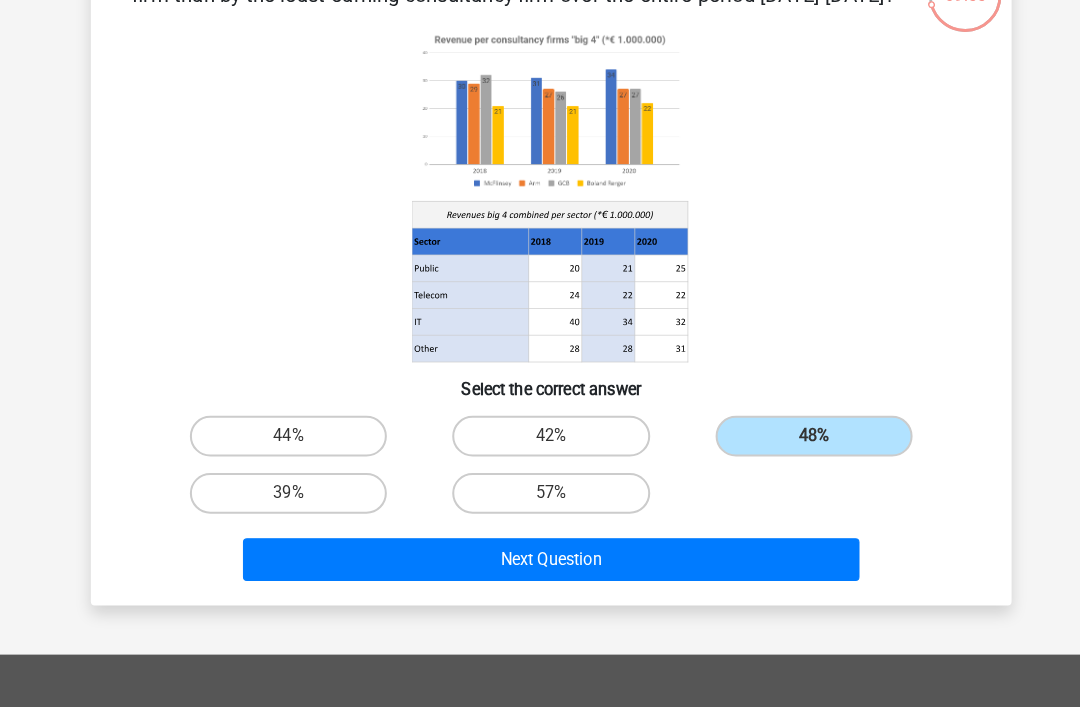 click on "Next Question" at bounding box center [540, 548] 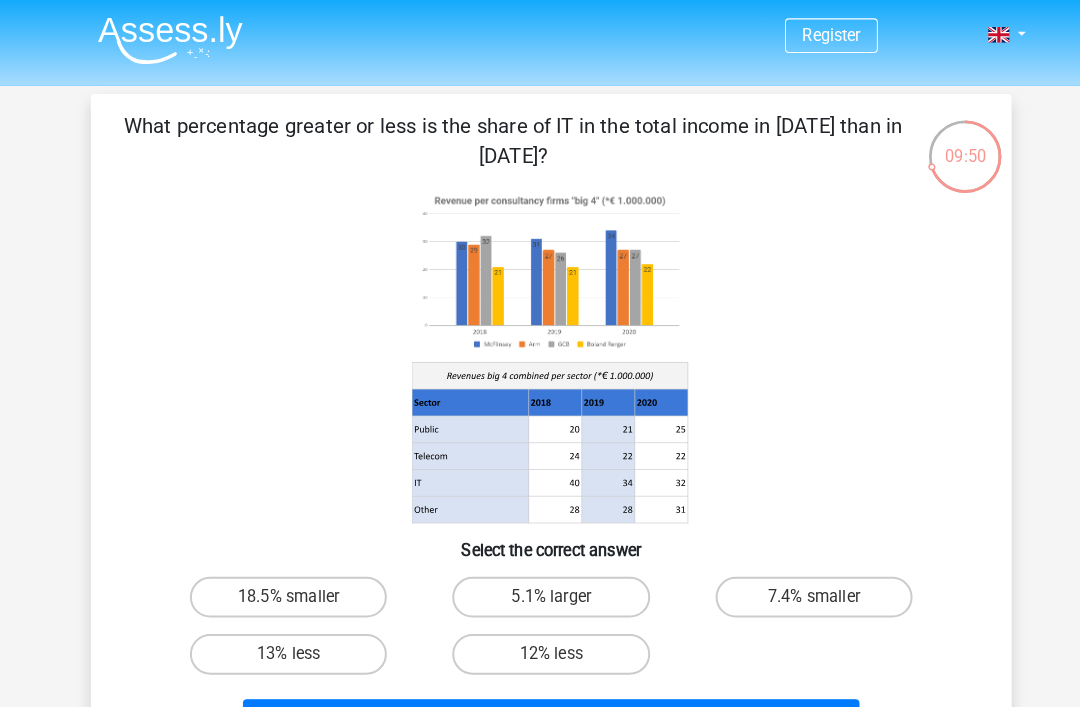 scroll, scrollTop: 35, scrollLeft: 0, axis: vertical 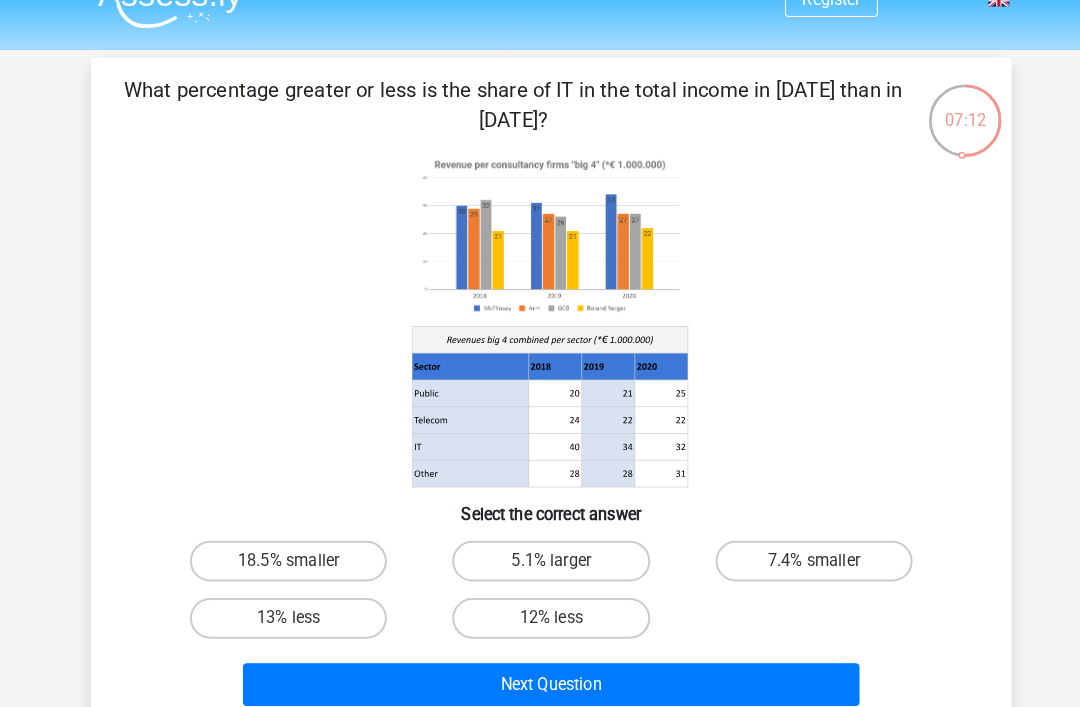 click on "7.4% smaller" at bounding box center [803, 556] 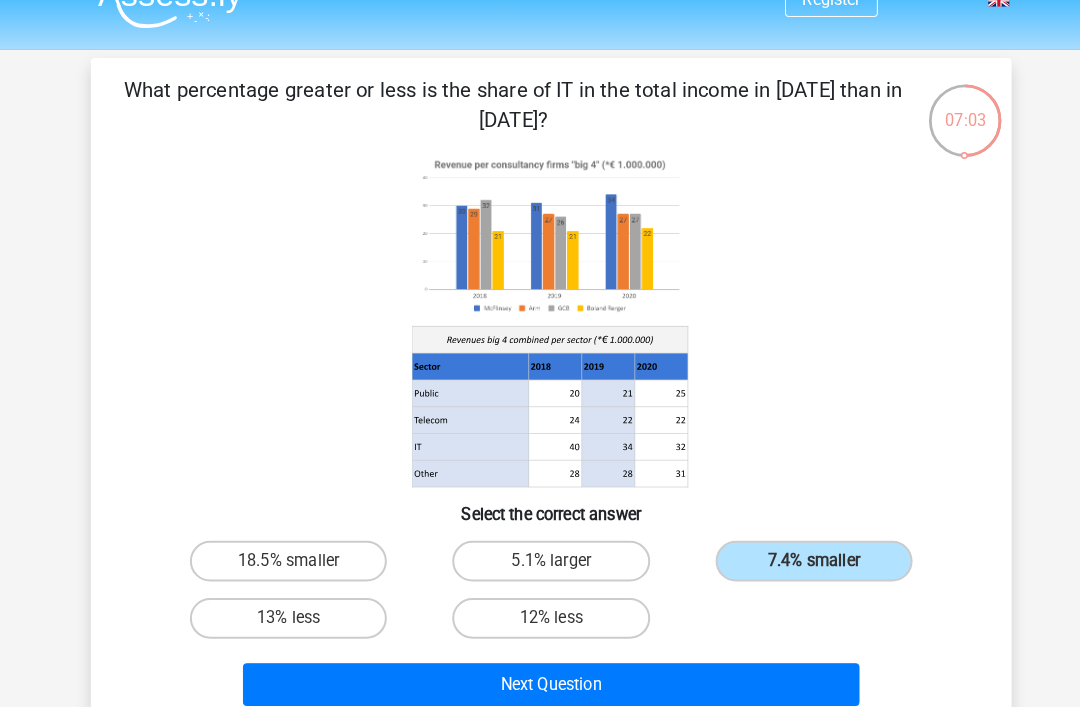 click on "Next Question" at bounding box center [540, 671] 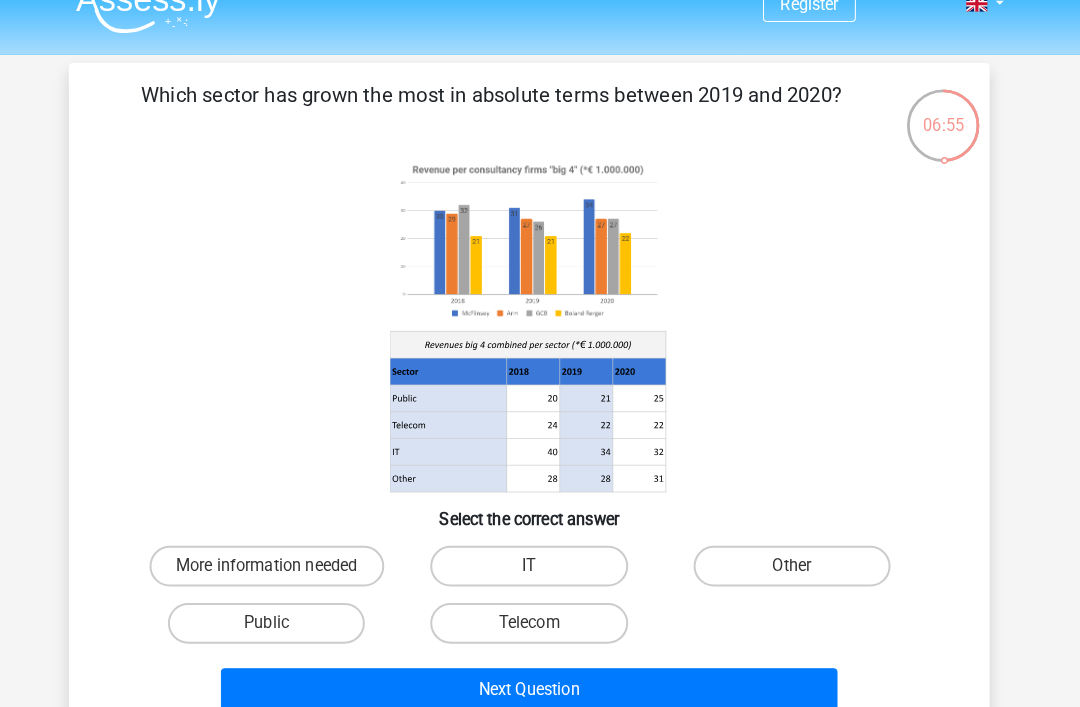 scroll, scrollTop: 31, scrollLeft: 0, axis: vertical 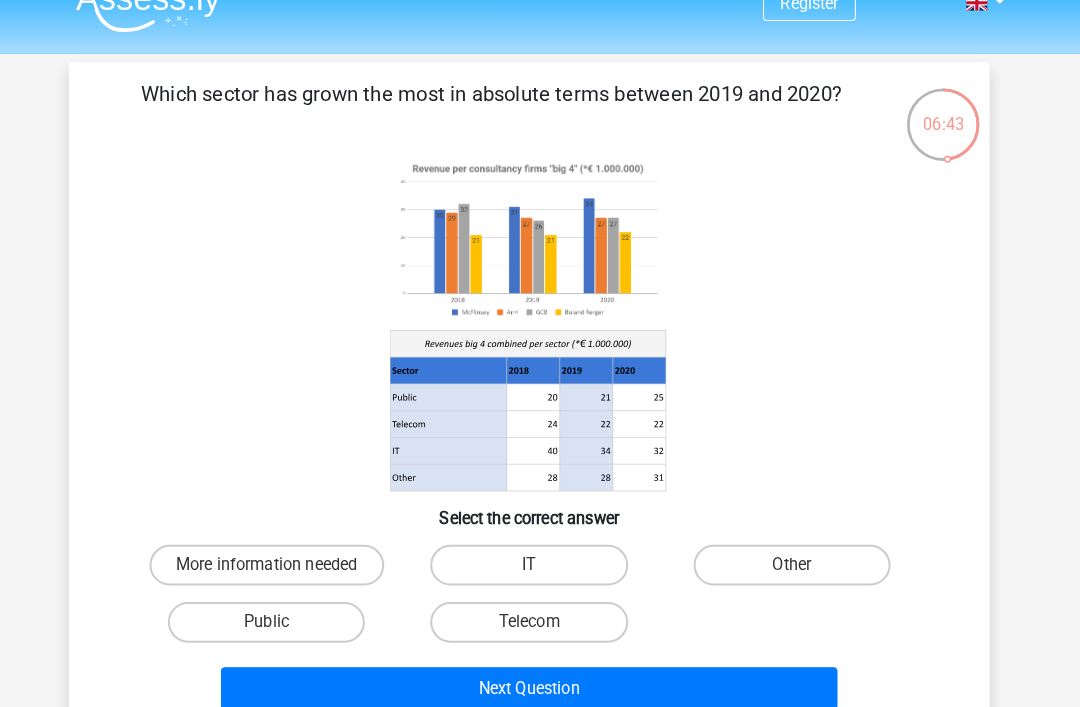 click on "Public" at bounding box center (282, 610) 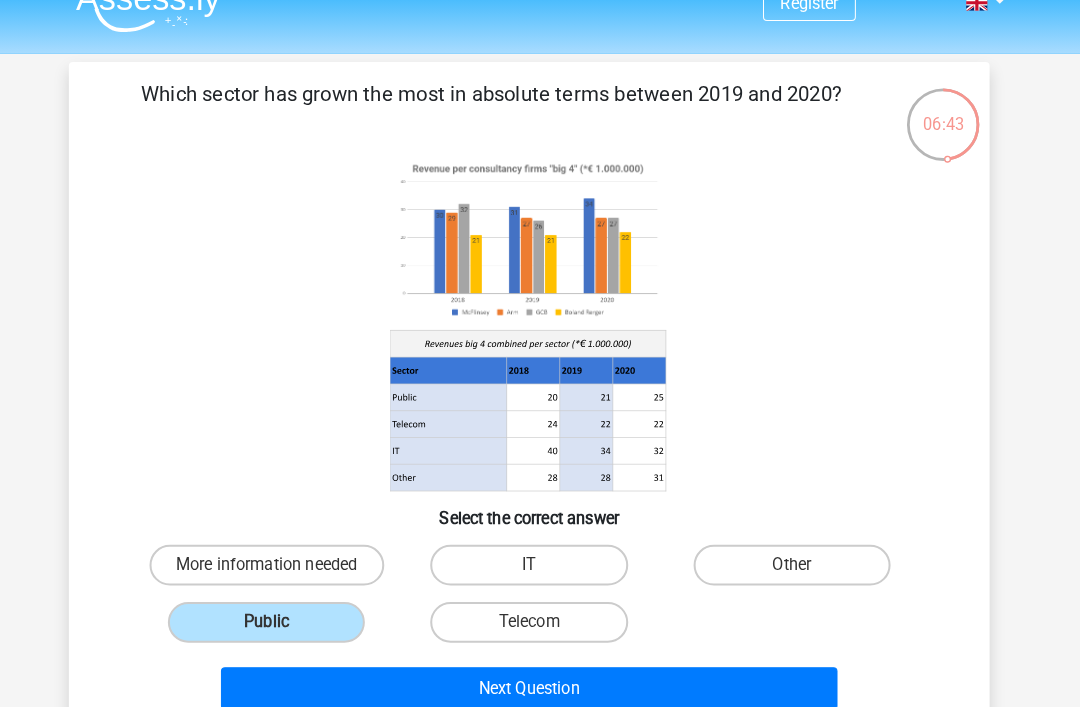 click on "Other" at bounding box center (797, 554) 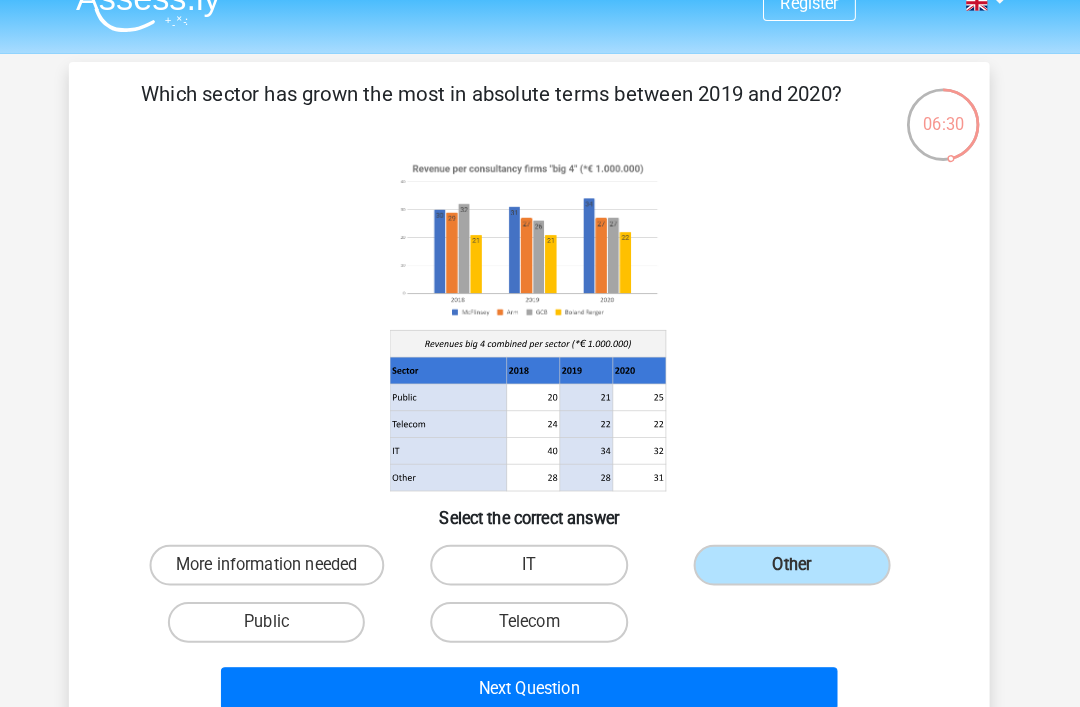 click on "Public" at bounding box center (282, 610) 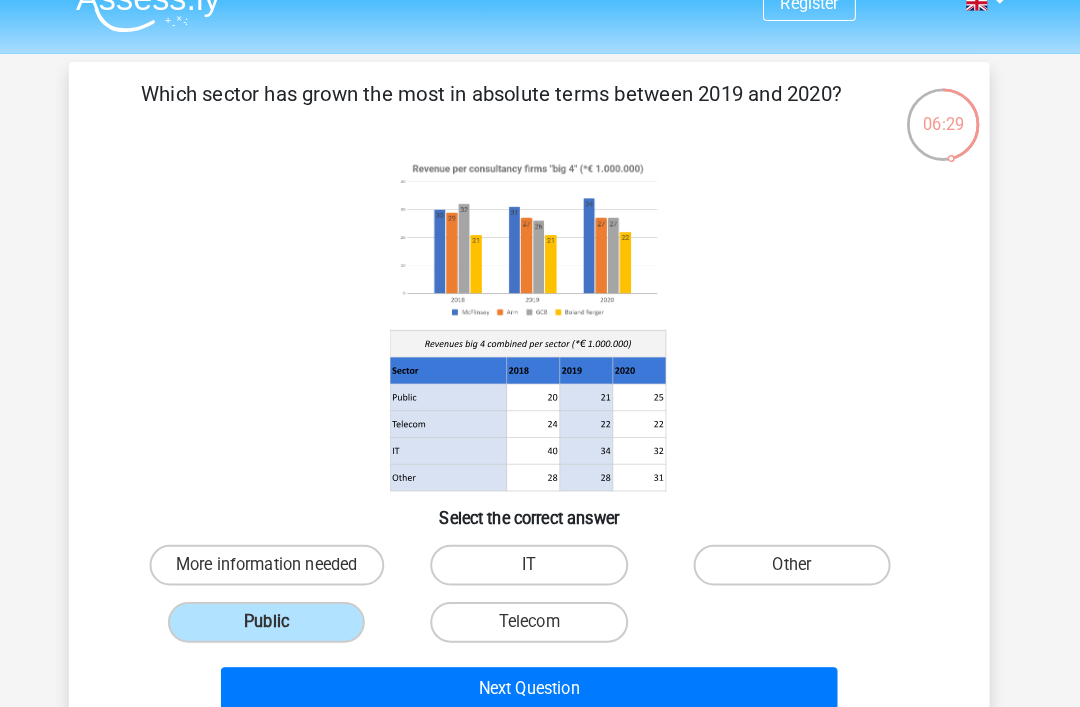 click on "Next Question" at bounding box center (540, 675) 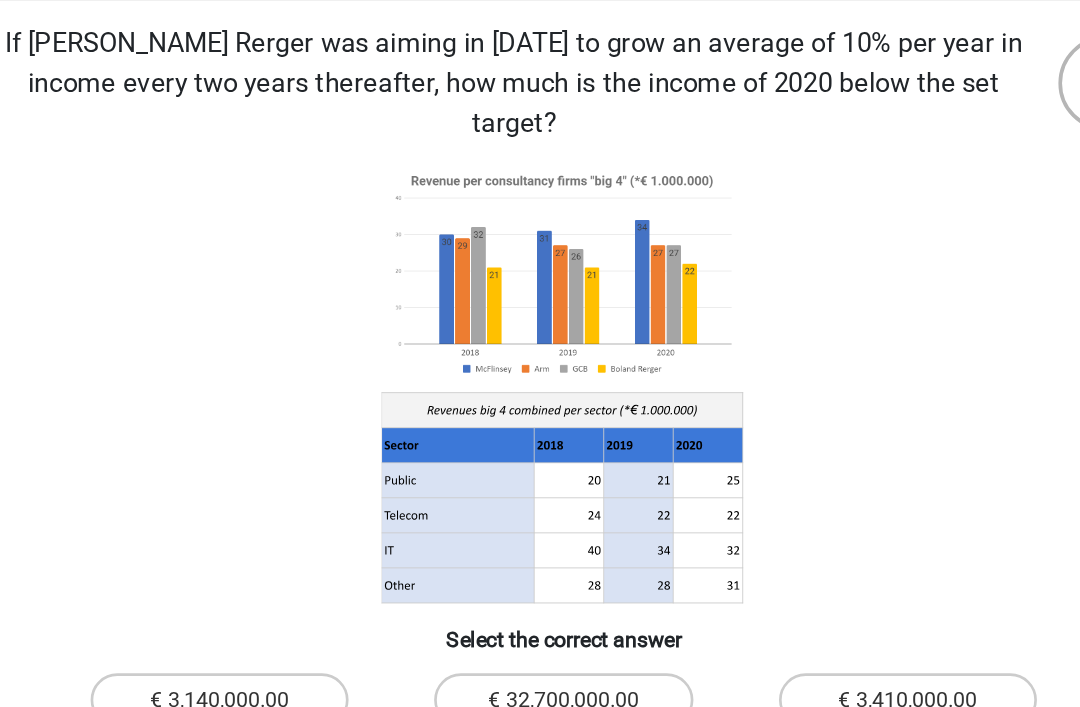 scroll, scrollTop: 50, scrollLeft: 0, axis: vertical 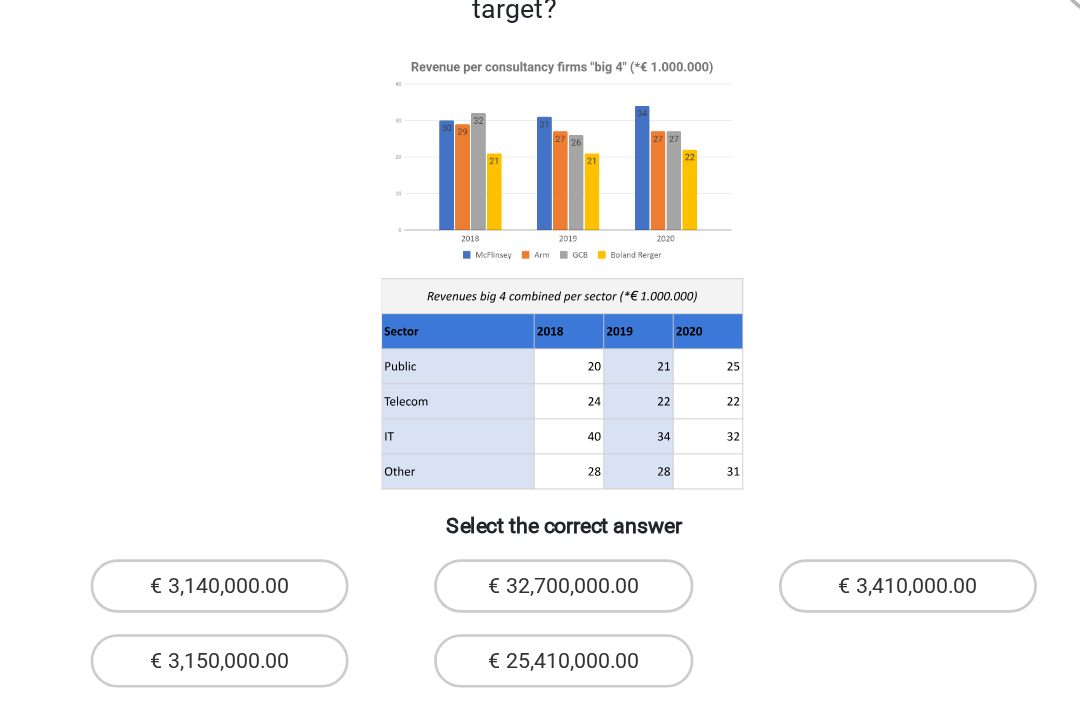 click on "€ 3,410,000.00" at bounding box center (803, 571) 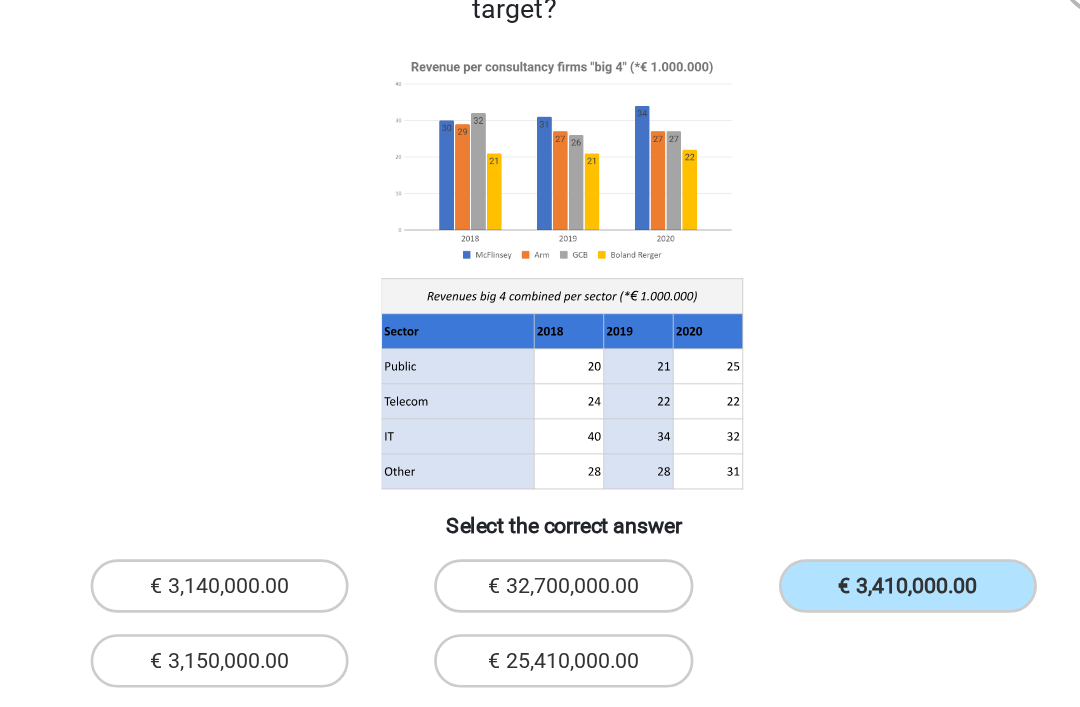 click on "Next Question" at bounding box center (540, 686) 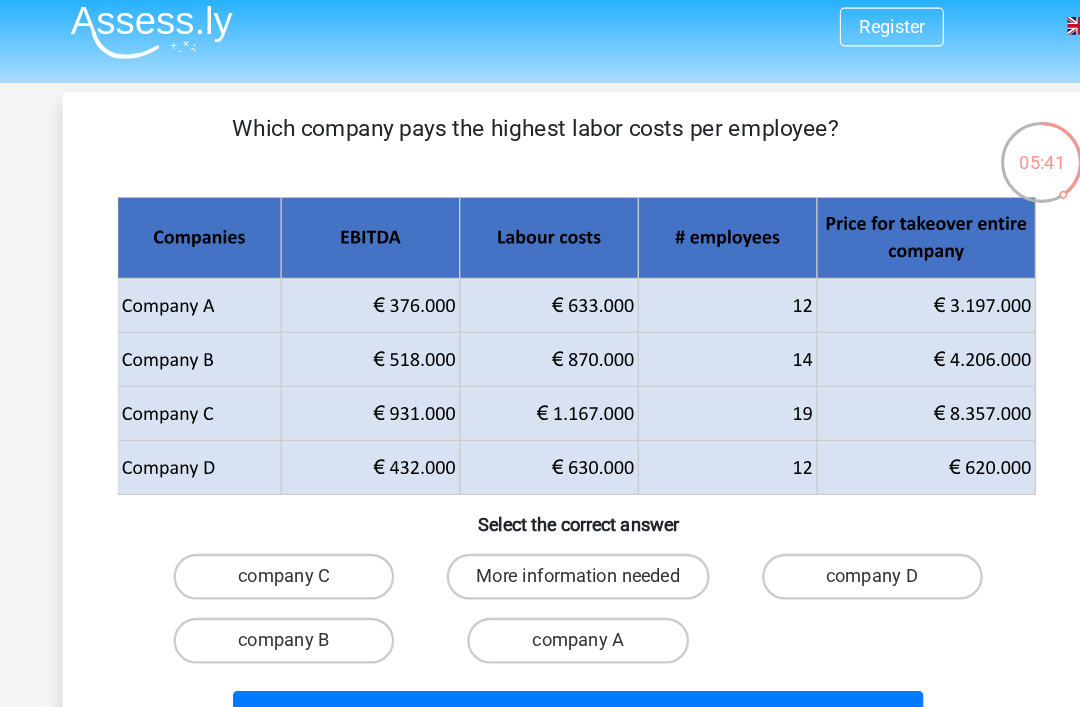 scroll, scrollTop: 0, scrollLeft: 0, axis: both 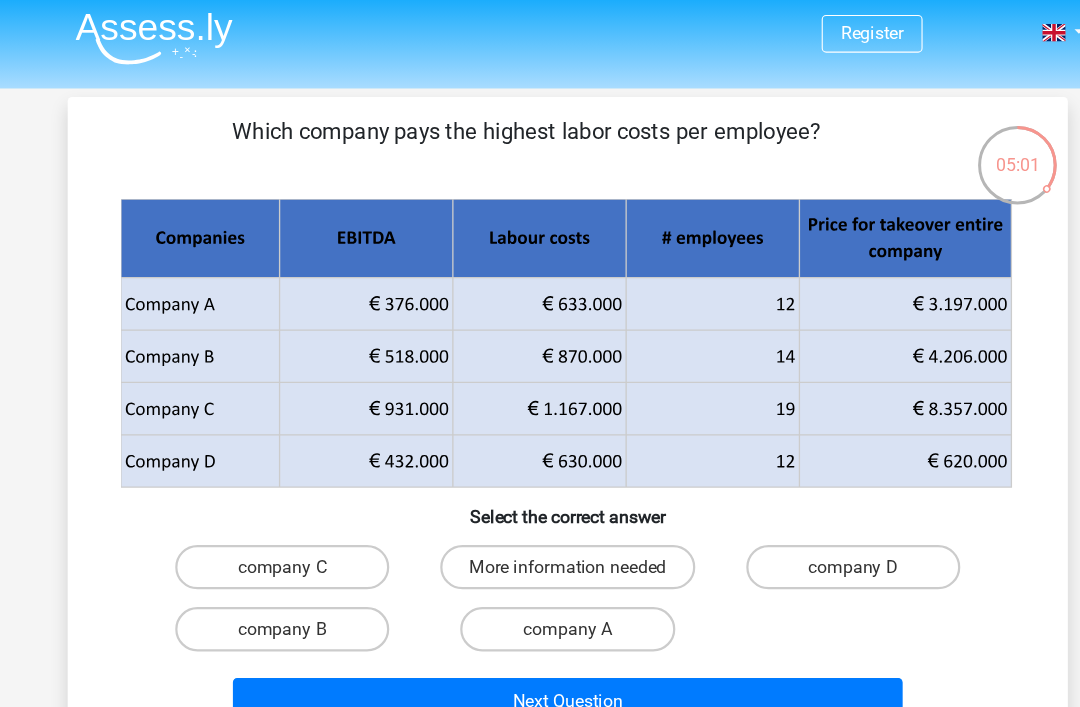 click on "company C" at bounding box center (282, 516) 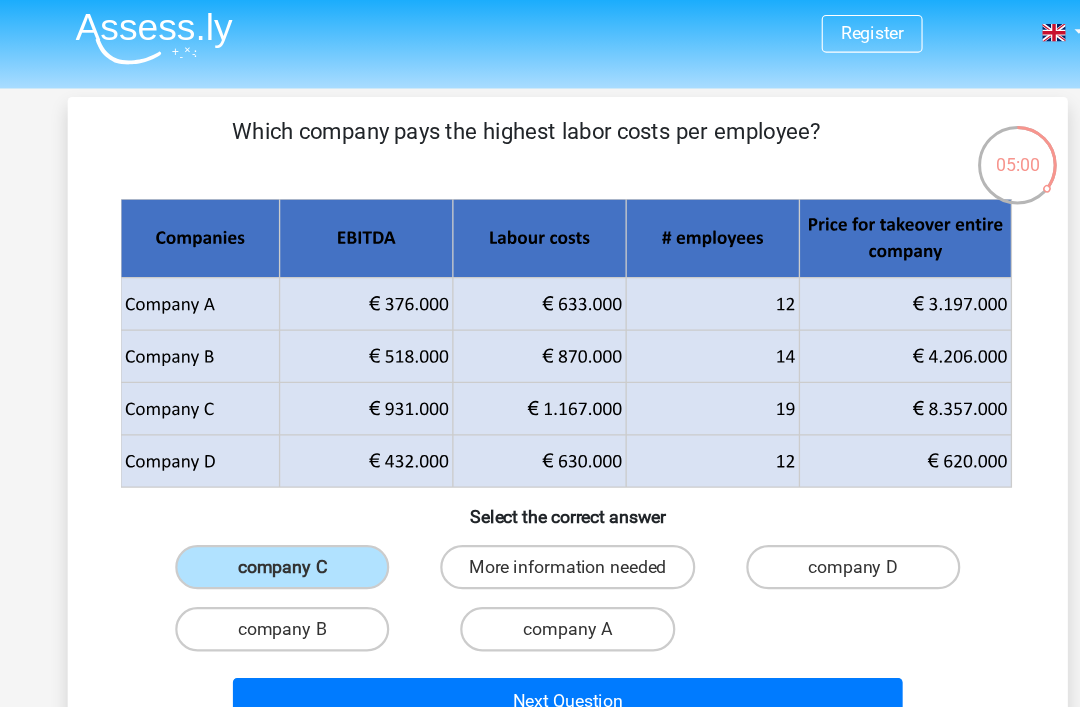 click on "Next Question" at bounding box center [540, 637] 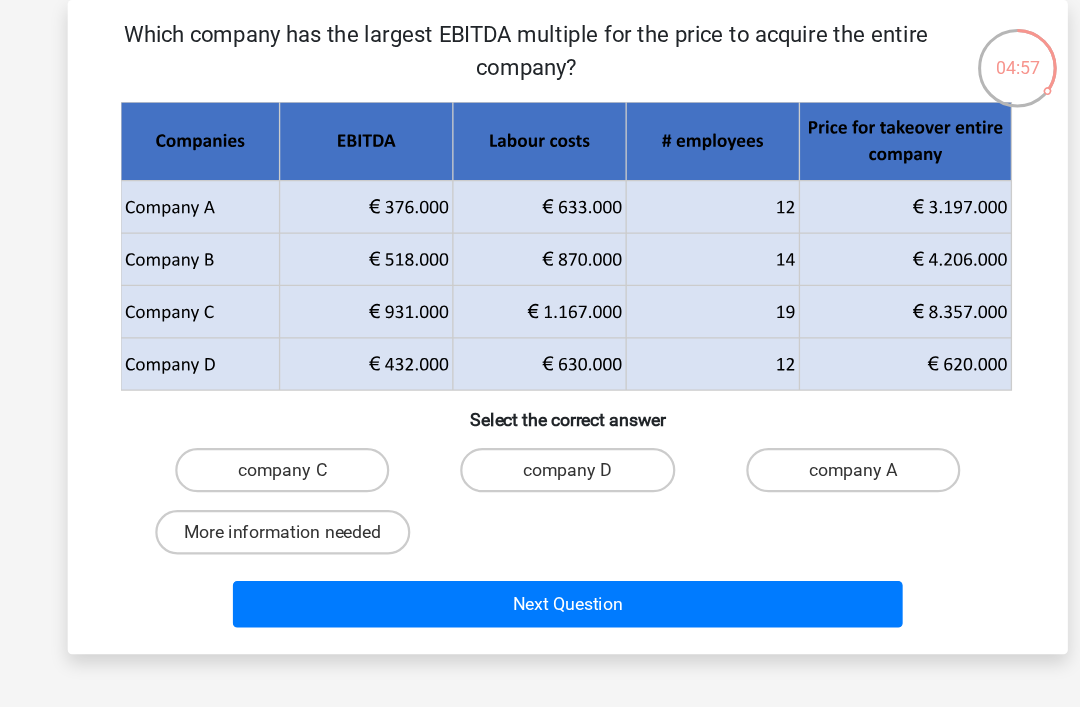 scroll, scrollTop: 39, scrollLeft: 0, axis: vertical 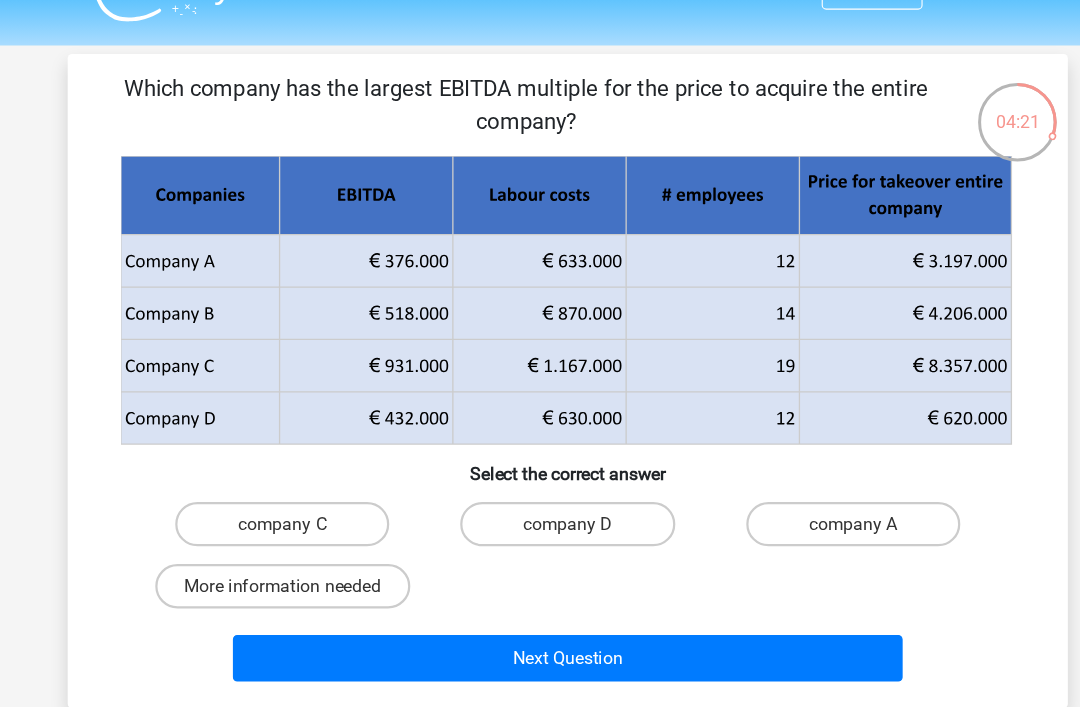 click on "More information needed" at bounding box center (283, 533) 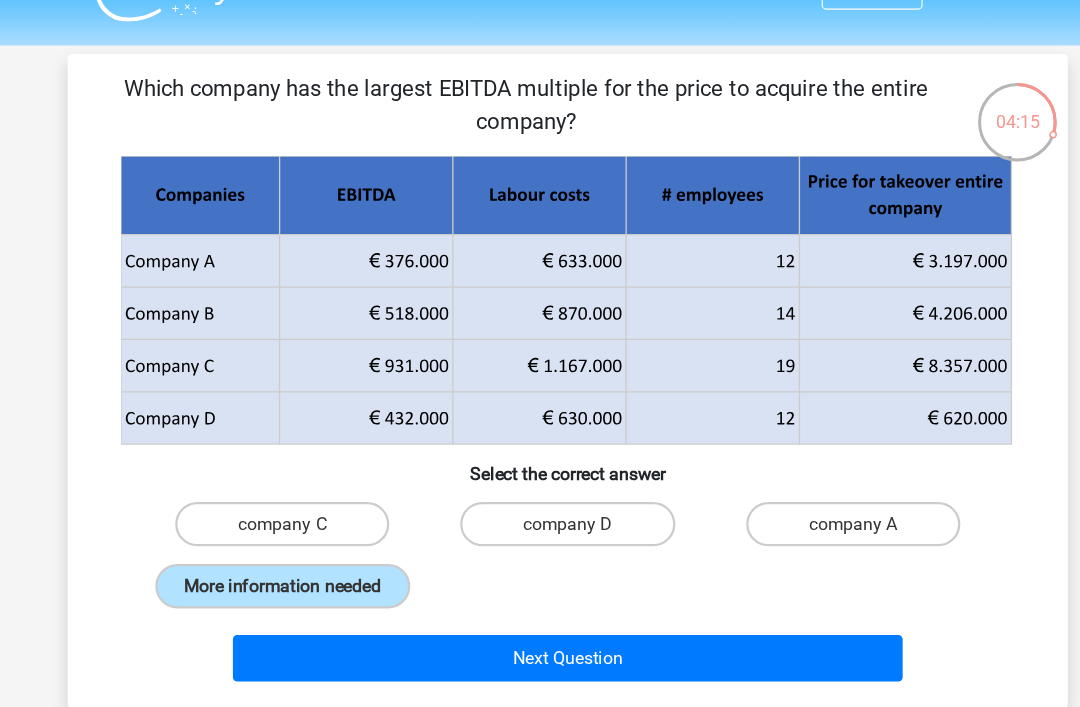 click on "Next Question" at bounding box center (540, 598) 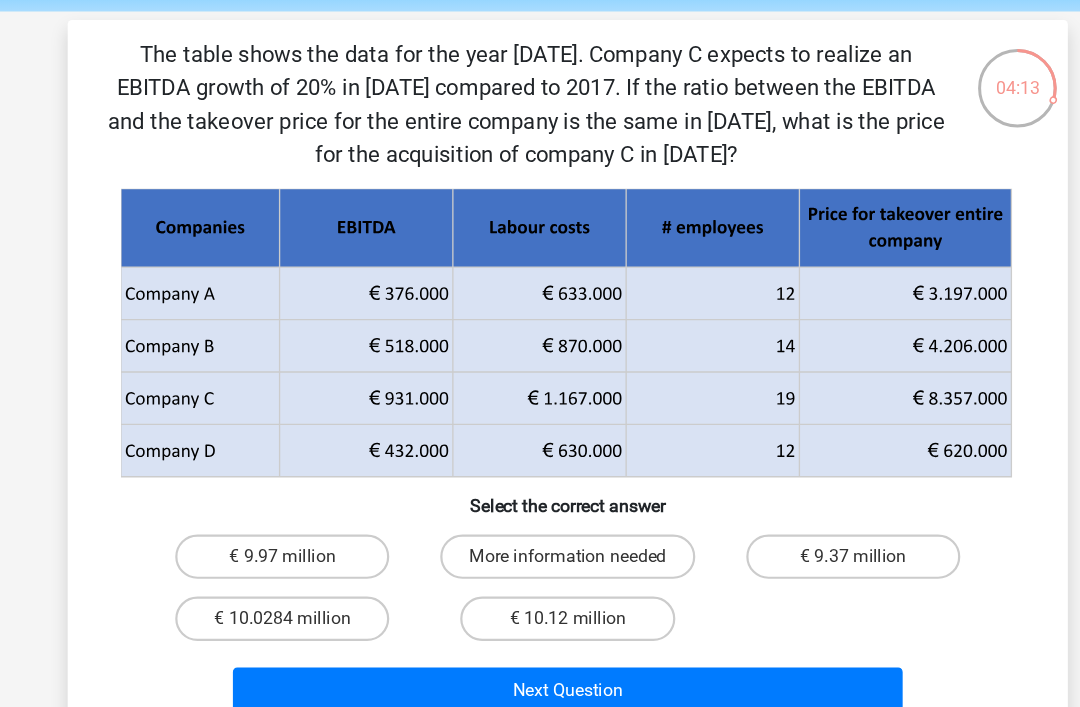 scroll, scrollTop: 66, scrollLeft: 0, axis: vertical 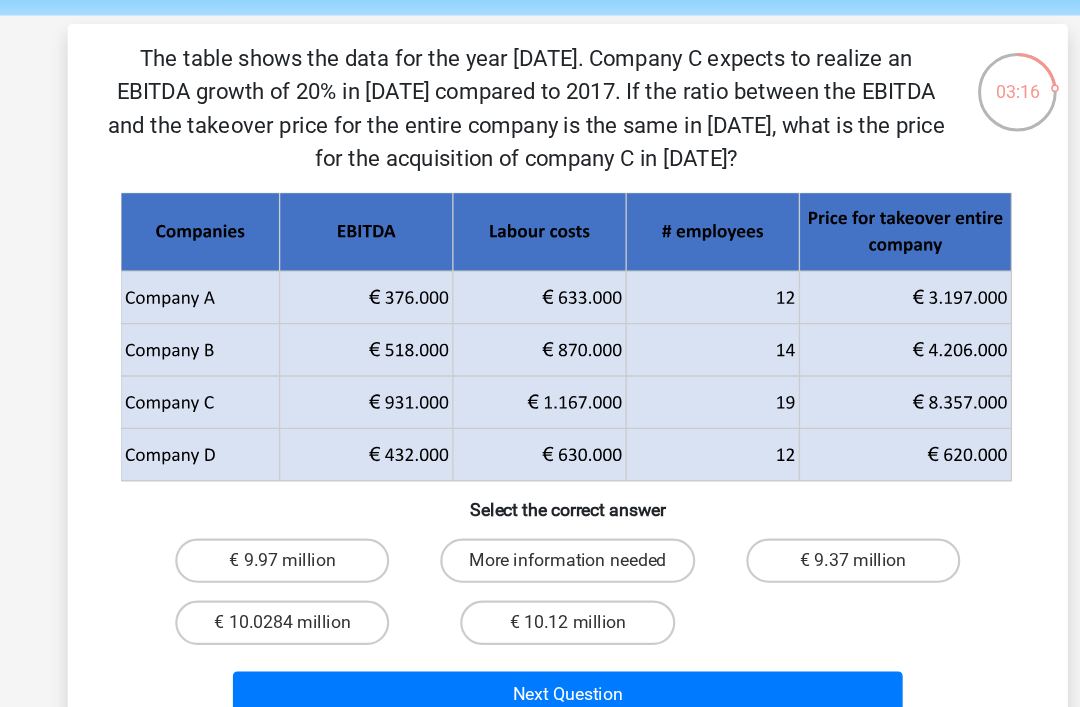 click on "€ 10.0284 million" at bounding box center [282, 566] 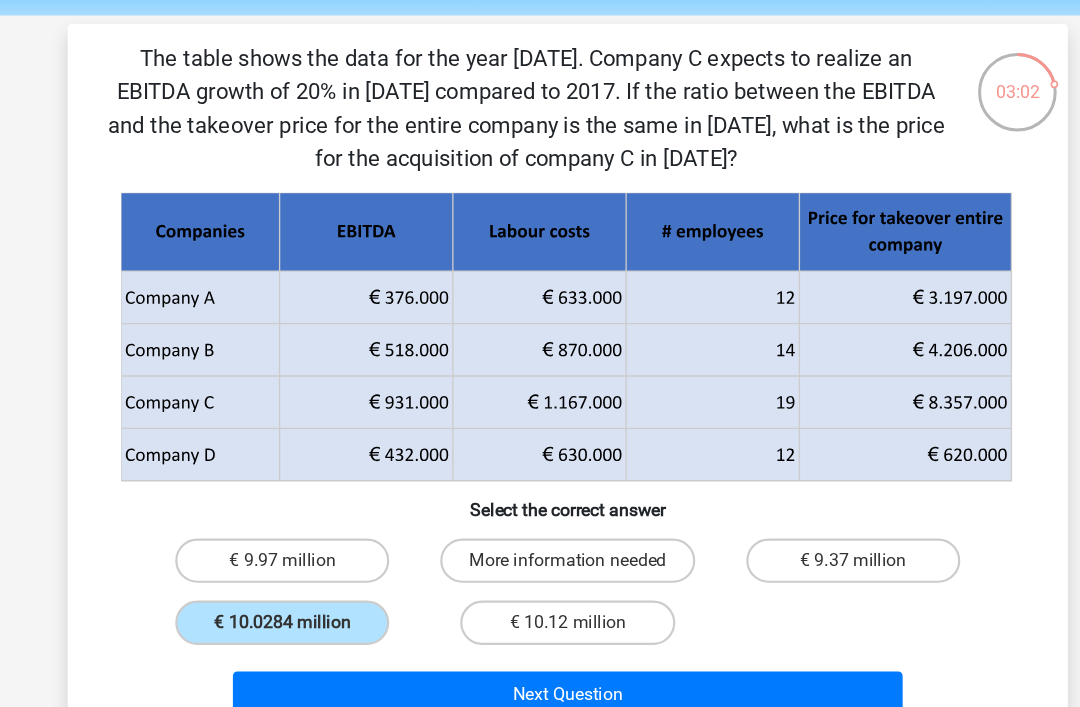 click on "Next Question" at bounding box center (540, 631) 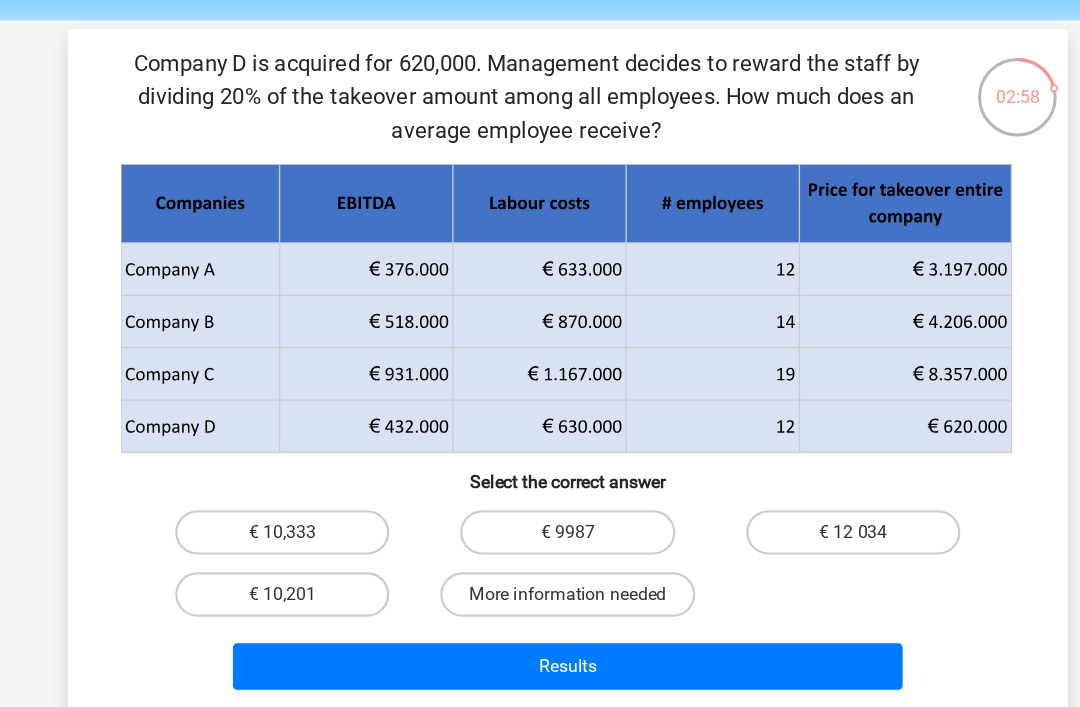 scroll, scrollTop: 65, scrollLeft: 0, axis: vertical 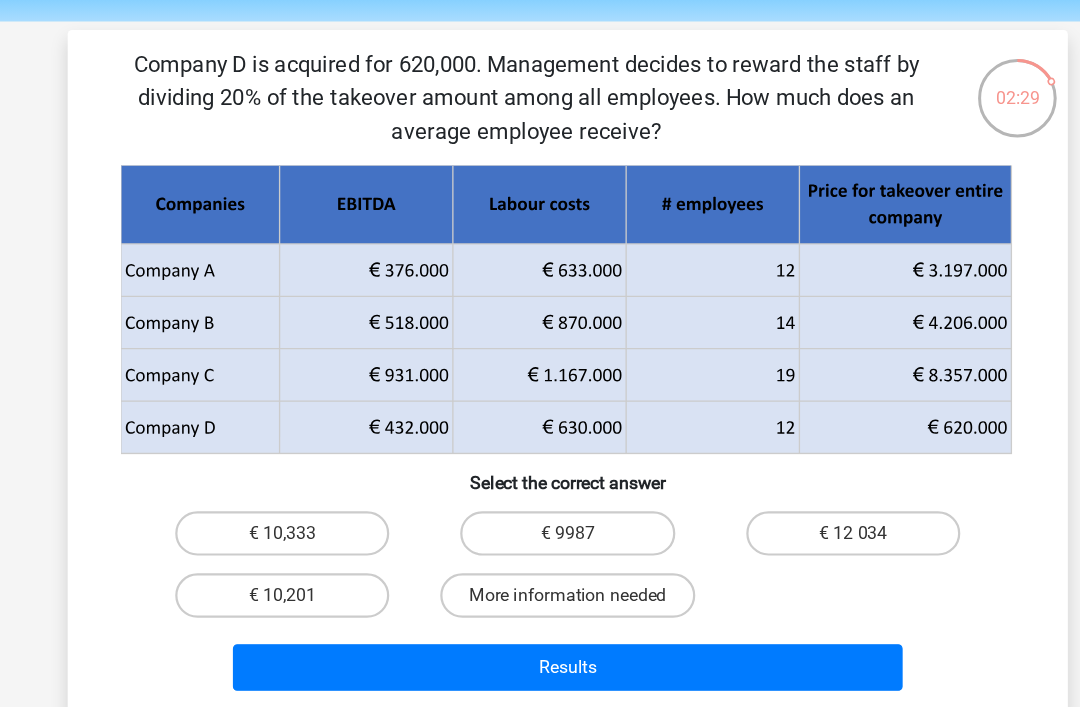 click on "€ 10,333" at bounding box center [282, 481] 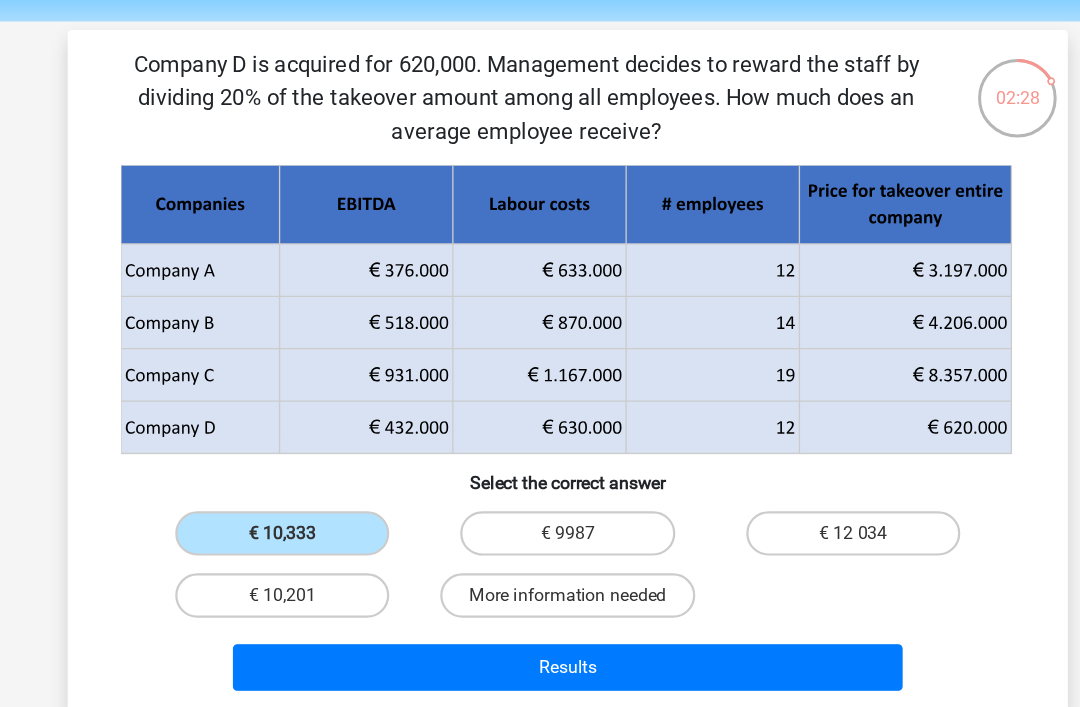click on "Results" at bounding box center [540, 602] 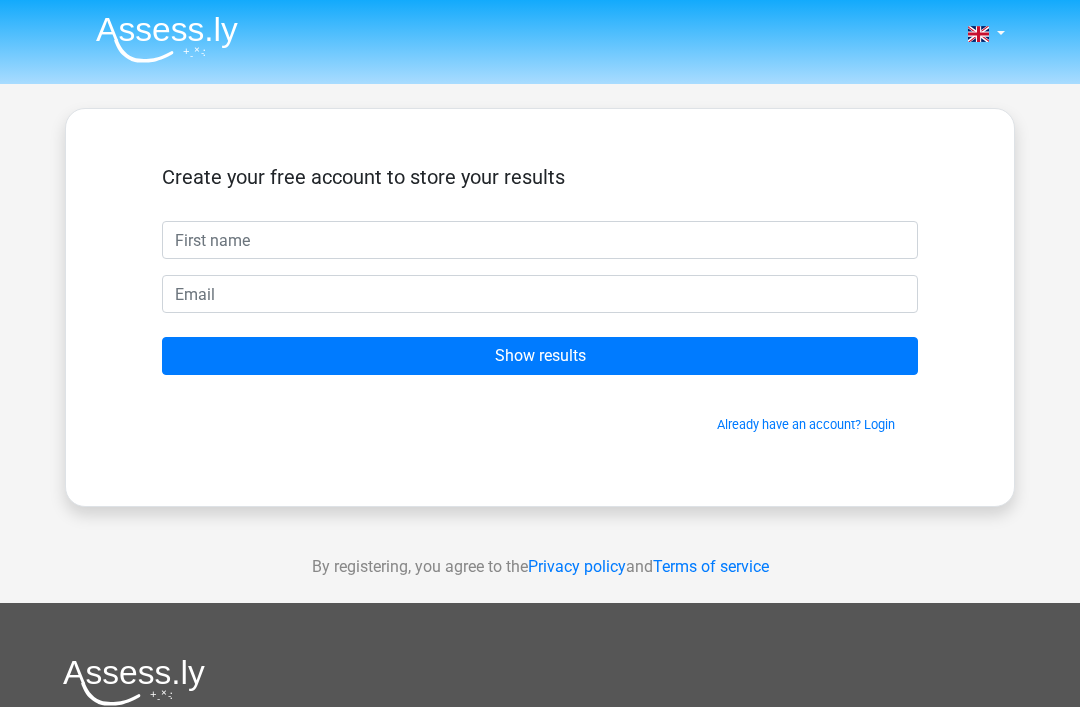 scroll, scrollTop: 0, scrollLeft: 0, axis: both 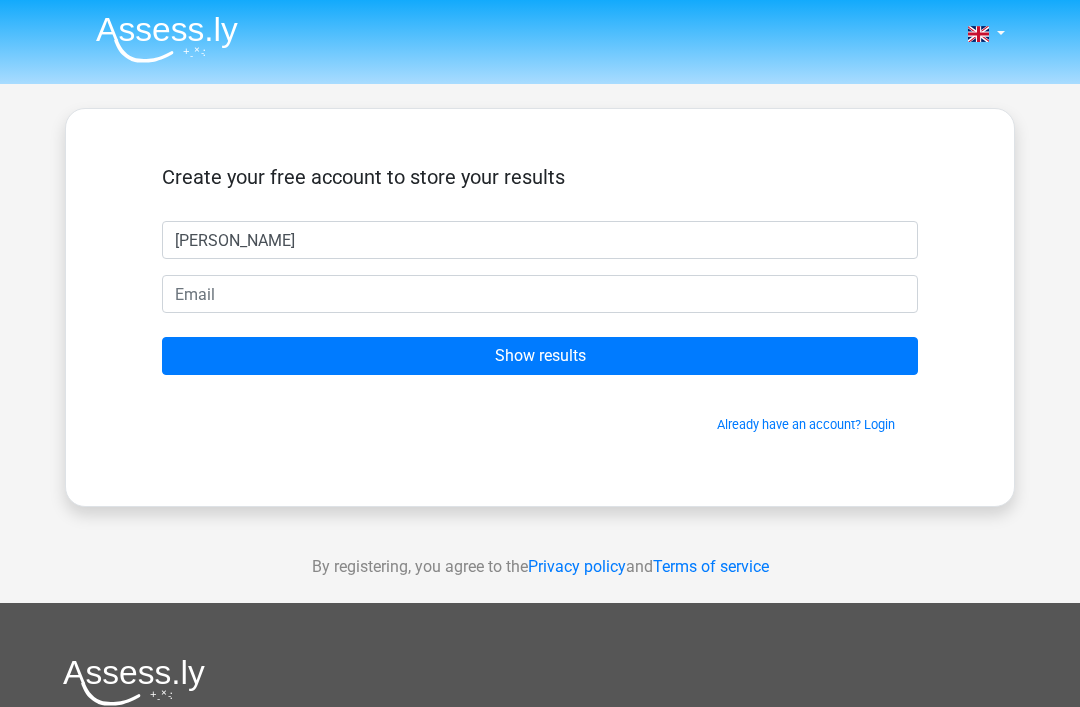 type on "Malvin" 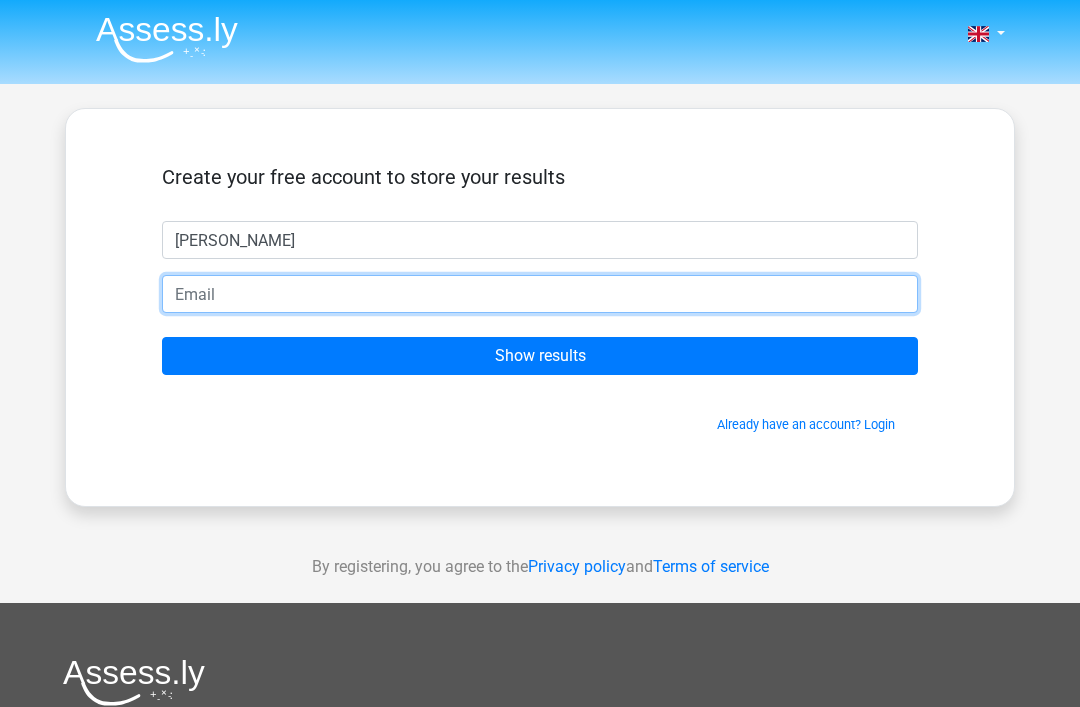 click at bounding box center [540, 294] 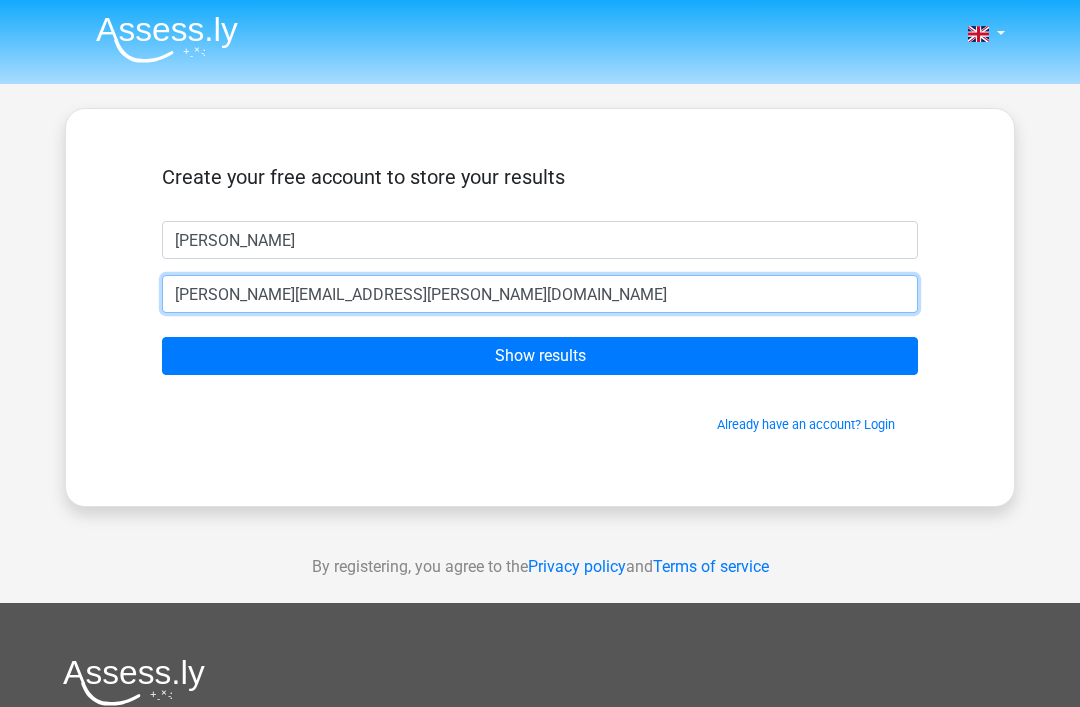 type on "malvin.heraldo@gmail.com" 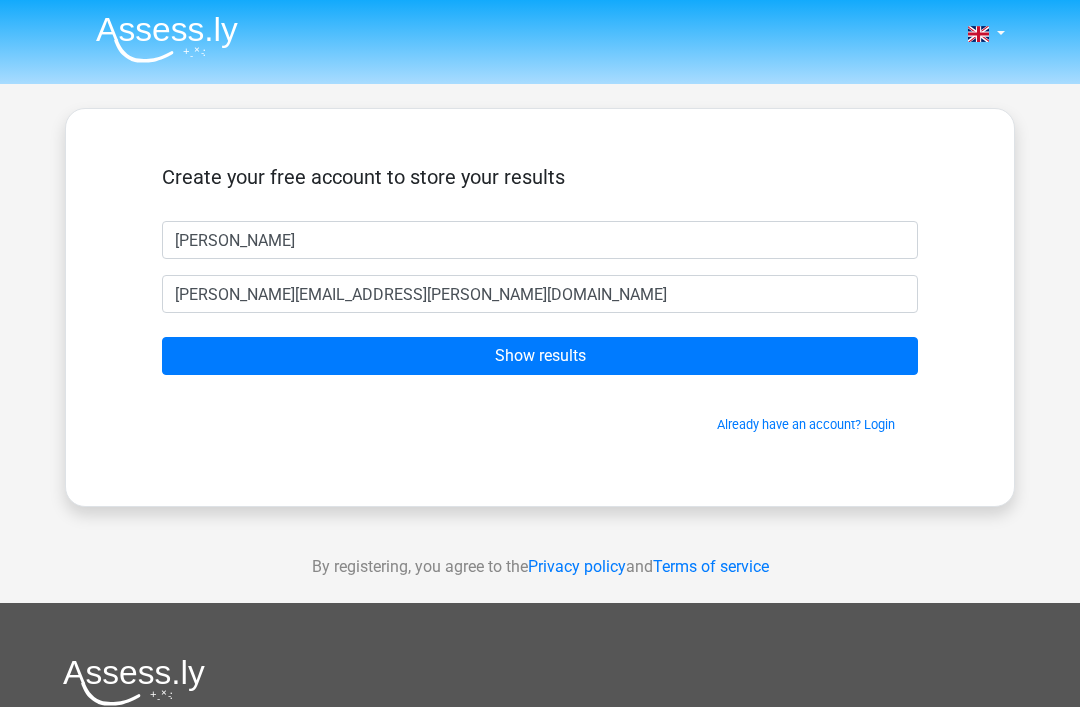 click on "Show results" at bounding box center (540, 356) 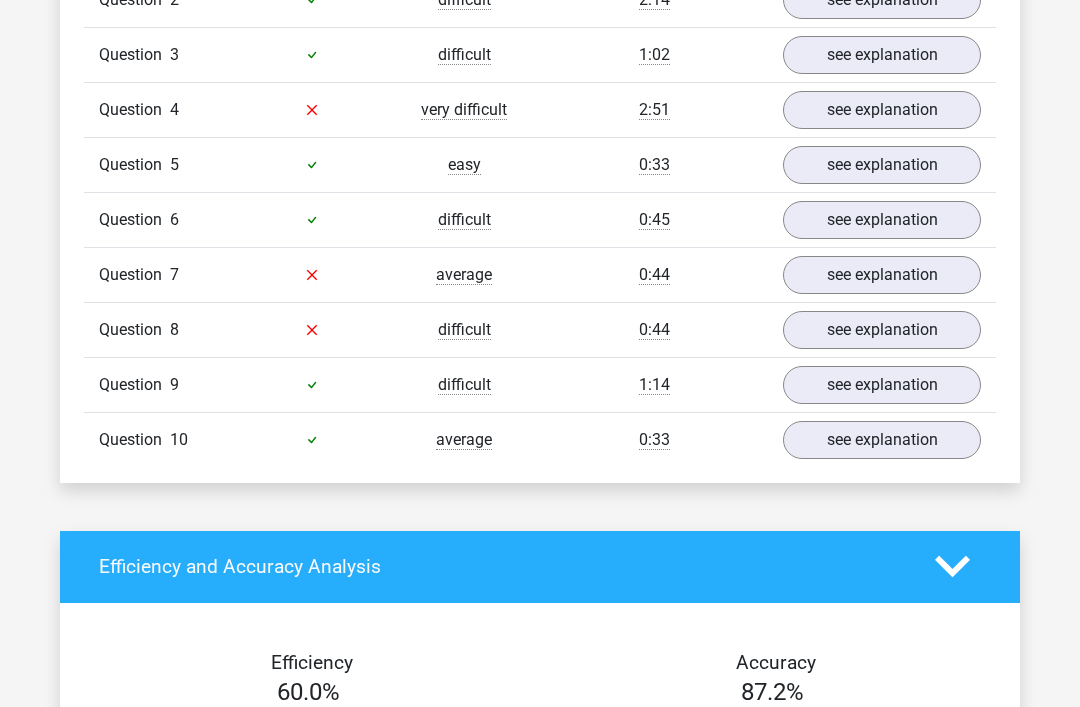scroll, scrollTop: 1647, scrollLeft: 0, axis: vertical 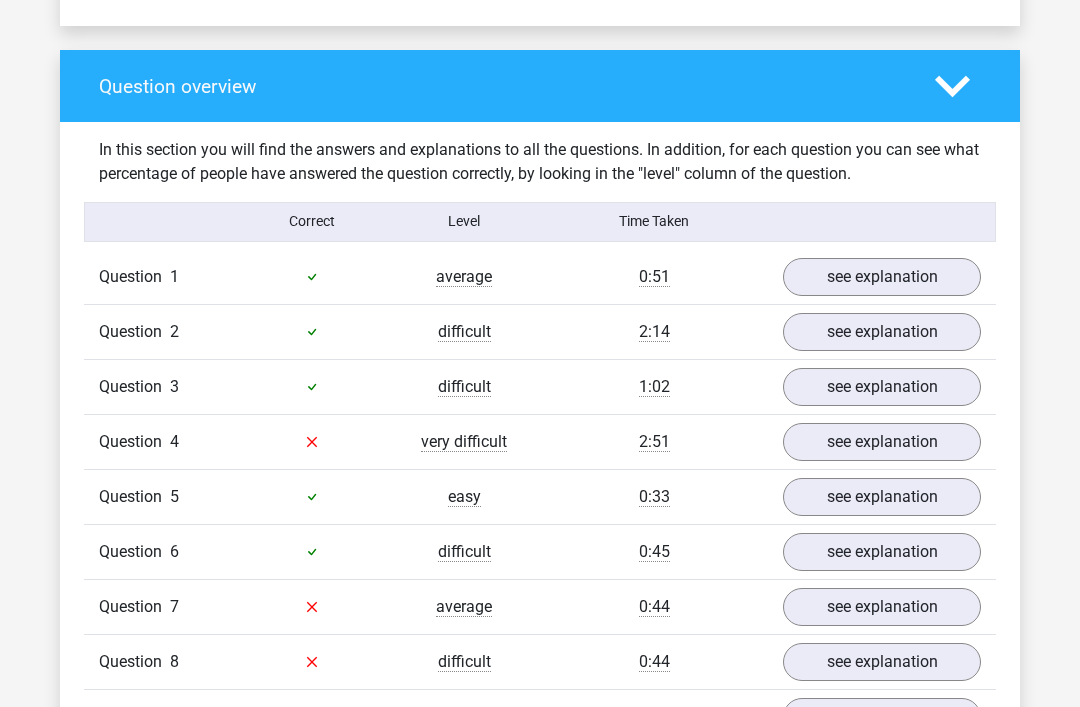click on "see explanation" at bounding box center [882, 442] 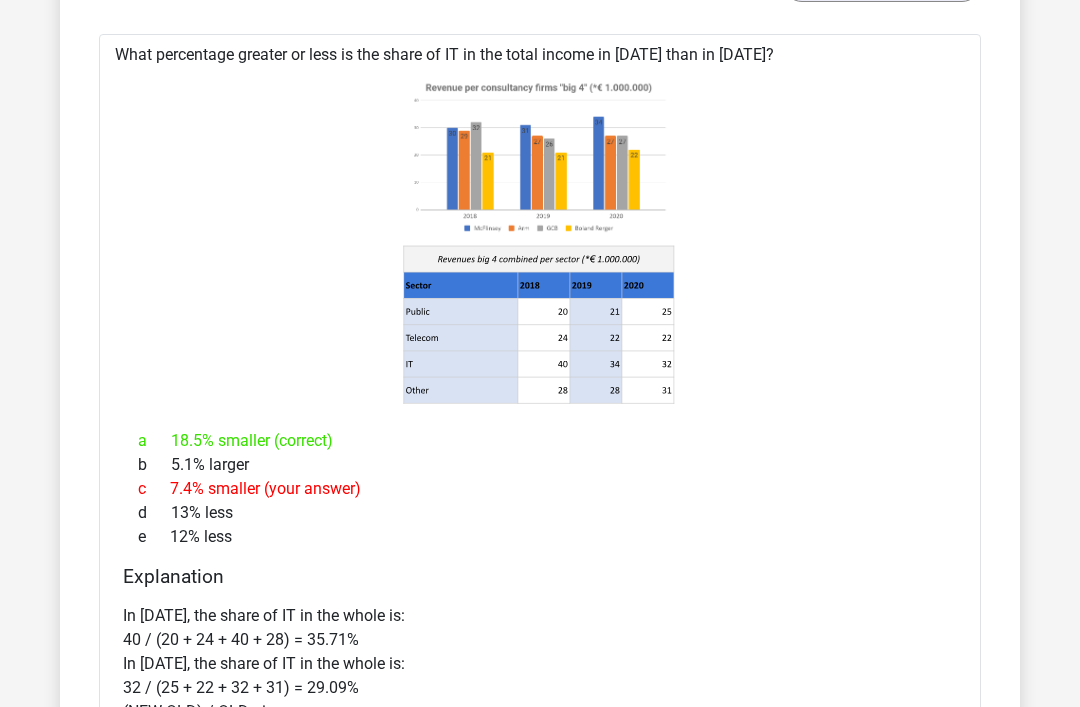 scroll, scrollTop: 1842, scrollLeft: 0, axis: vertical 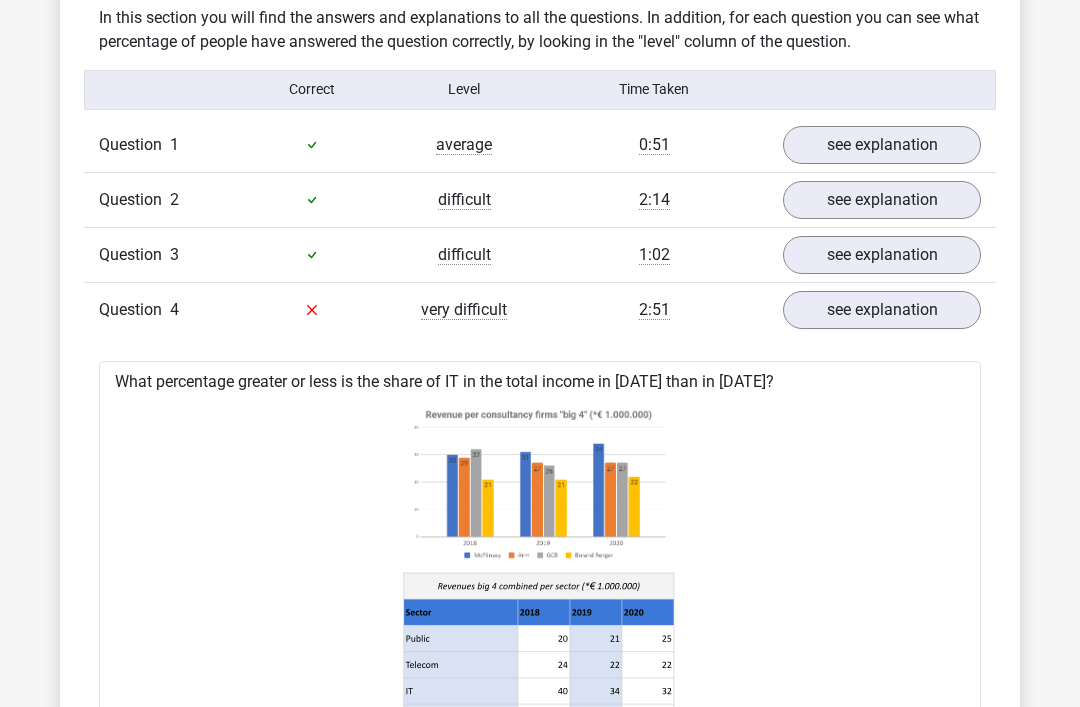 click on "see explanation" at bounding box center (882, 311) 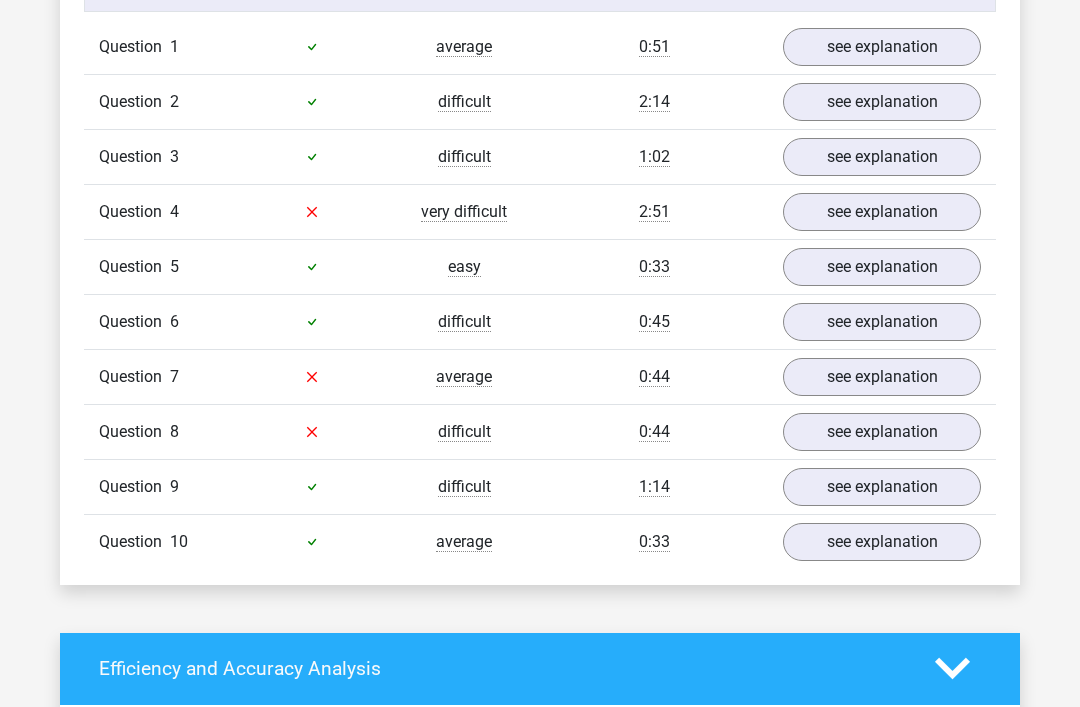 scroll, scrollTop: 1615, scrollLeft: 0, axis: vertical 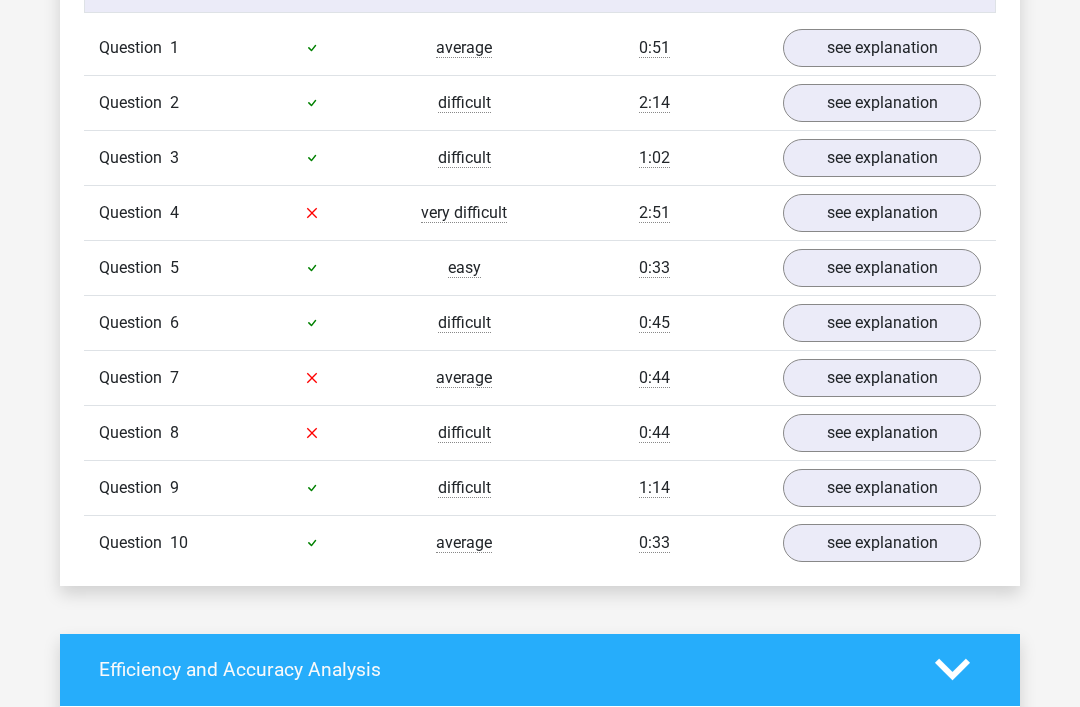 click on "see explanation" at bounding box center [882, 378] 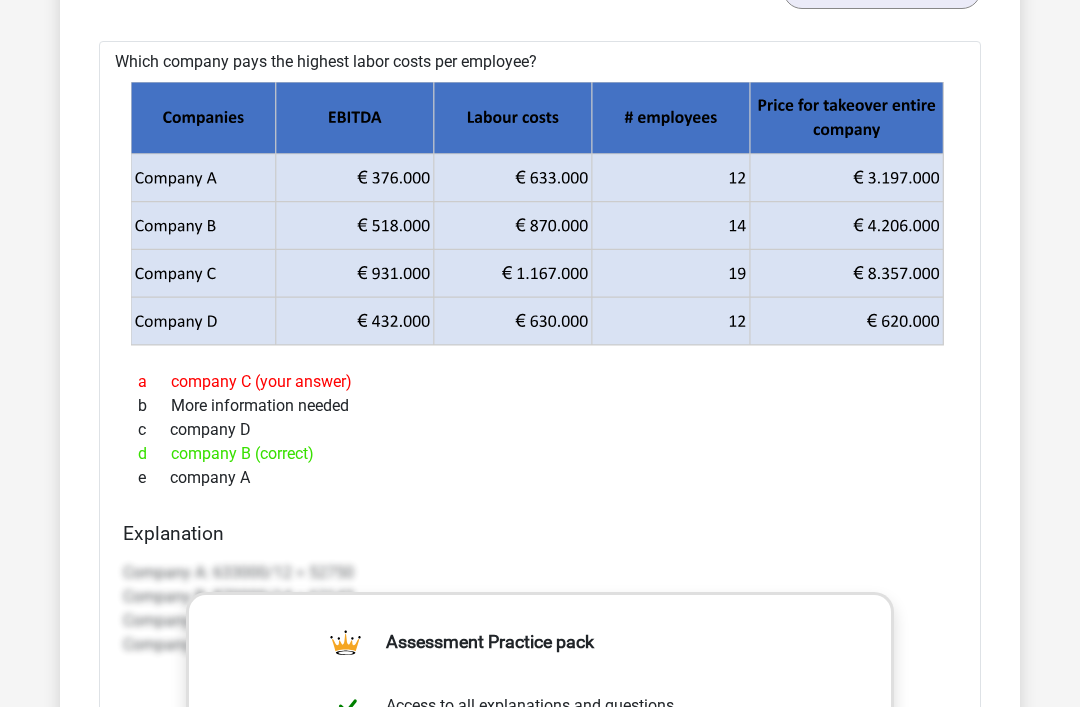 scroll, scrollTop: 2002, scrollLeft: 0, axis: vertical 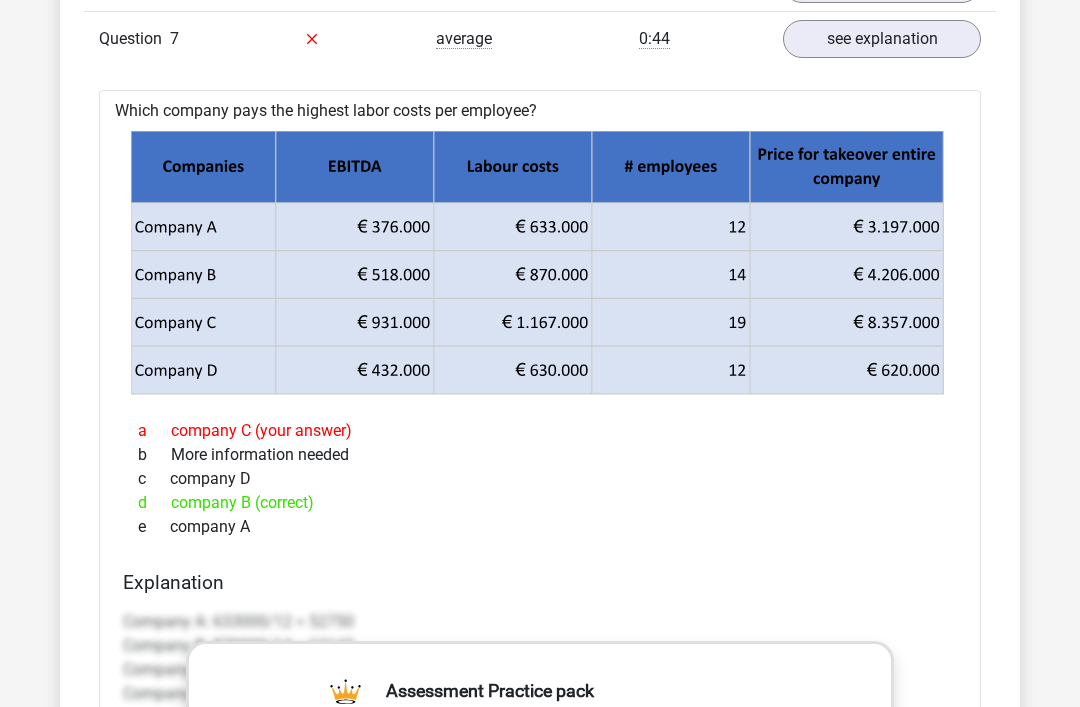click on "see explanation" at bounding box center (882, 40) 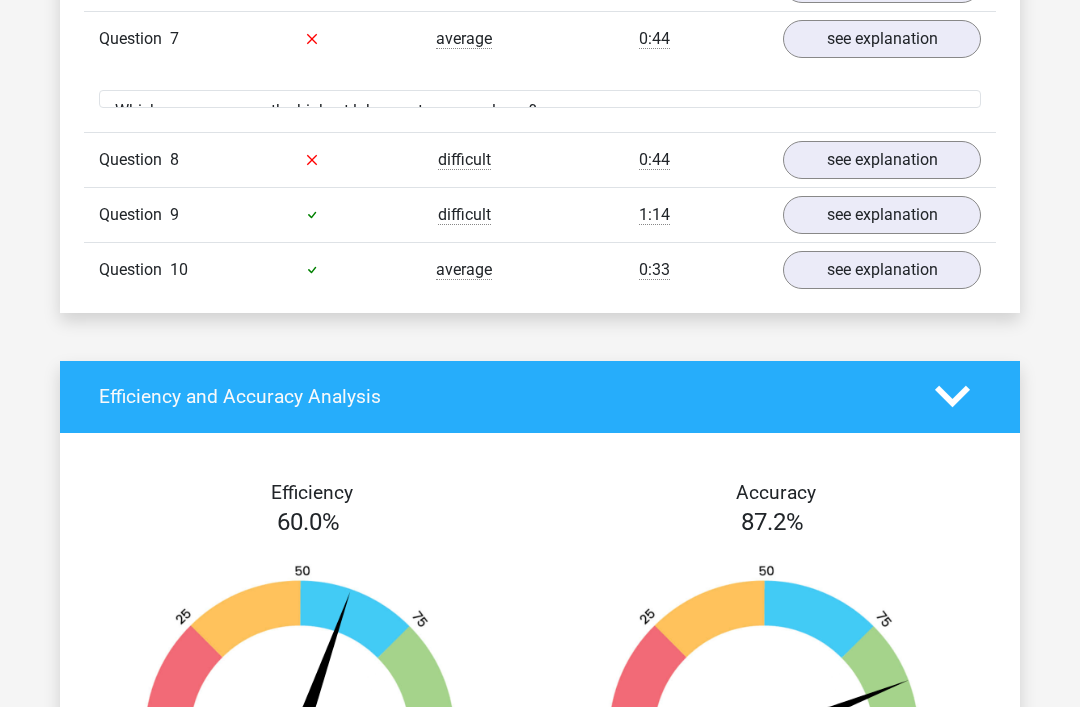 scroll, scrollTop: 1954, scrollLeft: 0, axis: vertical 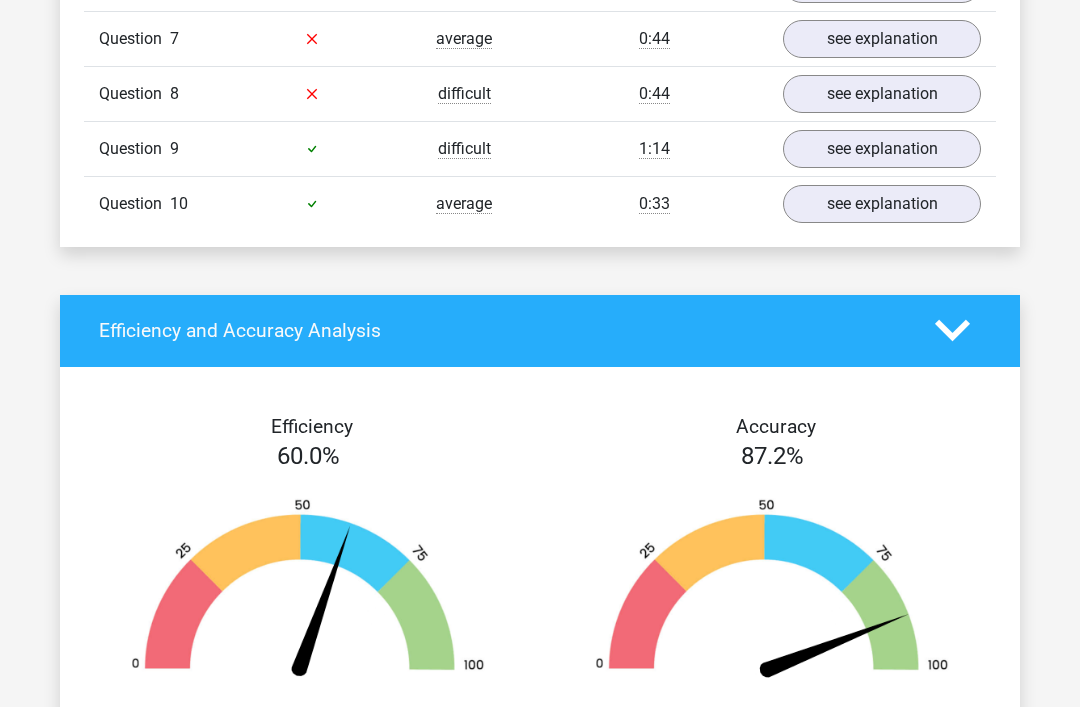 click on "see explanation" at bounding box center [882, 94] 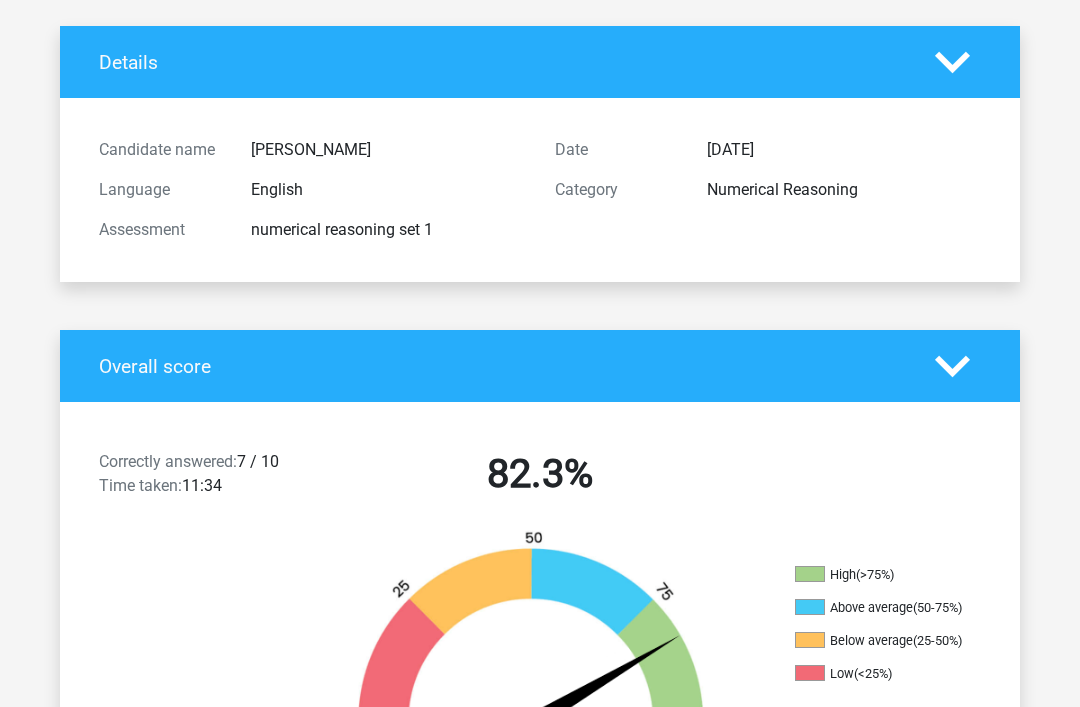 scroll, scrollTop: 0, scrollLeft: 0, axis: both 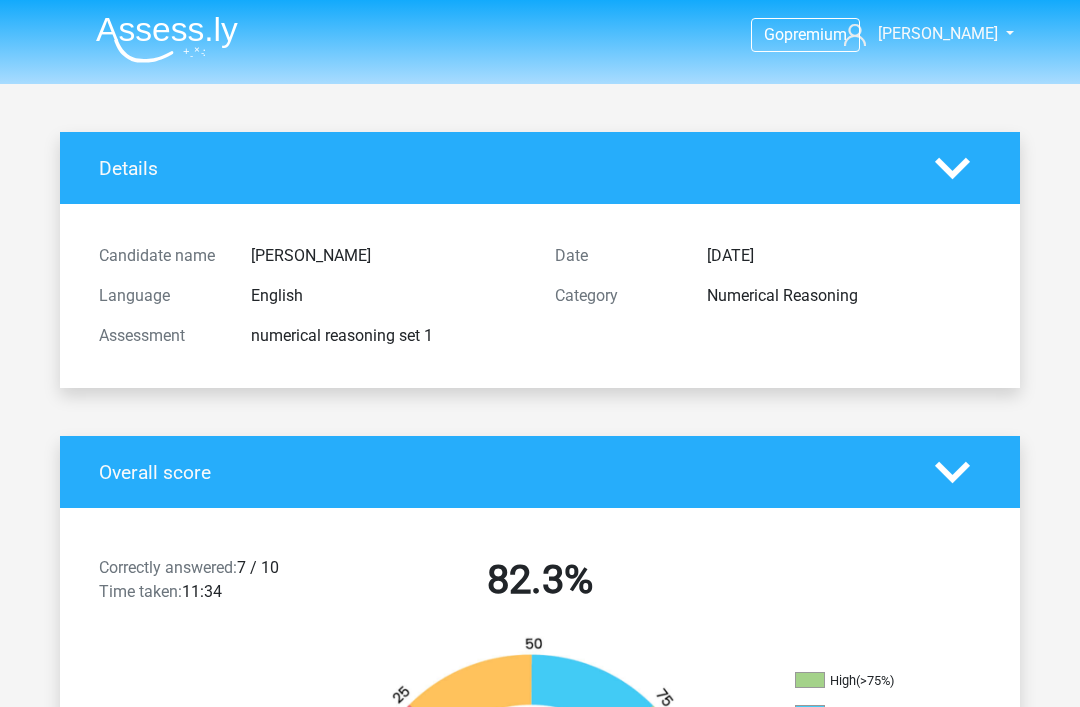 click at bounding box center [167, 39] 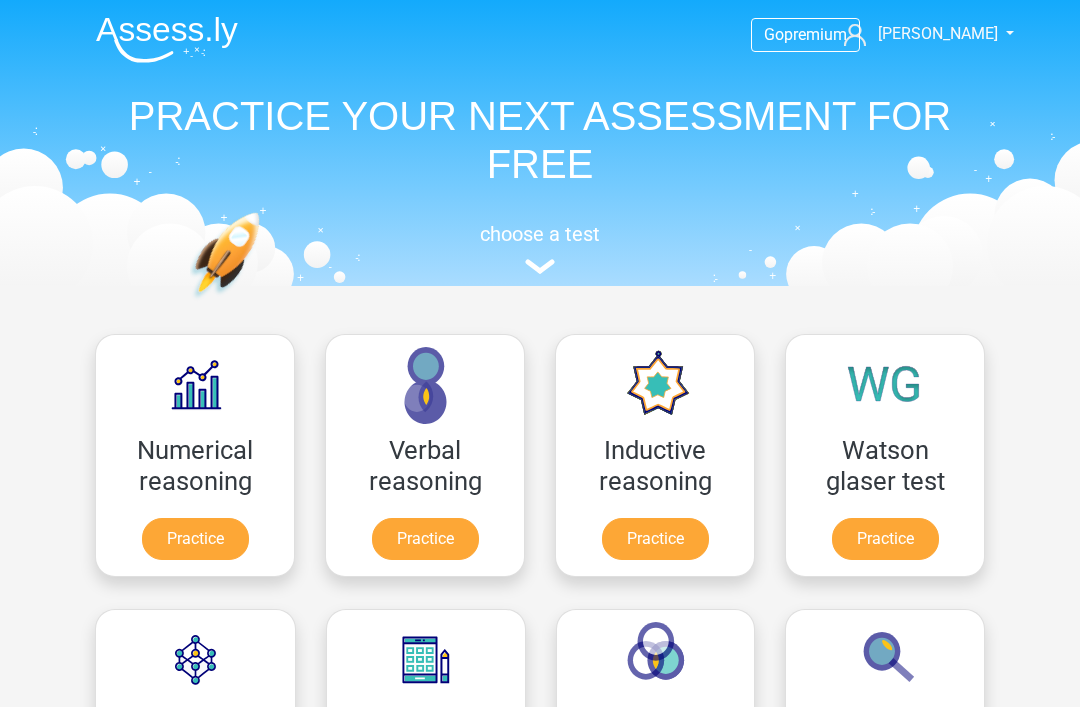 scroll, scrollTop: 0, scrollLeft: 0, axis: both 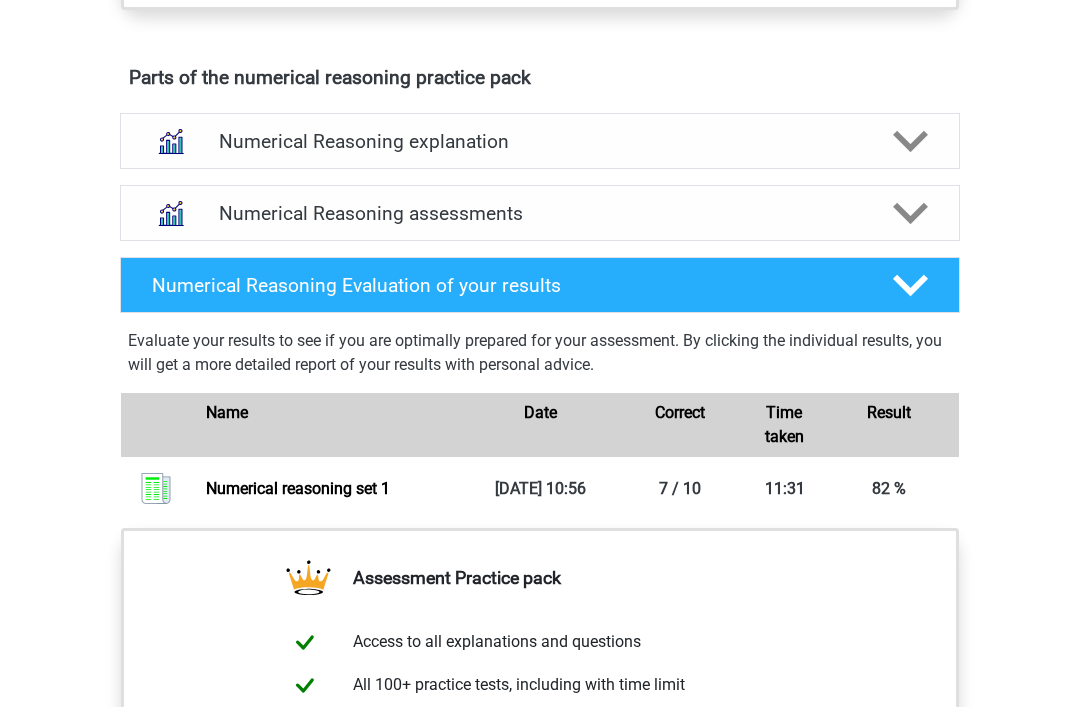 click on "Numerical reasoning set 1" at bounding box center [298, 488] 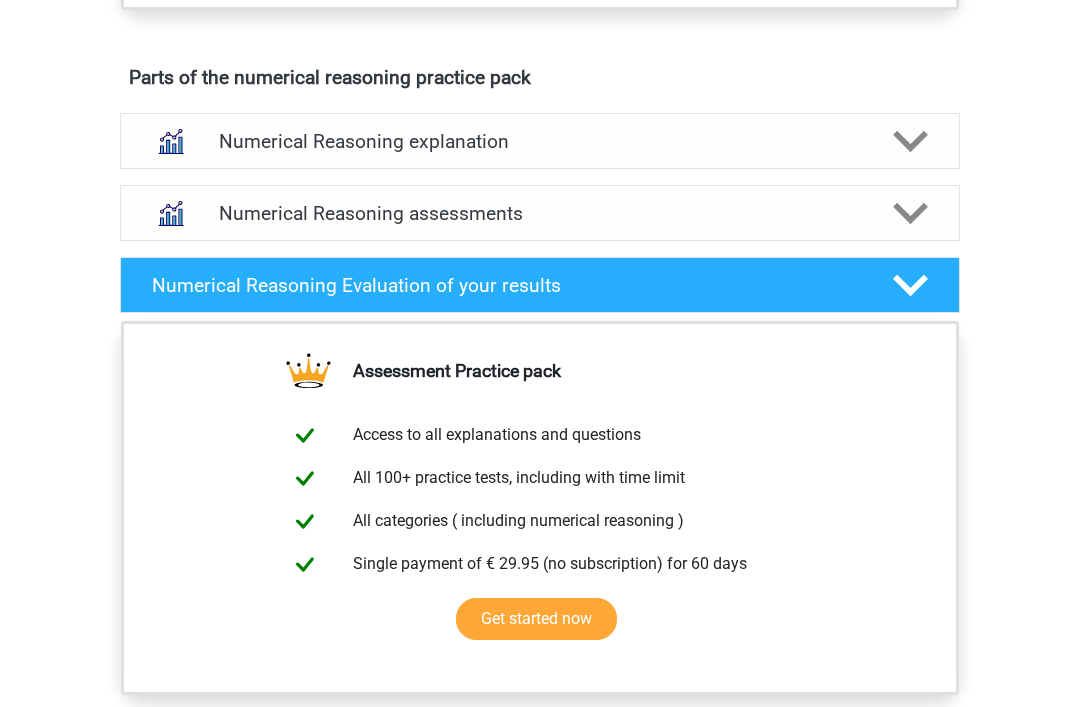 click 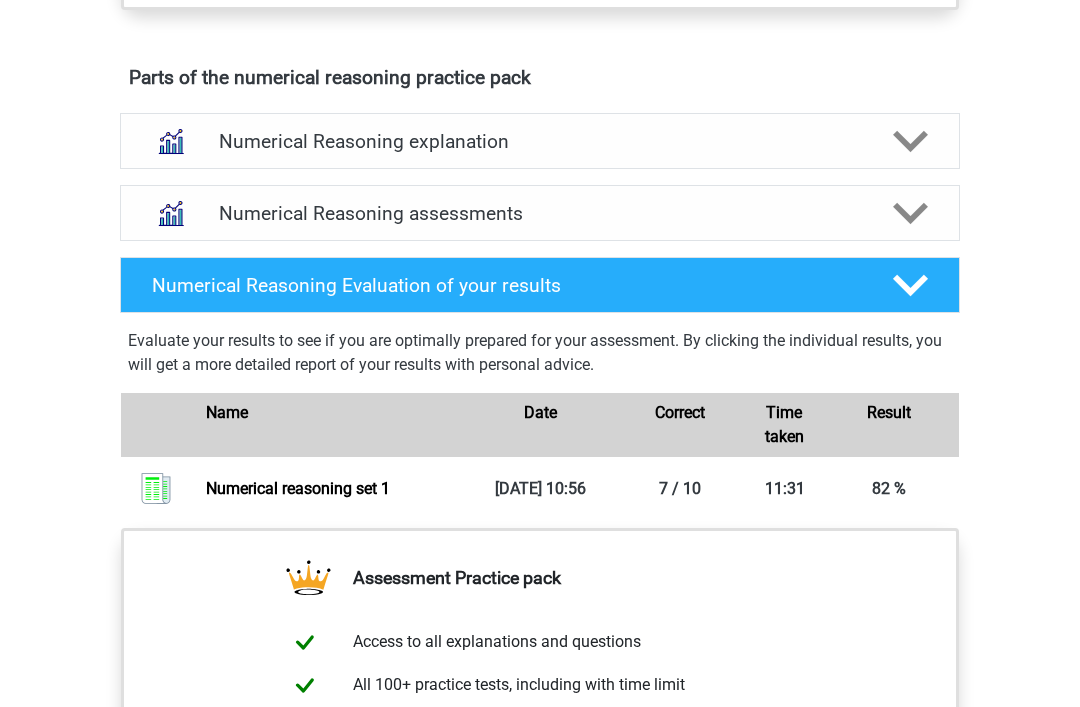 click 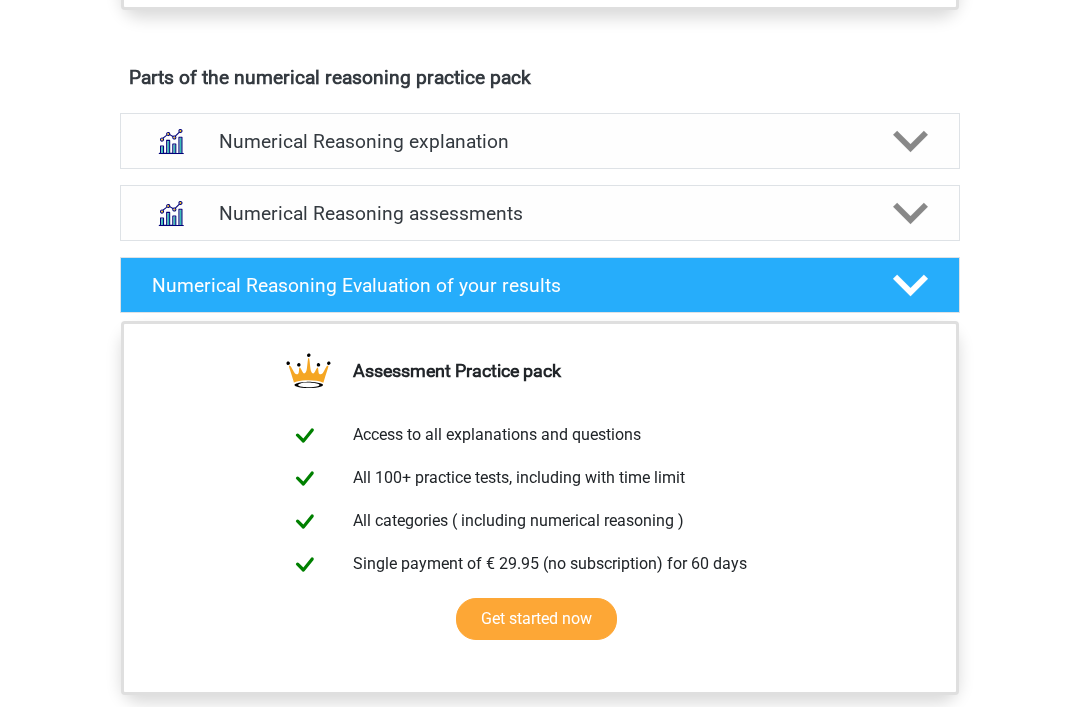 click 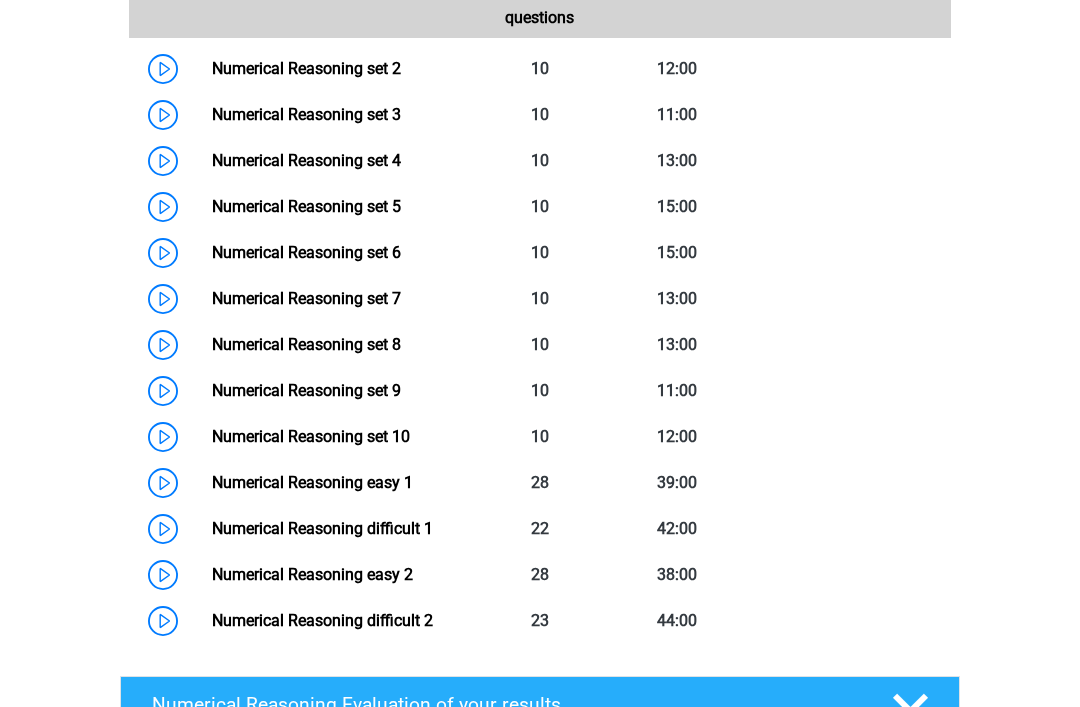 scroll, scrollTop: 1459, scrollLeft: 0, axis: vertical 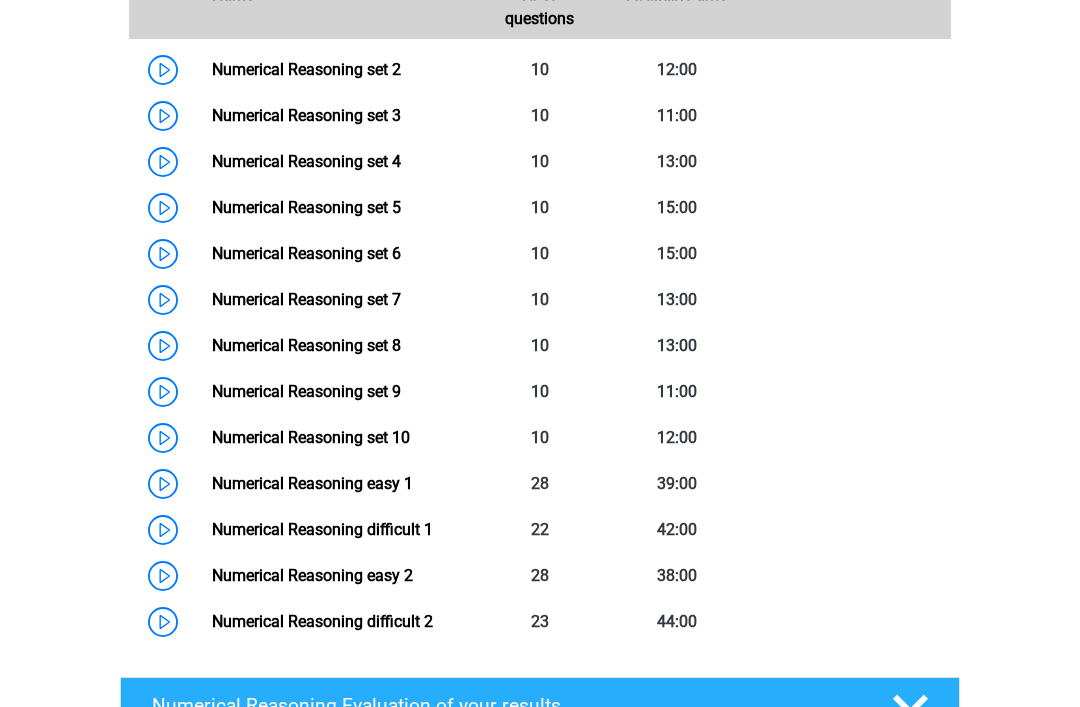 click on "Numerical Reasoning
set 10" at bounding box center (311, 437) 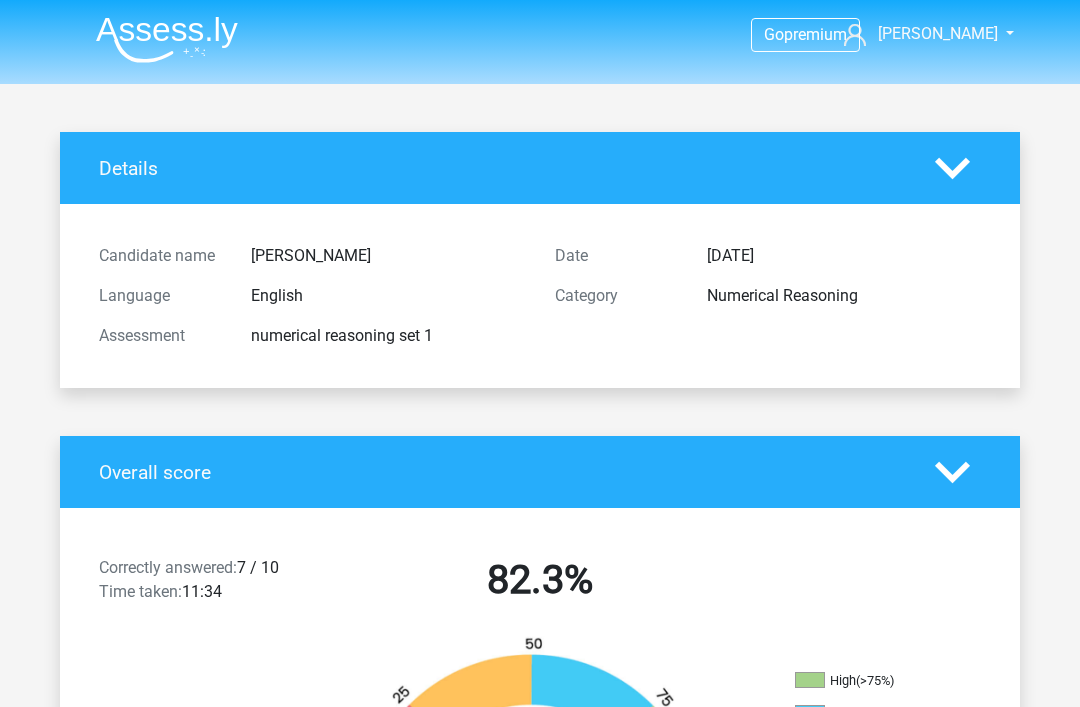 scroll, scrollTop: 0, scrollLeft: 0, axis: both 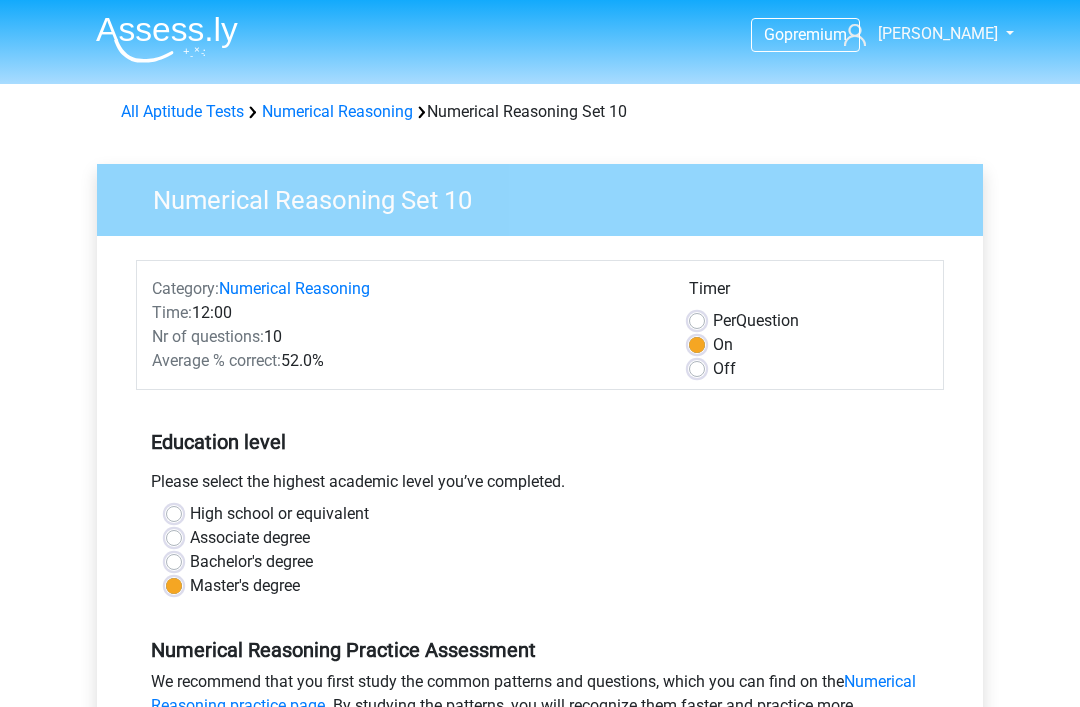 click on "Off" at bounding box center [724, 369] 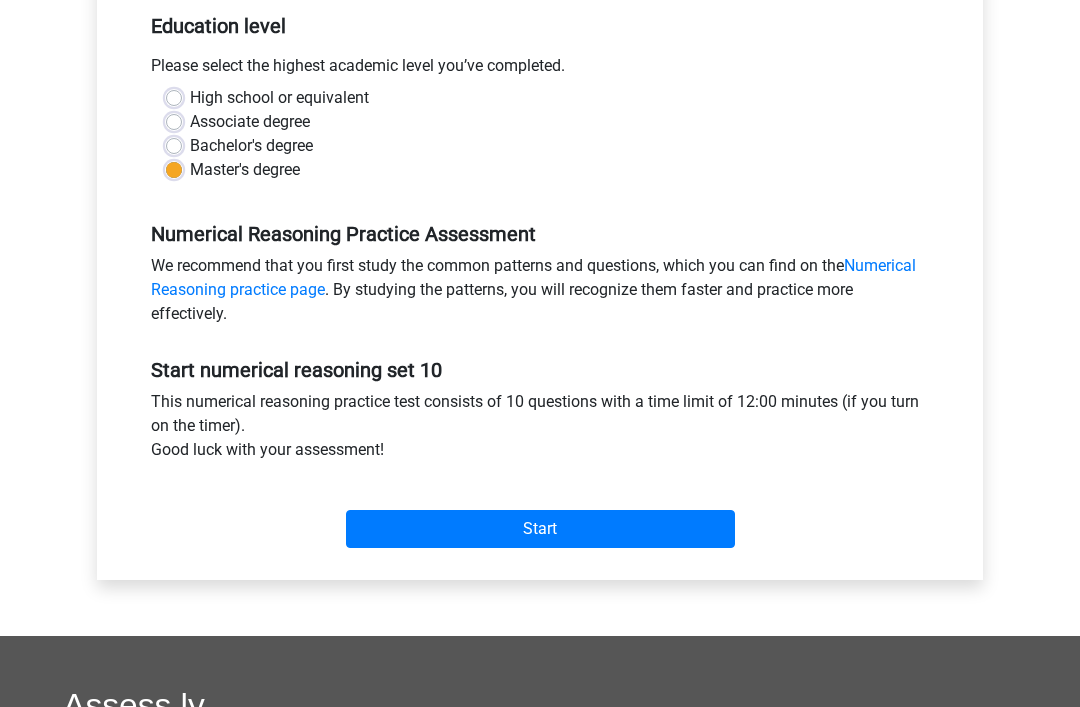 scroll, scrollTop: 434, scrollLeft: 0, axis: vertical 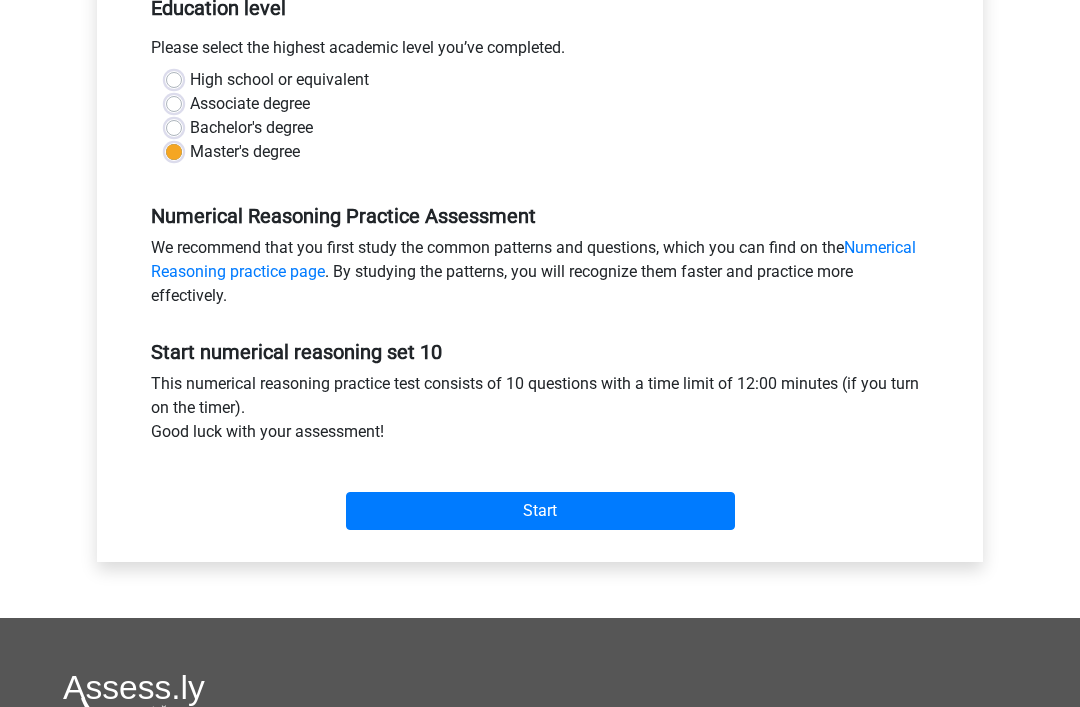 click on "Start" at bounding box center (540, 511) 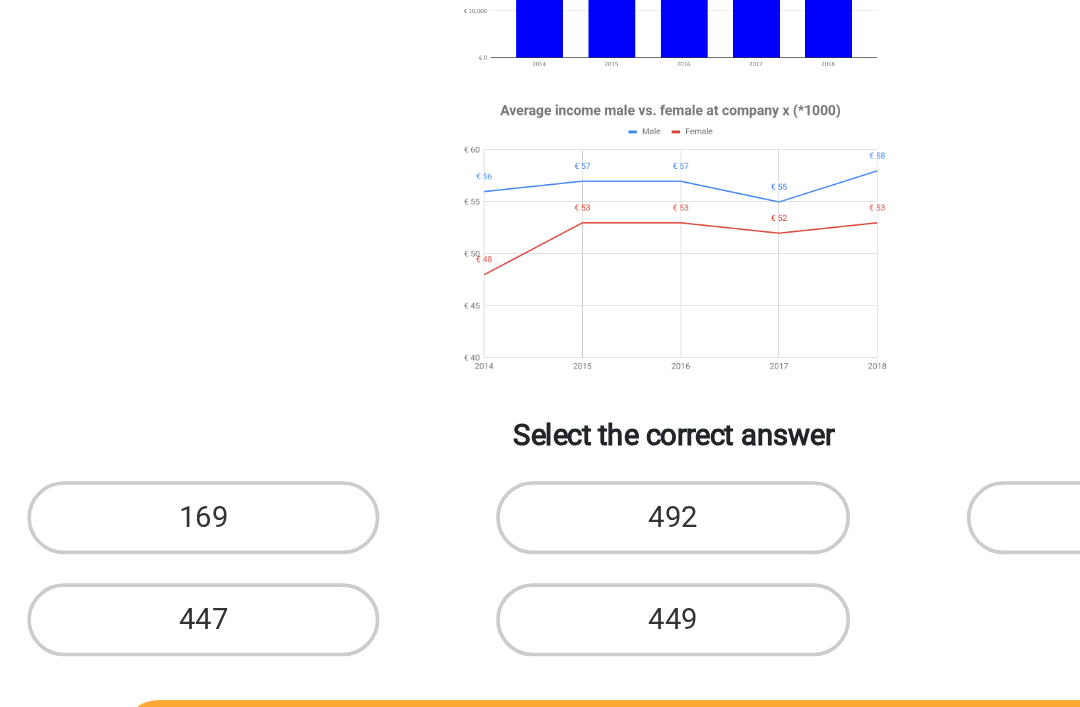 scroll, scrollTop: 124, scrollLeft: 0, axis: vertical 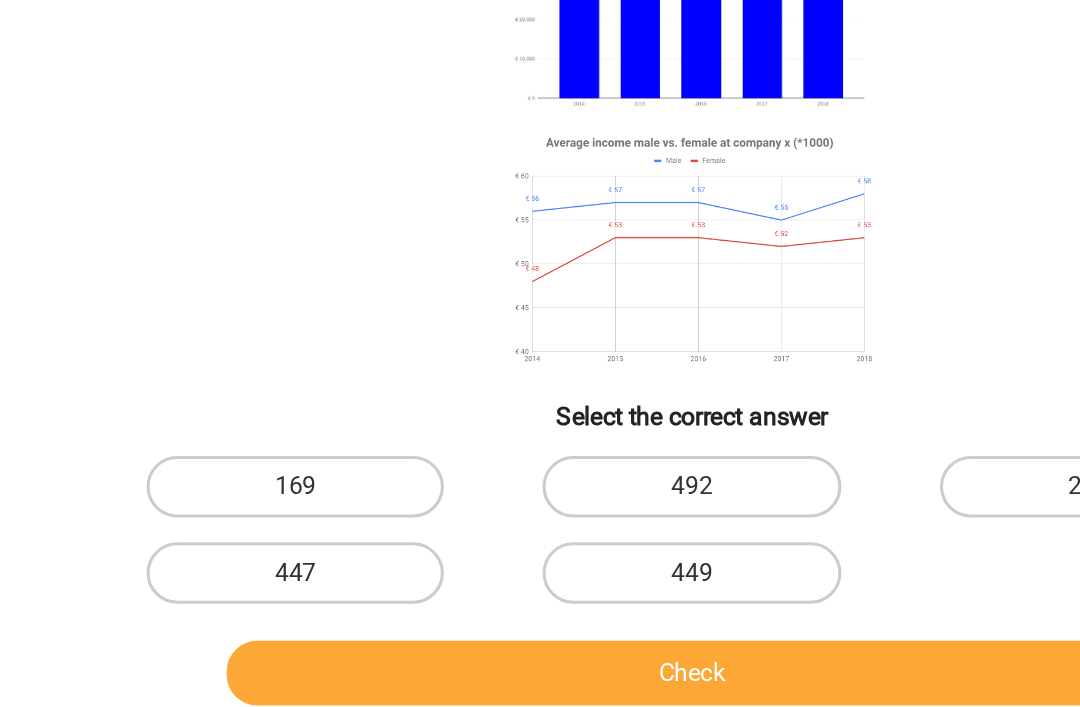click on "169" at bounding box center (282, 521) 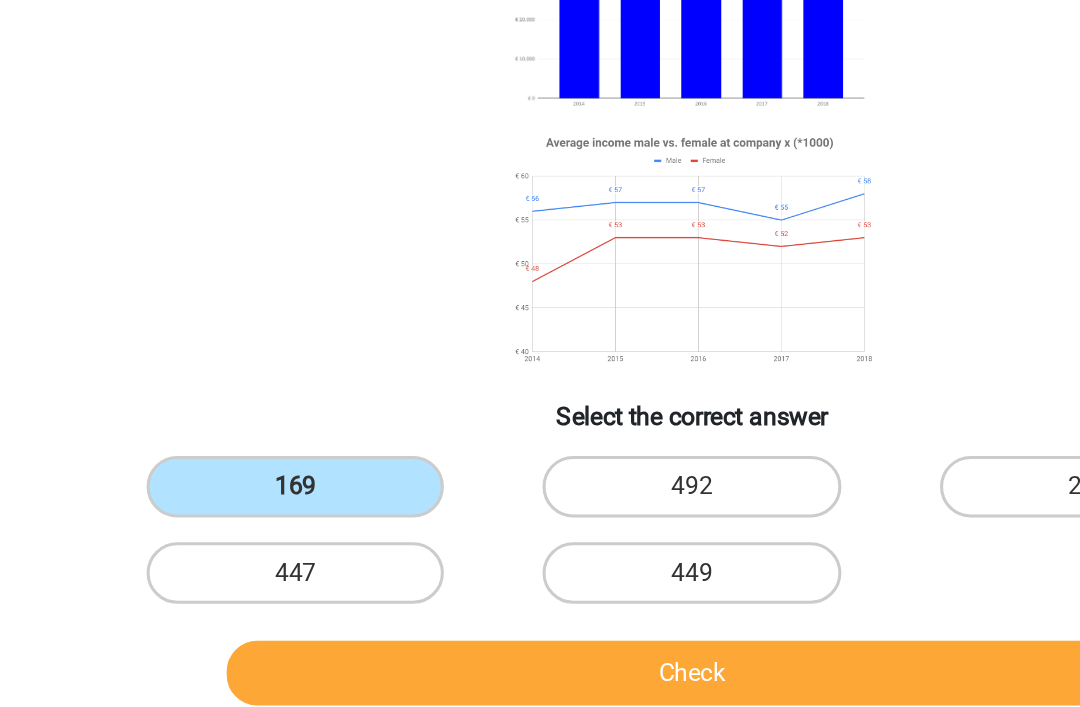 click on "Check" at bounding box center [540, 642] 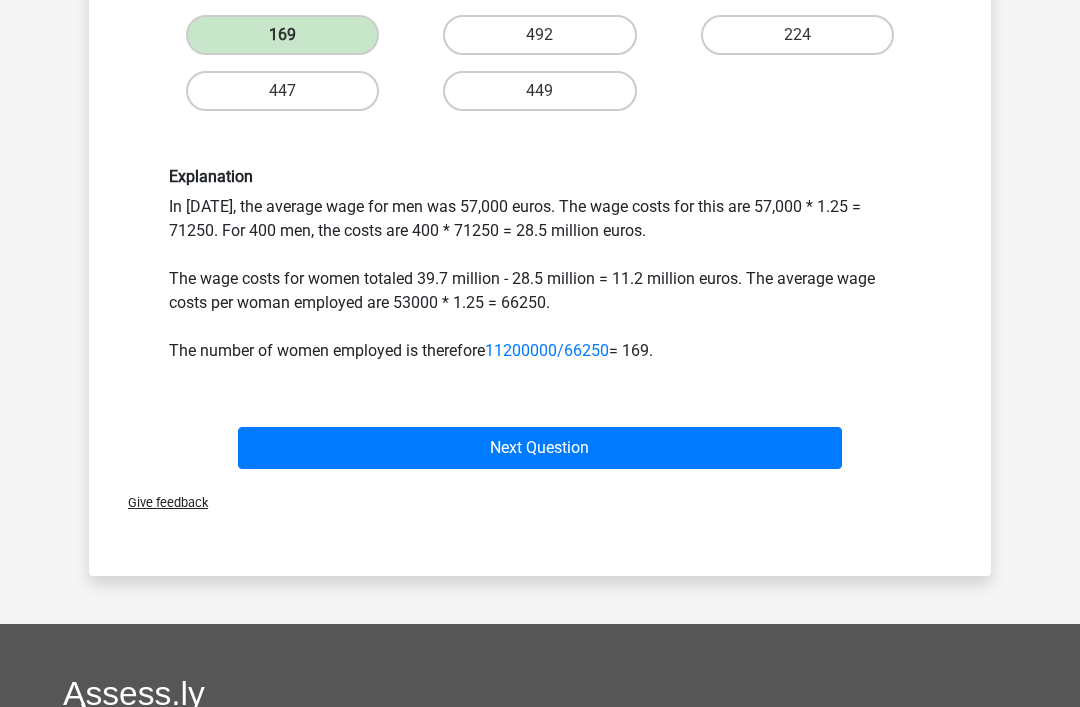scroll, scrollTop: 586, scrollLeft: 0, axis: vertical 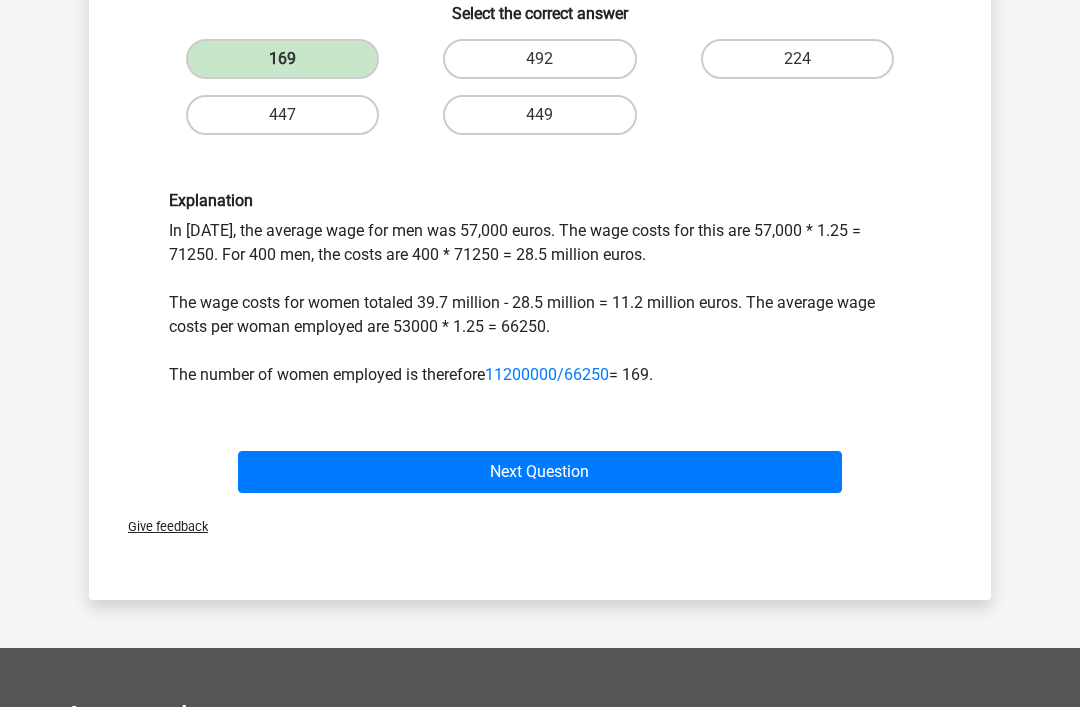 click on "Next Question" at bounding box center [540, 472] 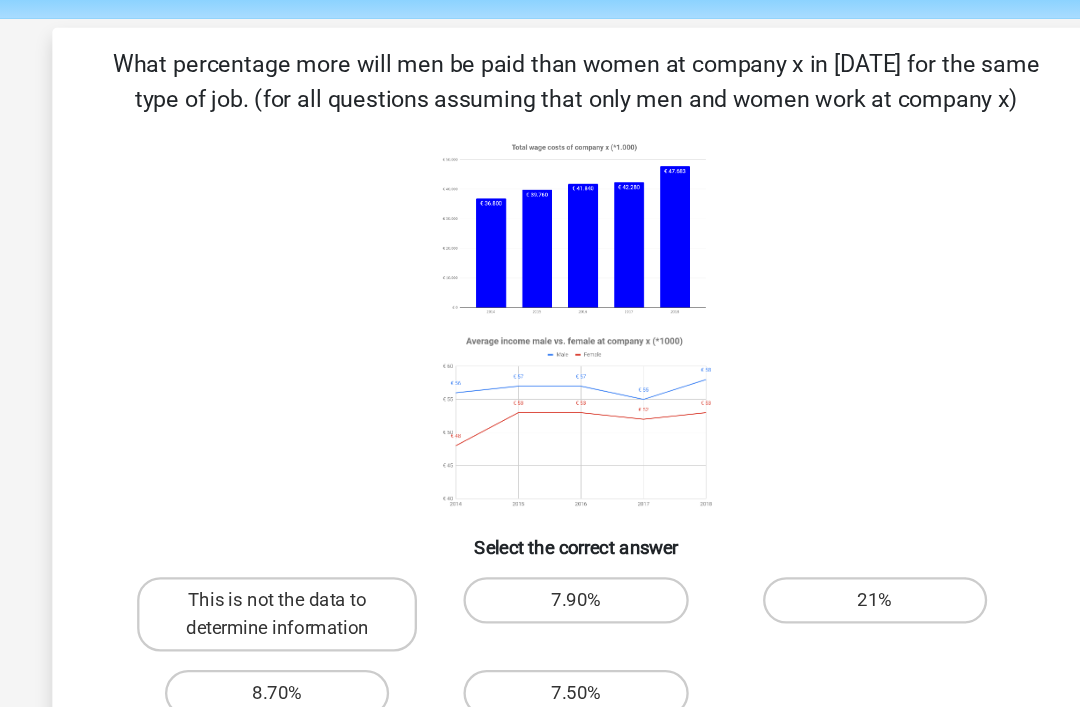 scroll, scrollTop: 46, scrollLeft: 0, axis: vertical 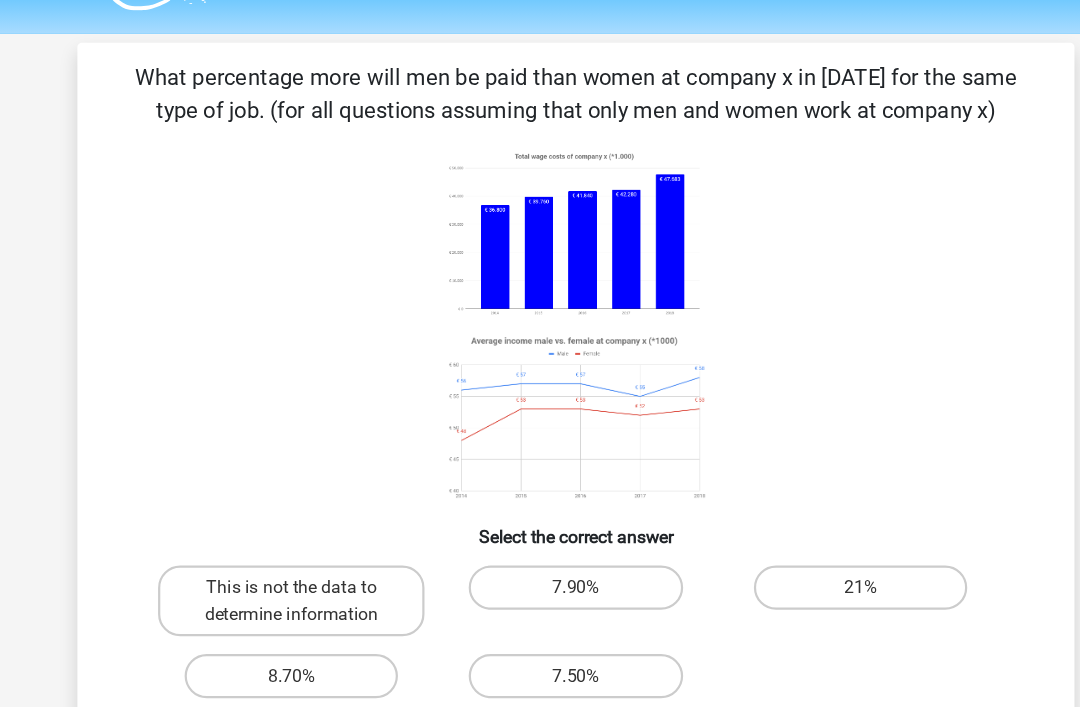 click on "7.50%" at bounding box center [546, 625] 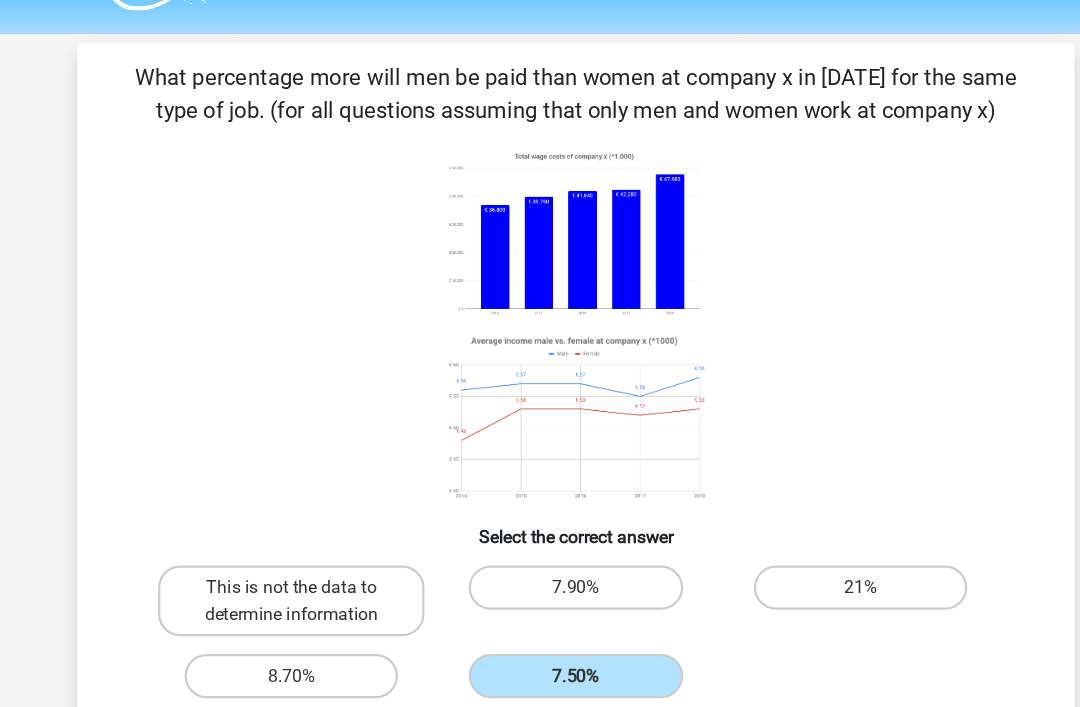 click on "Check" at bounding box center (540, 684) 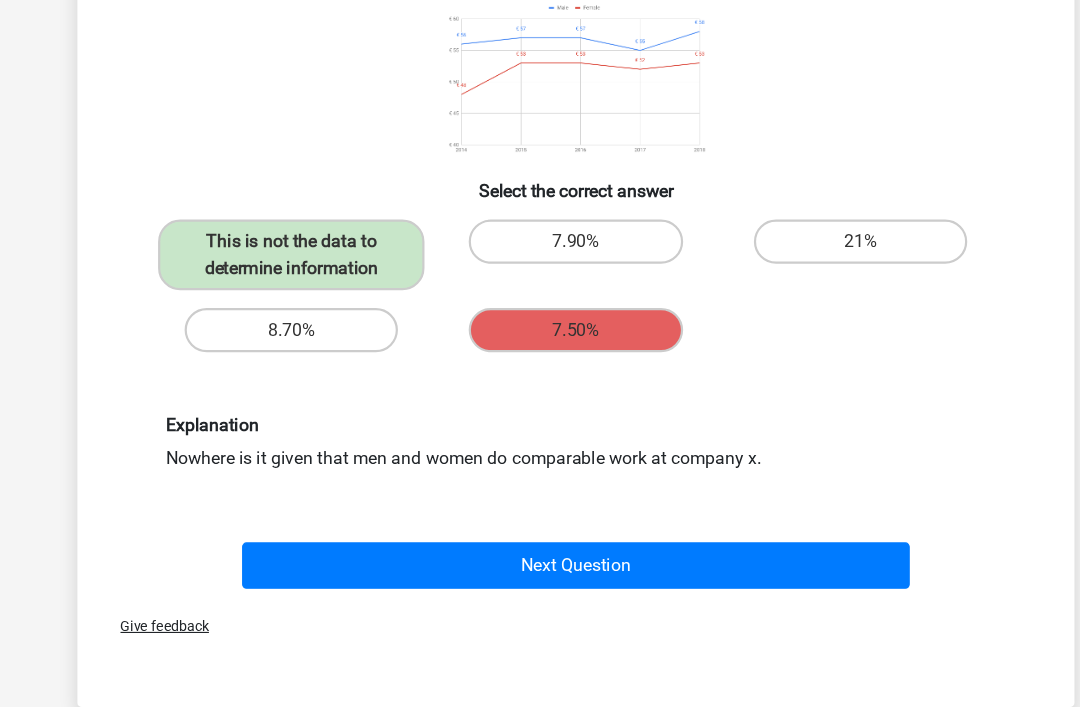 scroll, scrollTop: 365, scrollLeft: 0, axis: vertical 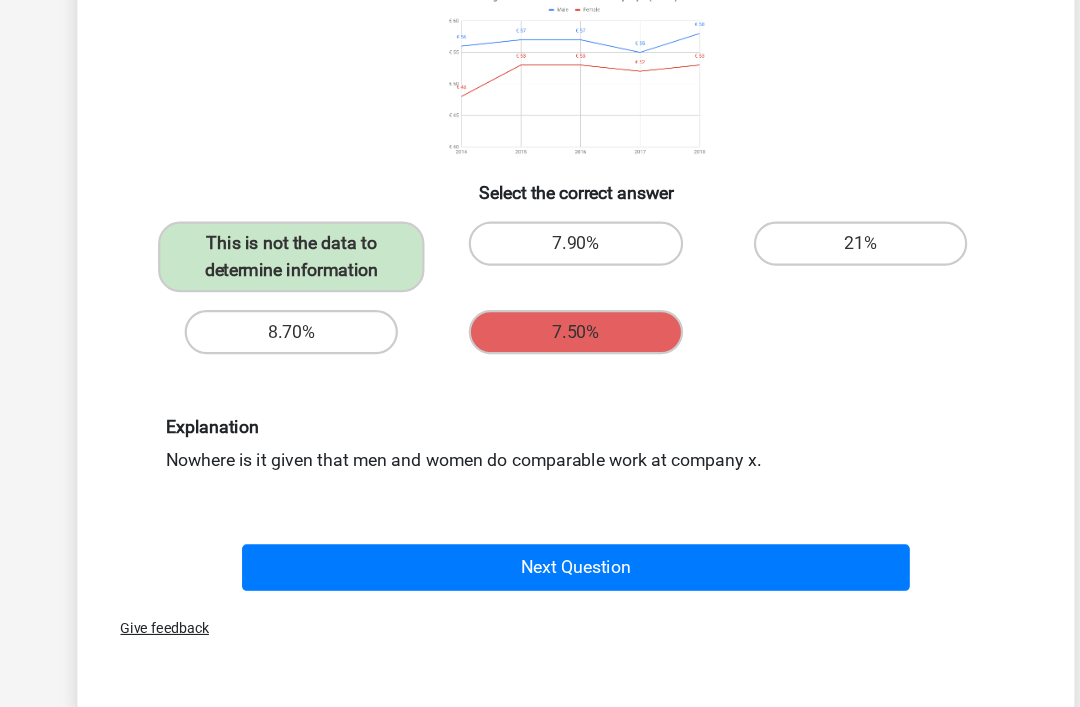 click on "Next Question" at bounding box center [540, 513] 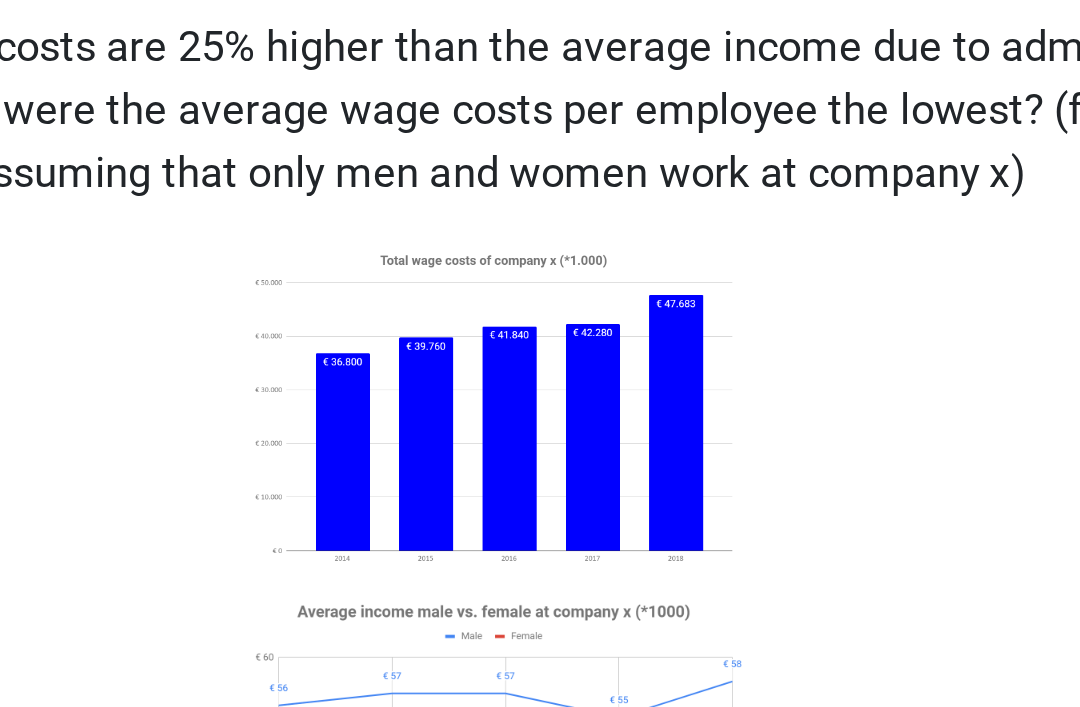 scroll, scrollTop: 0, scrollLeft: 0, axis: both 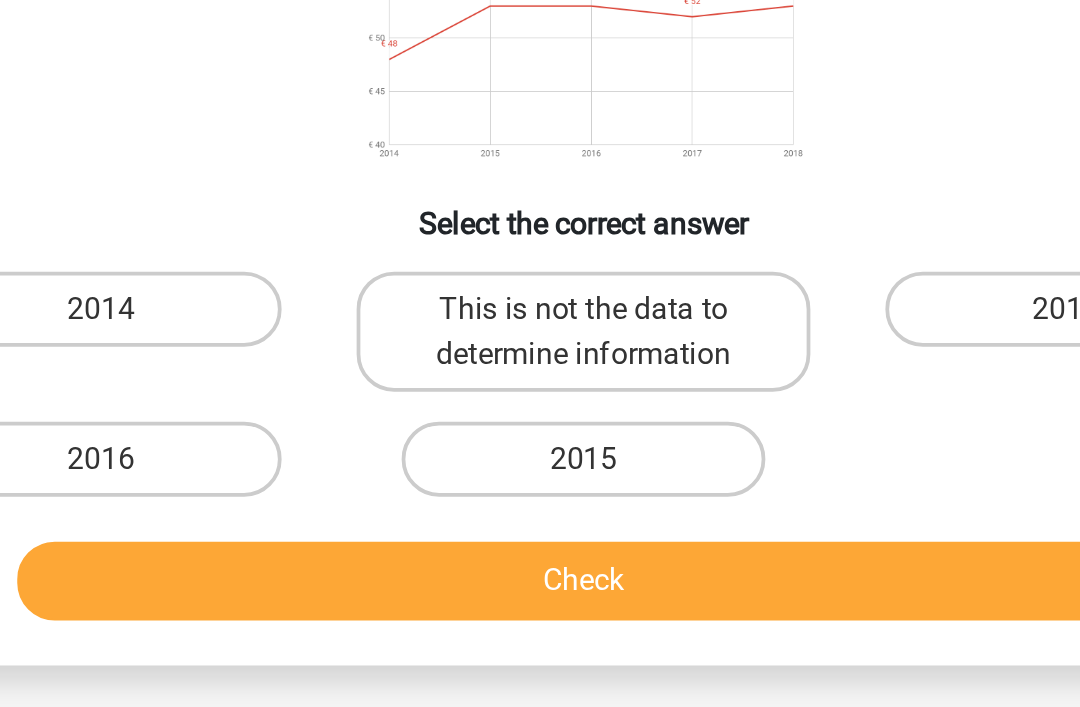 click on "2014" at bounding box center [282, 460] 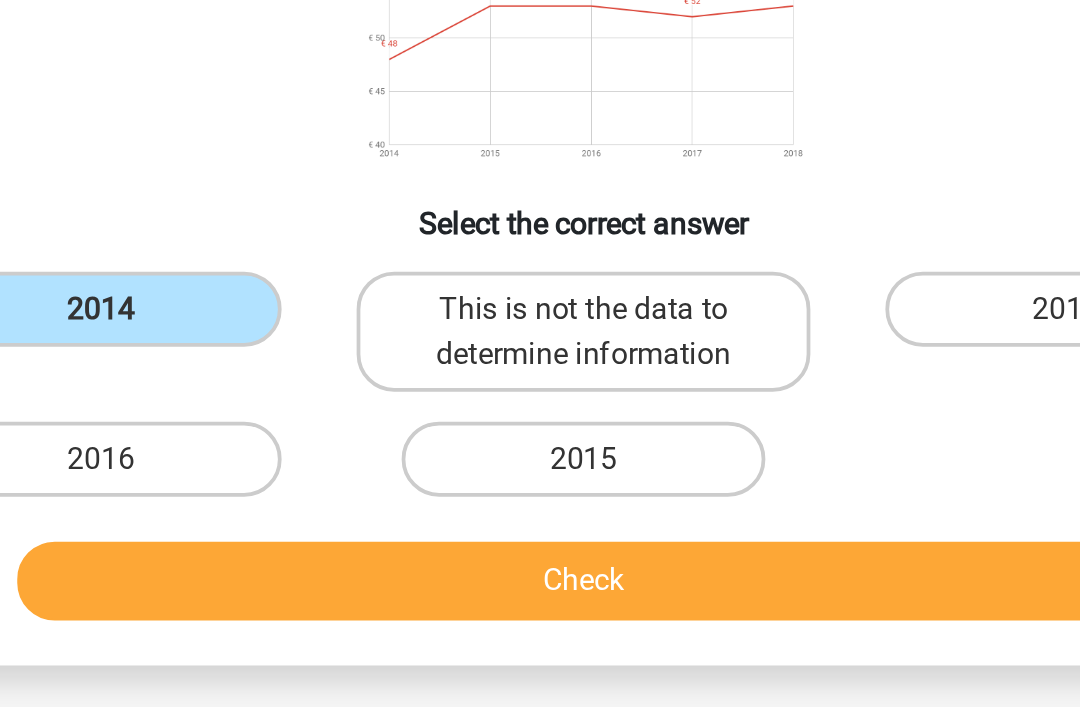 scroll, scrollTop: 156, scrollLeft: 0, axis: vertical 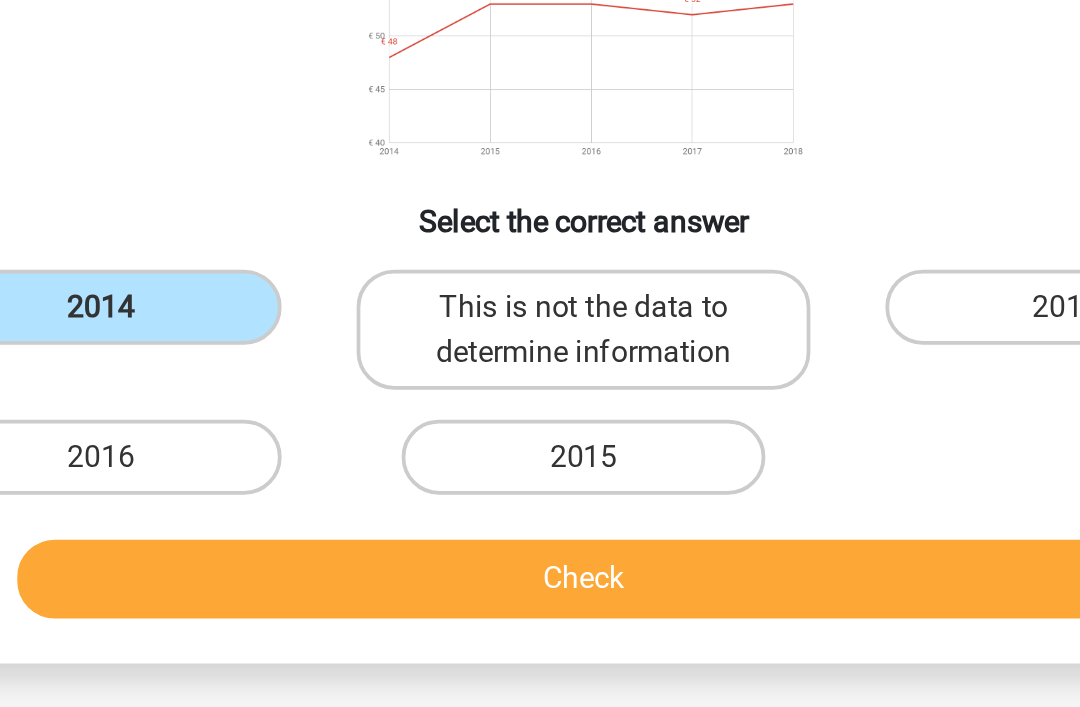 click on "Check" at bounding box center [540, 604] 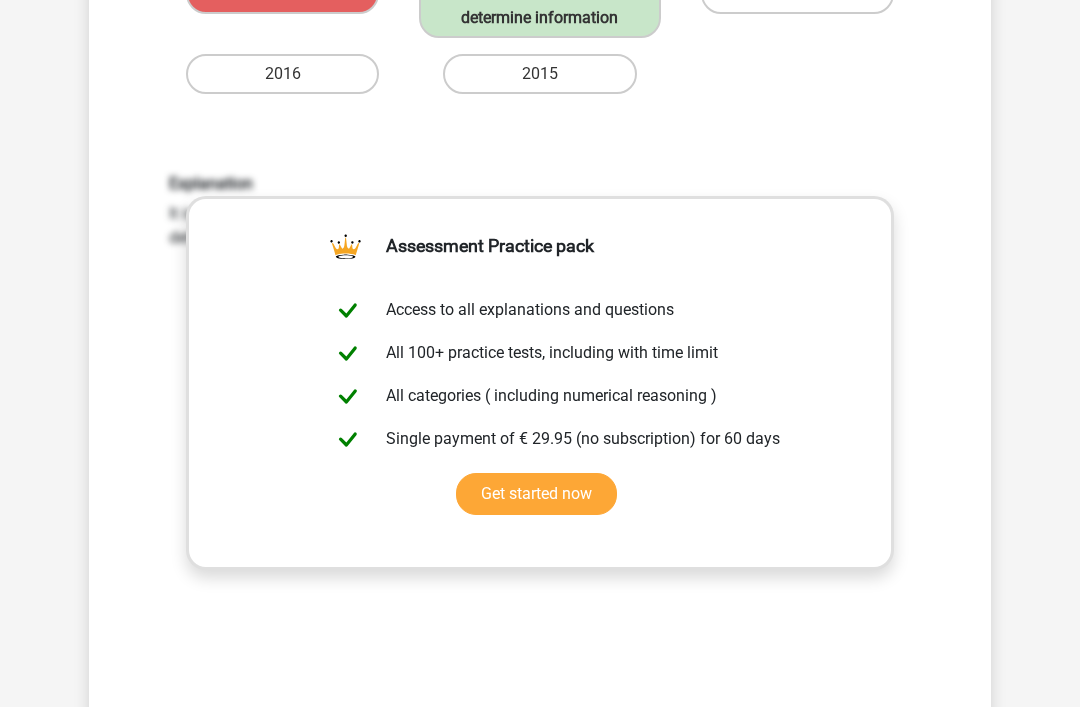 scroll, scrollTop: 814, scrollLeft: 0, axis: vertical 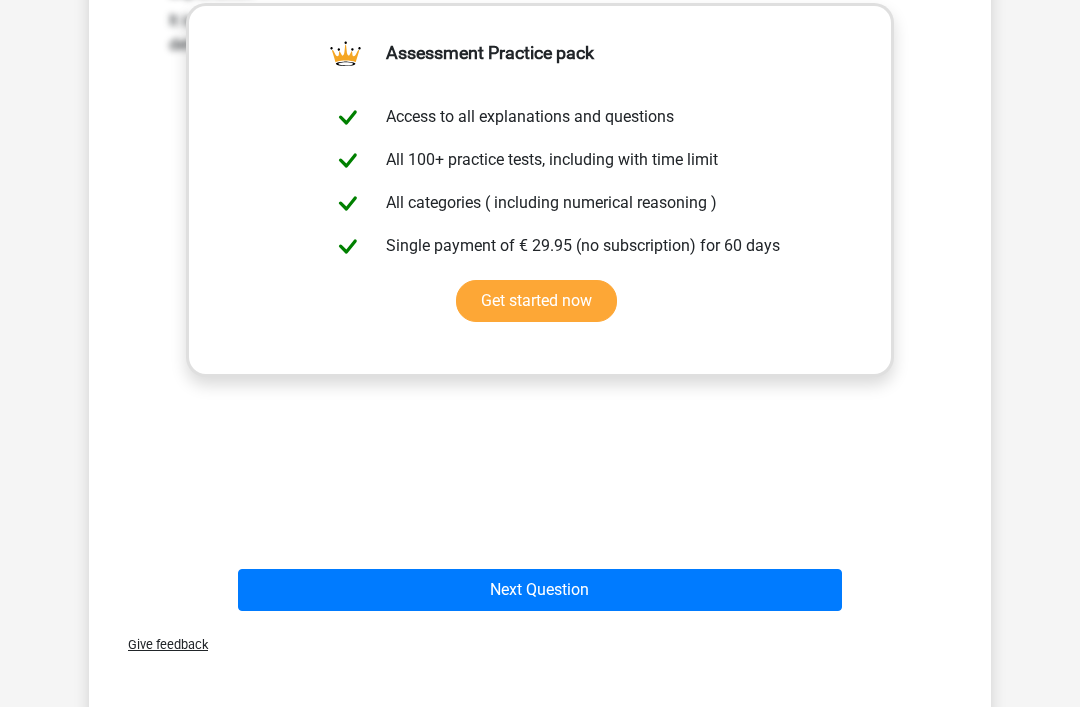 click on "Next Question" at bounding box center (540, 590) 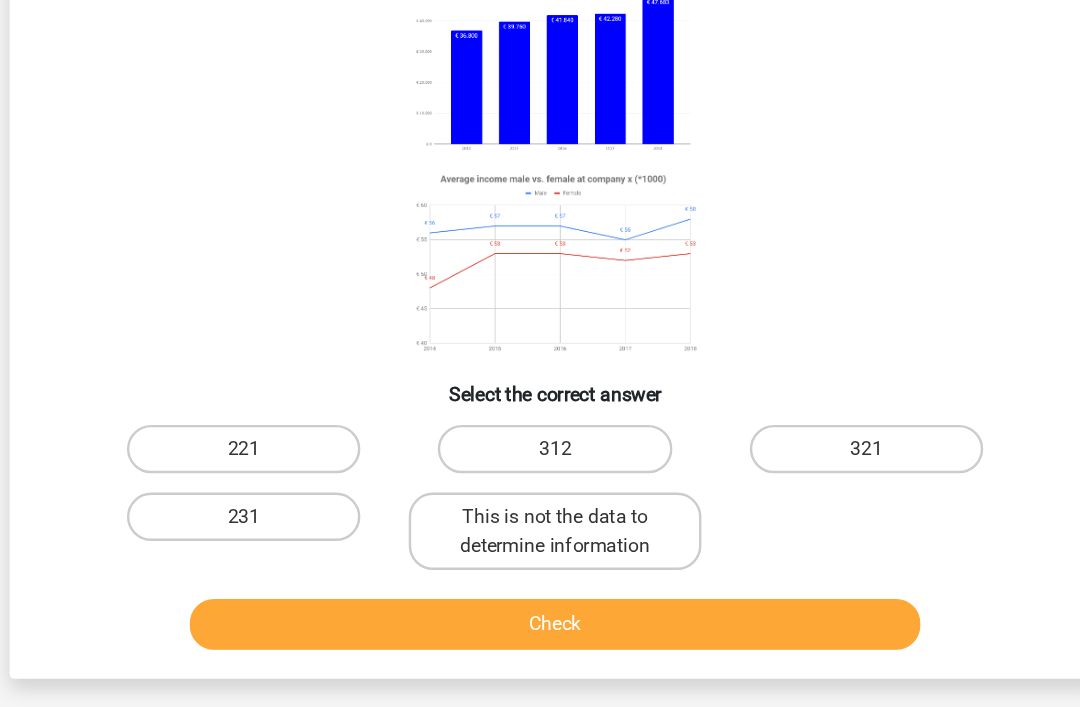 scroll, scrollTop: 217, scrollLeft: 0, axis: vertical 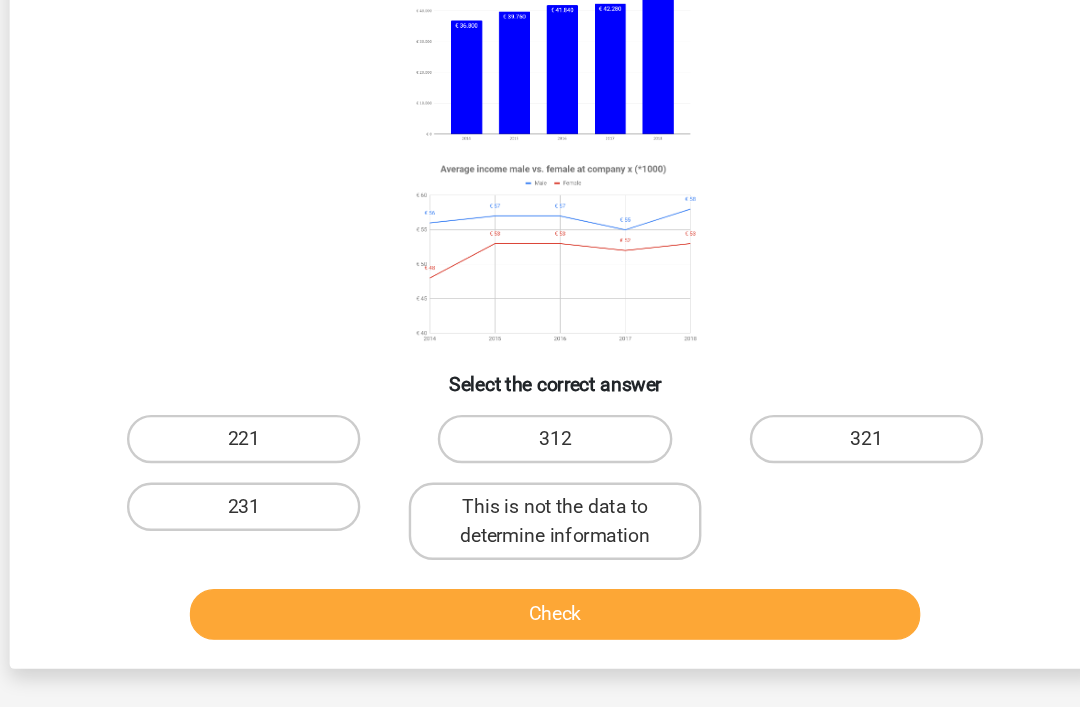 click on "231" at bounding box center (282, 484) 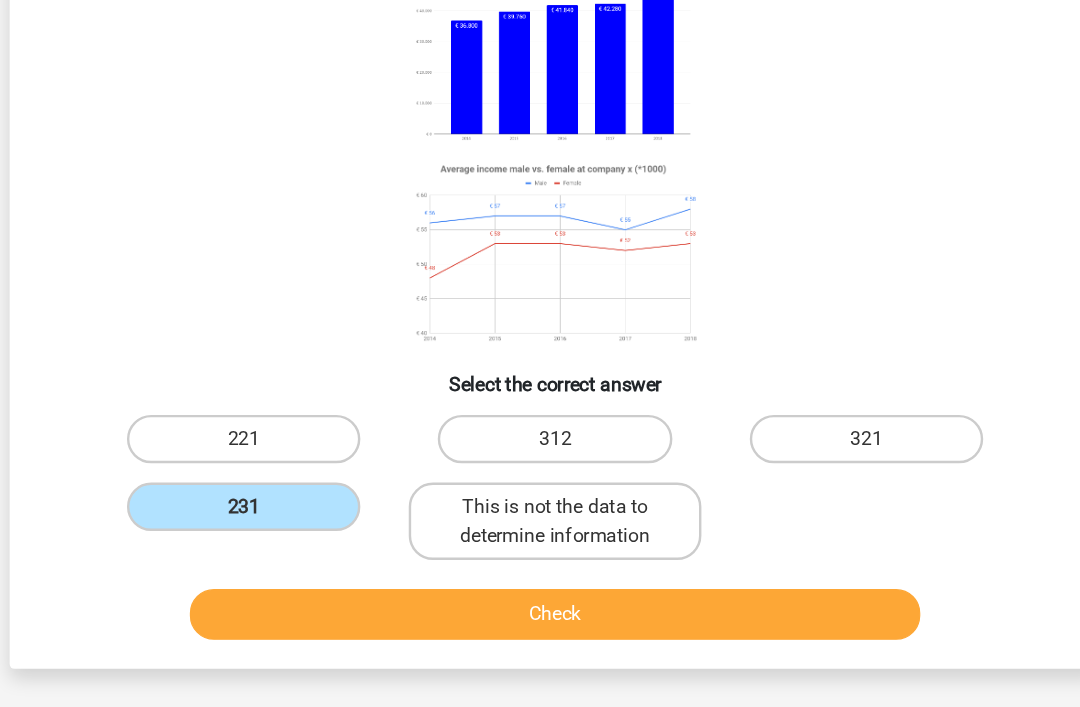 click on "Check" at bounding box center (540, 573) 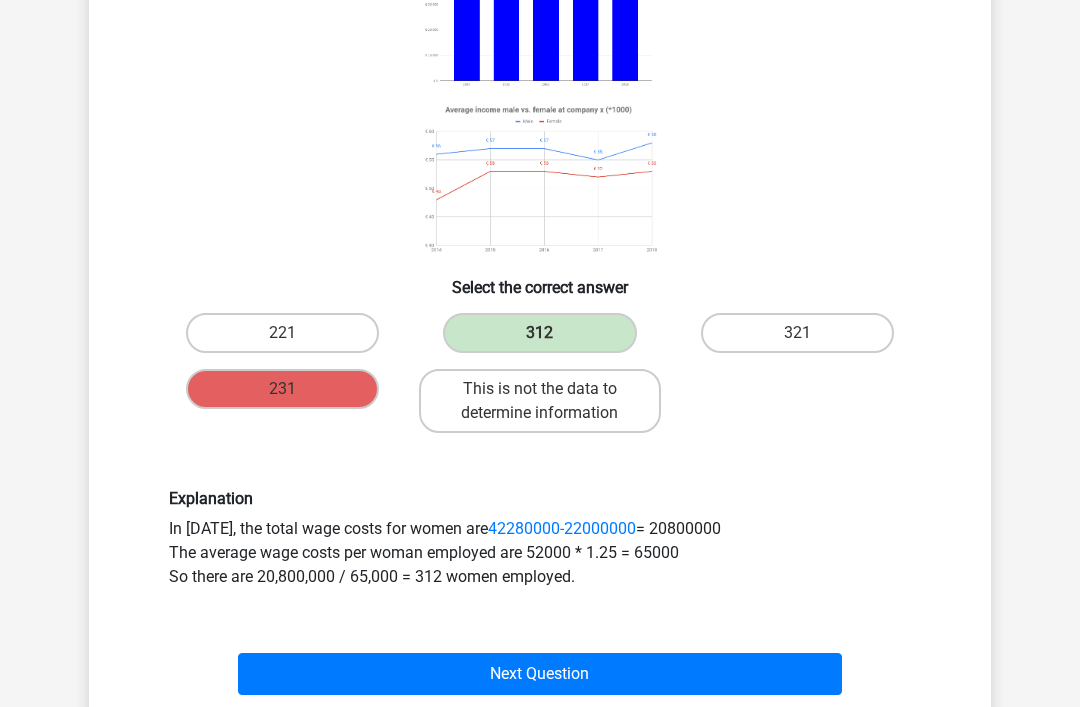 scroll, scrollTop: 311, scrollLeft: 0, axis: vertical 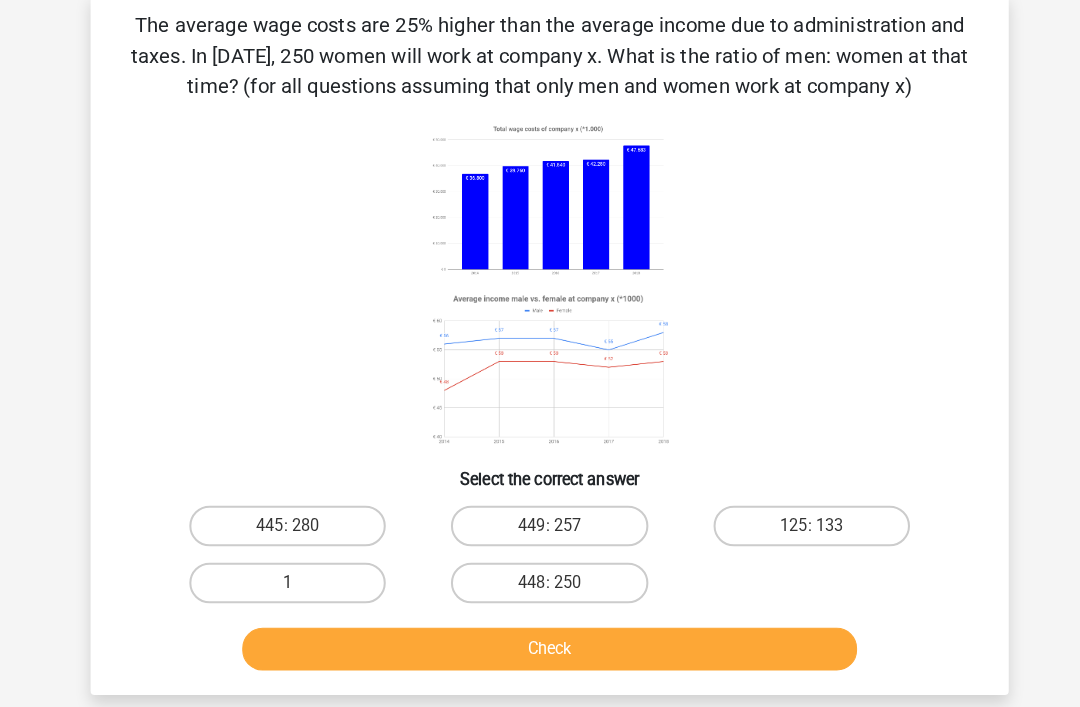 click on "448: 250" at bounding box center (539, 573) 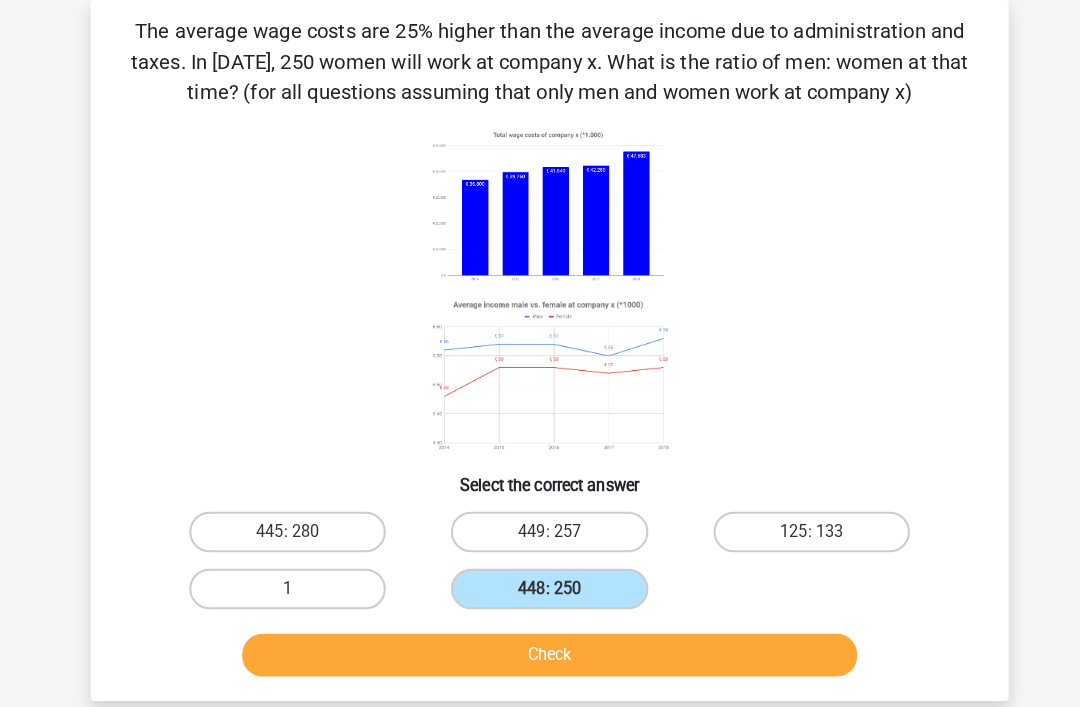 scroll, scrollTop: 89, scrollLeft: 0, axis: vertical 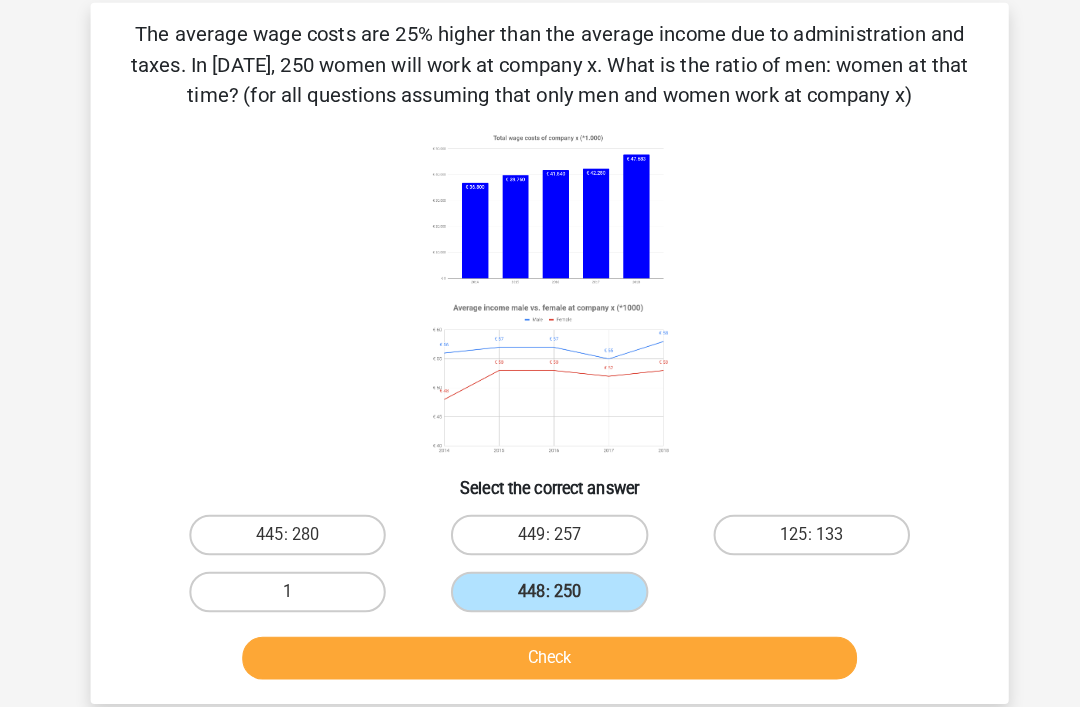 click on "Check" at bounding box center [540, 647] 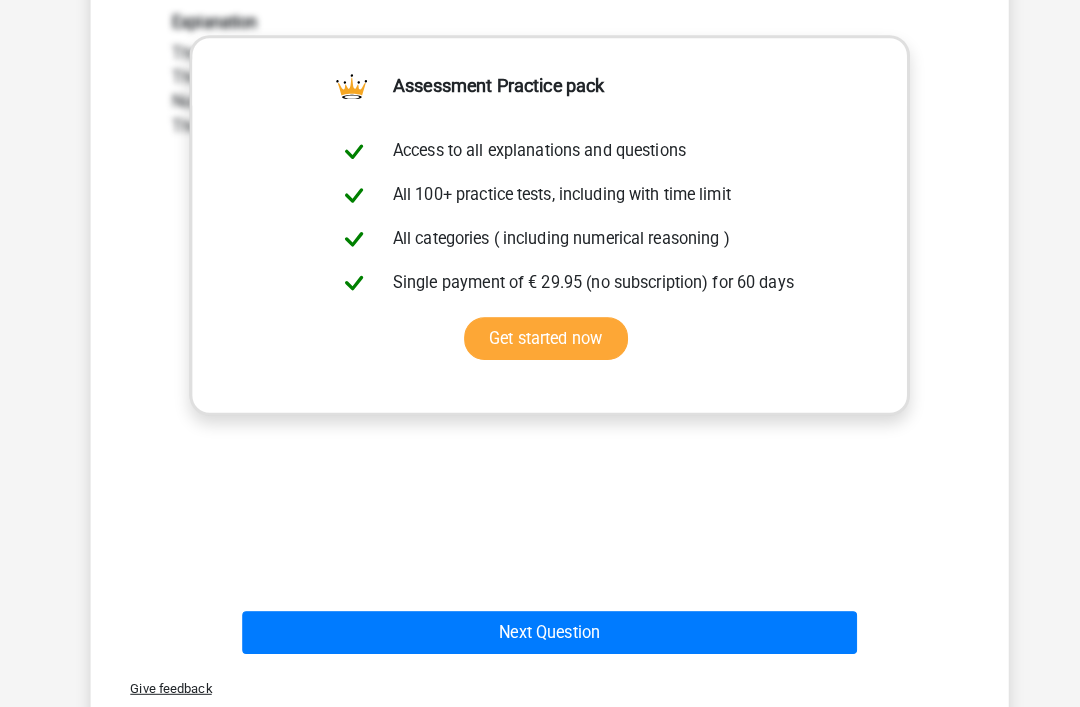 scroll, scrollTop: 696, scrollLeft: 0, axis: vertical 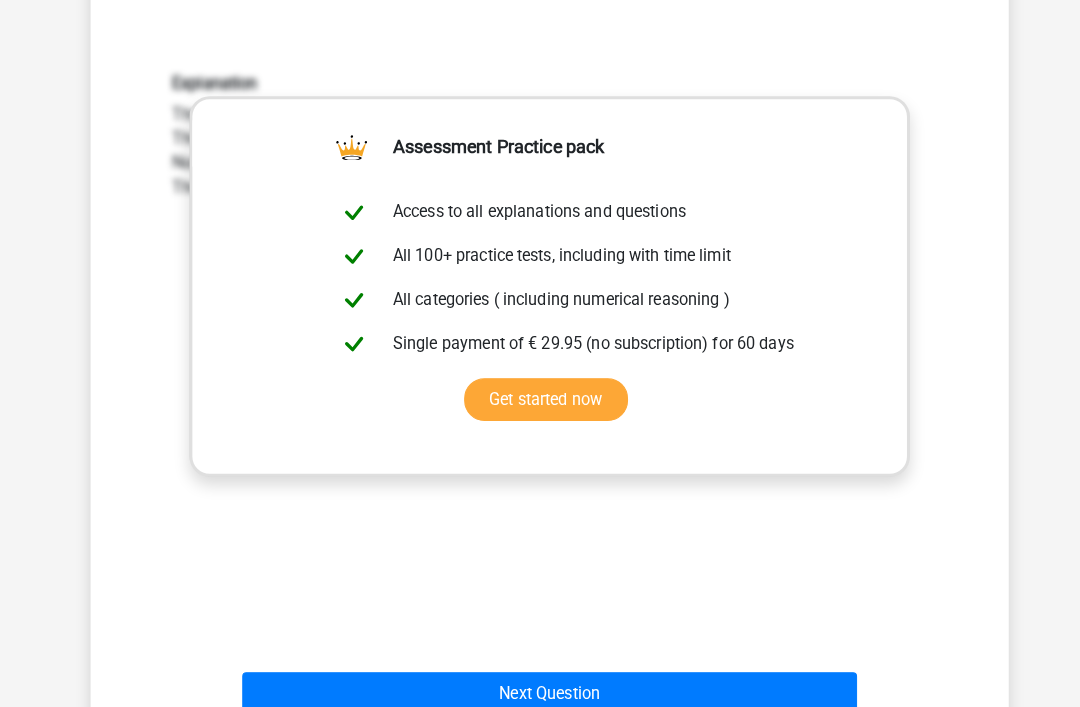 click on "Get started now" at bounding box center [536, 395] 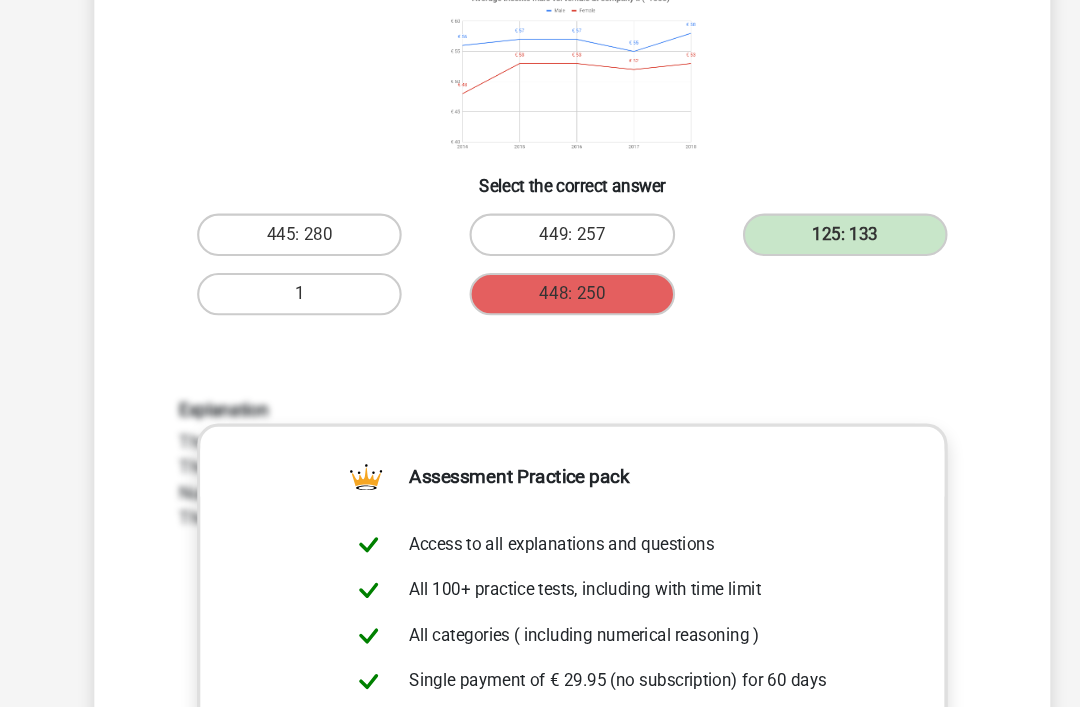 scroll, scrollTop: 820, scrollLeft: 0, axis: vertical 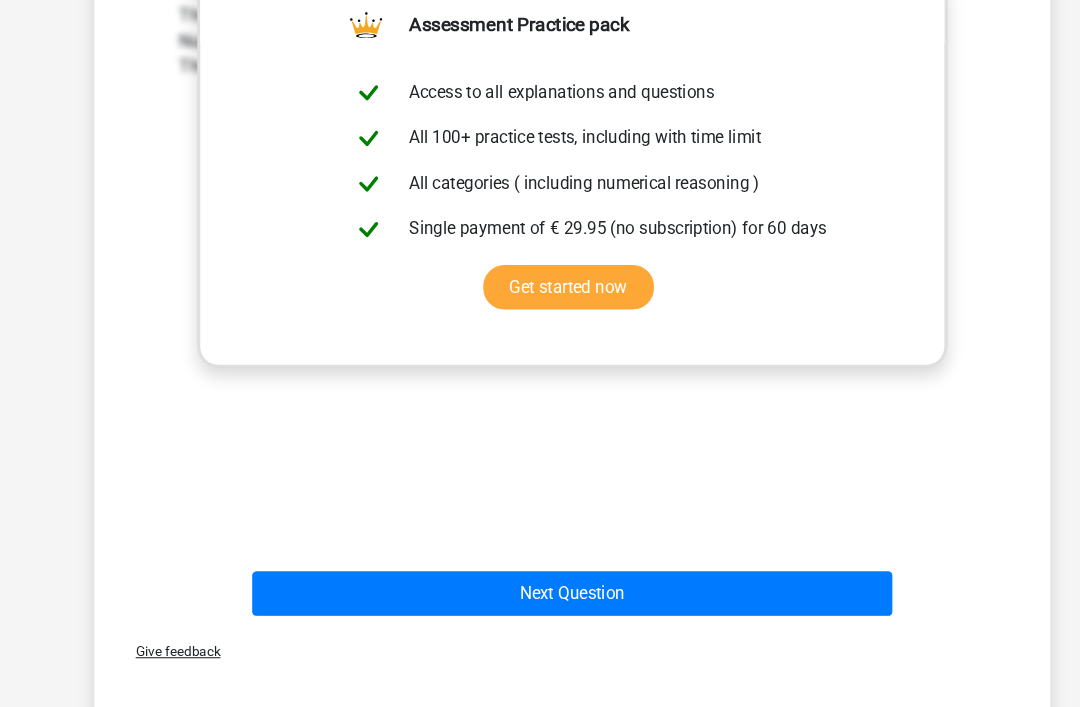 click on "Next Question" at bounding box center (540, 560) 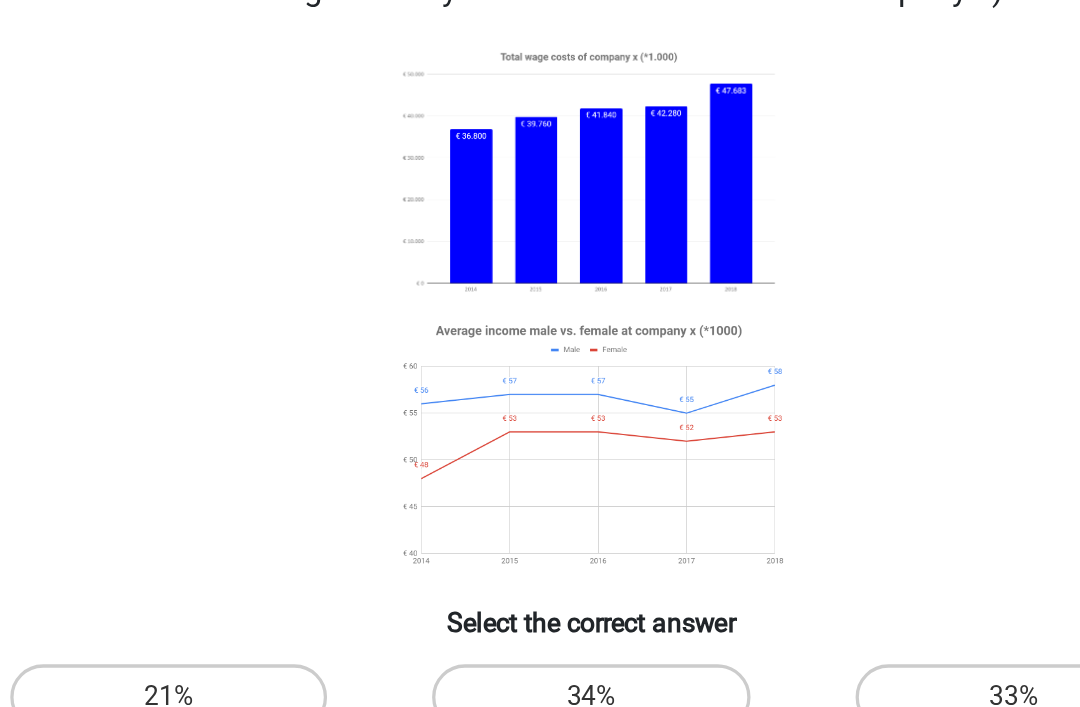 scroll, scrollTop: 85, scrollLeft: 0, axis: vertical 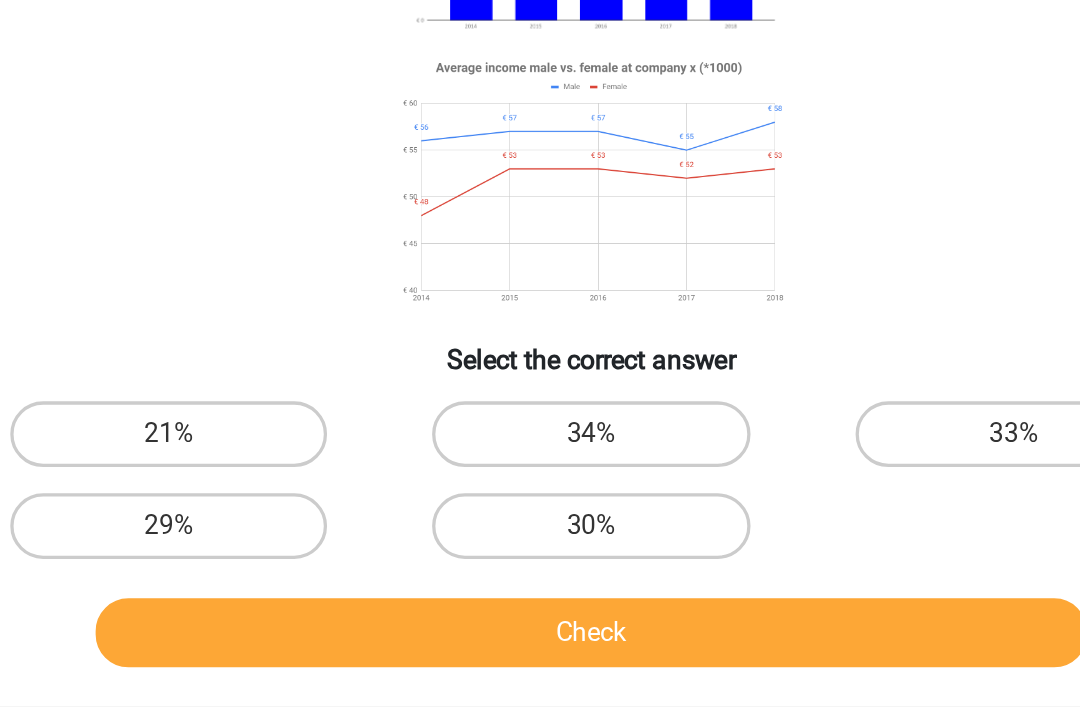 click on "29%" at bounding box center (282, 556) 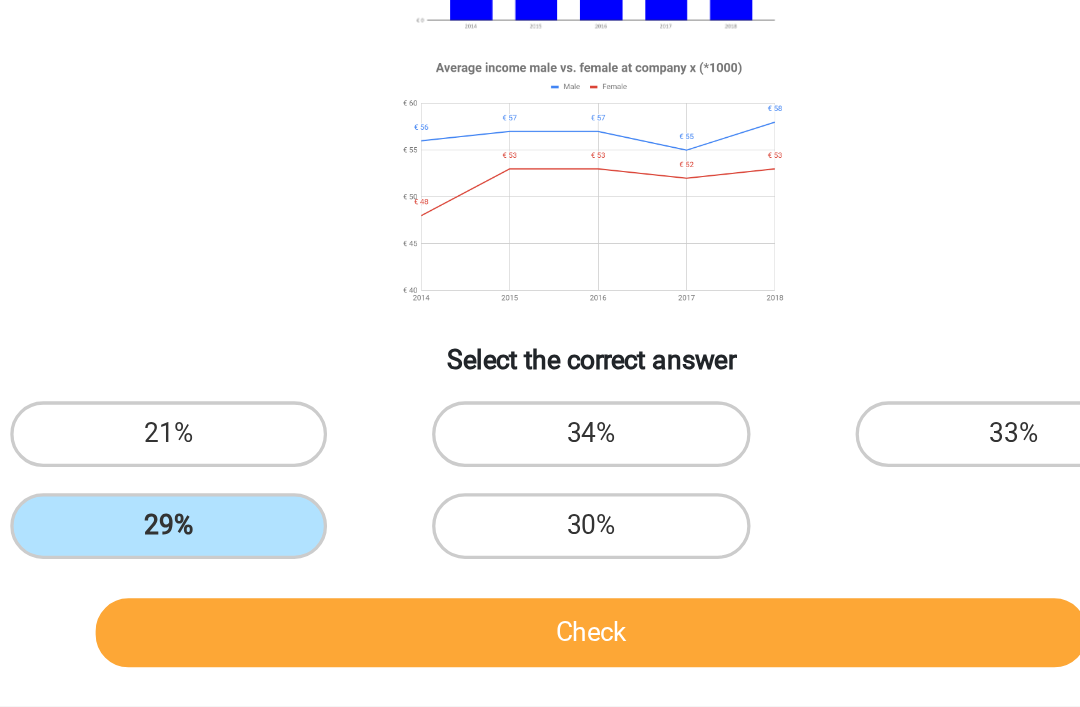 click on "29%" at bounding box center (282, 556) 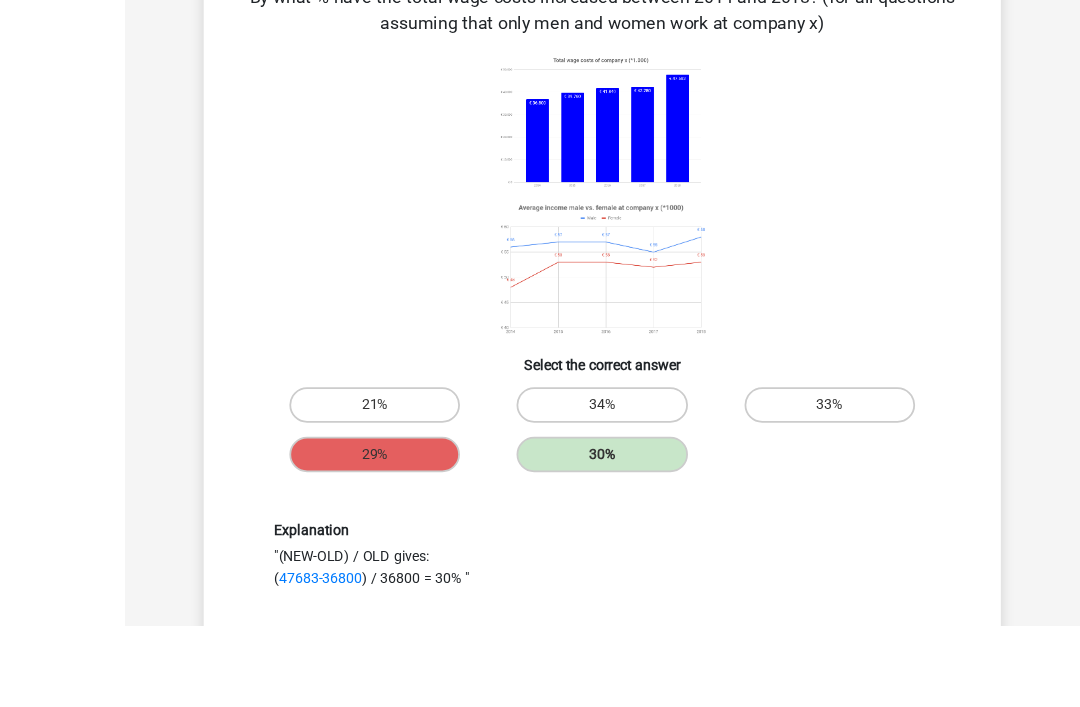 scroll, scrollTop: 187, scrollLeft: 0, axis: vertical 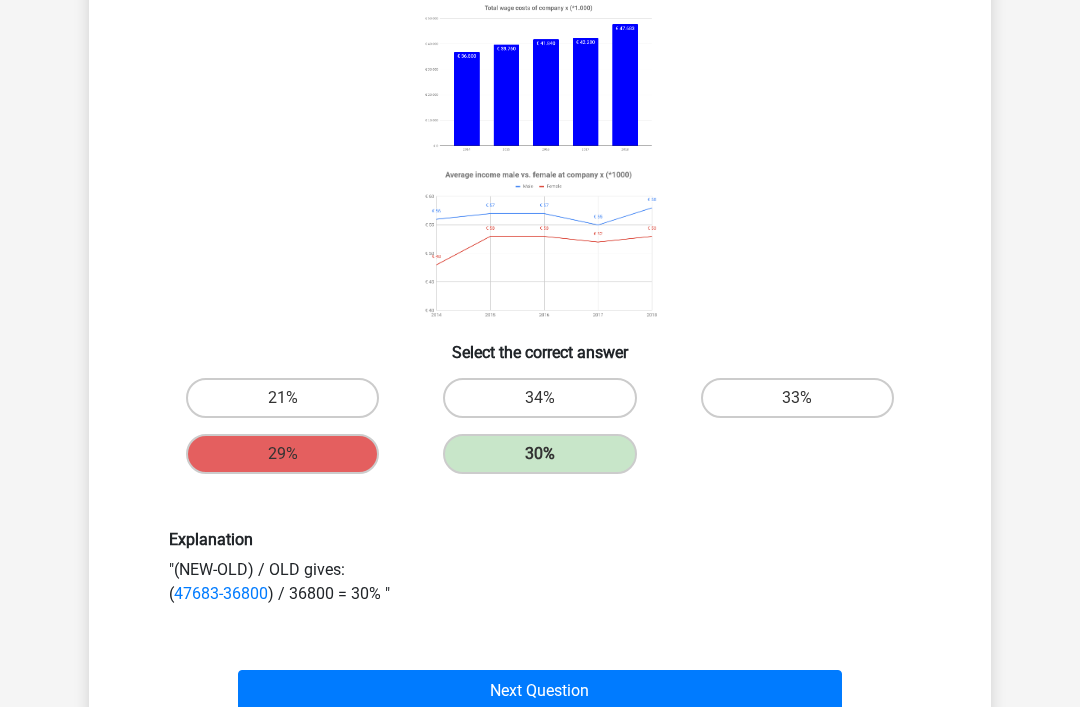 click on "30%" at bounding box center [539, 454] 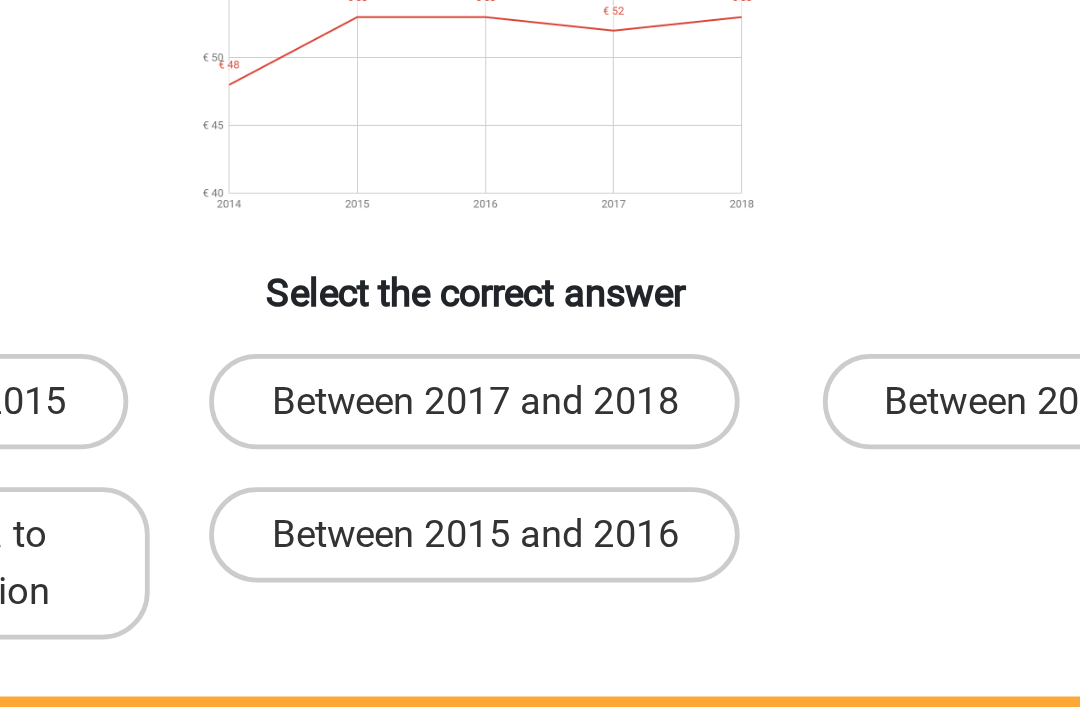 scroll, scrollTop: 35, scrollLeft: 0, axis: vertical 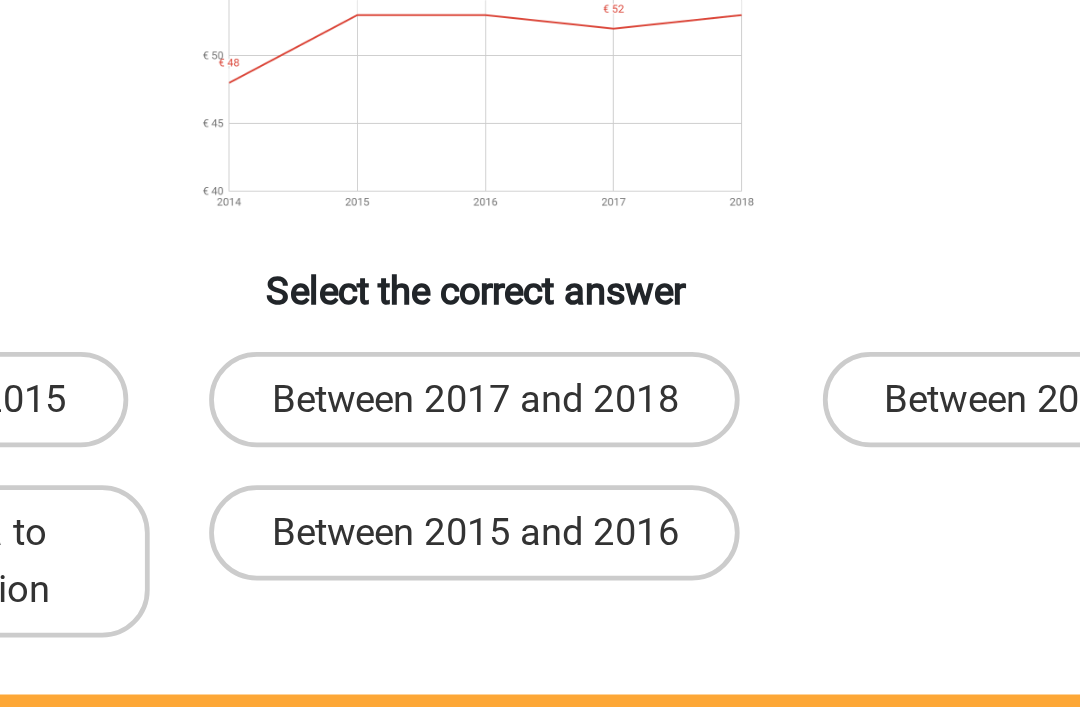 click on "Between 2017 and 2018" at bounding box center [539, 550] 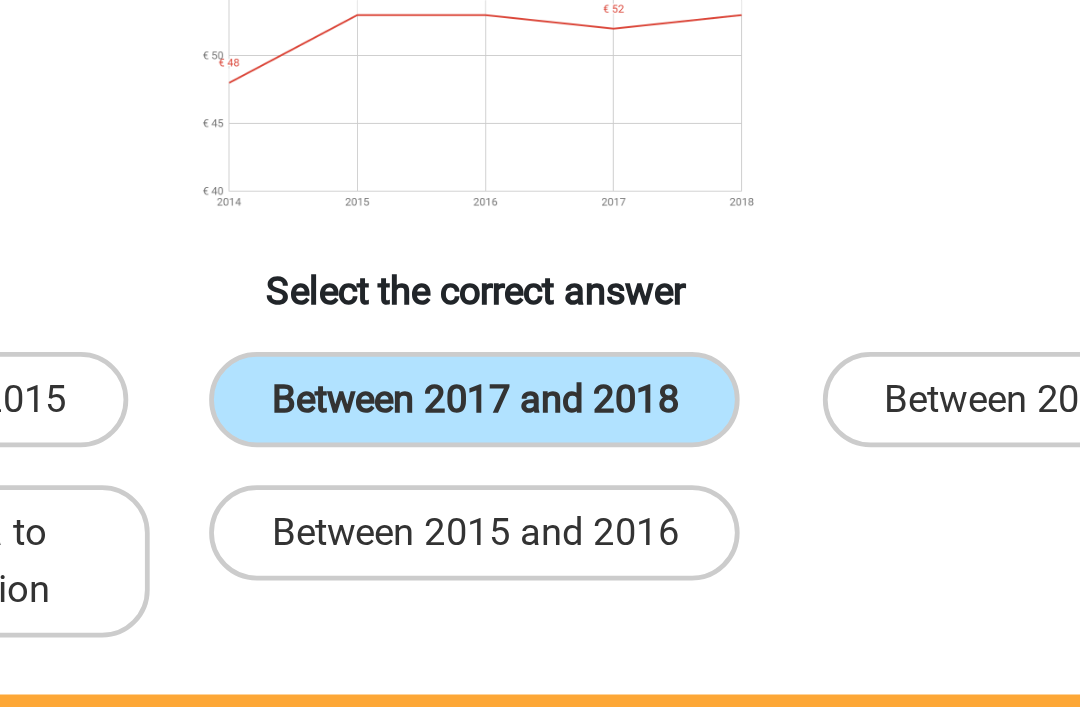 click on "Check" at bounding box center (540, 695) 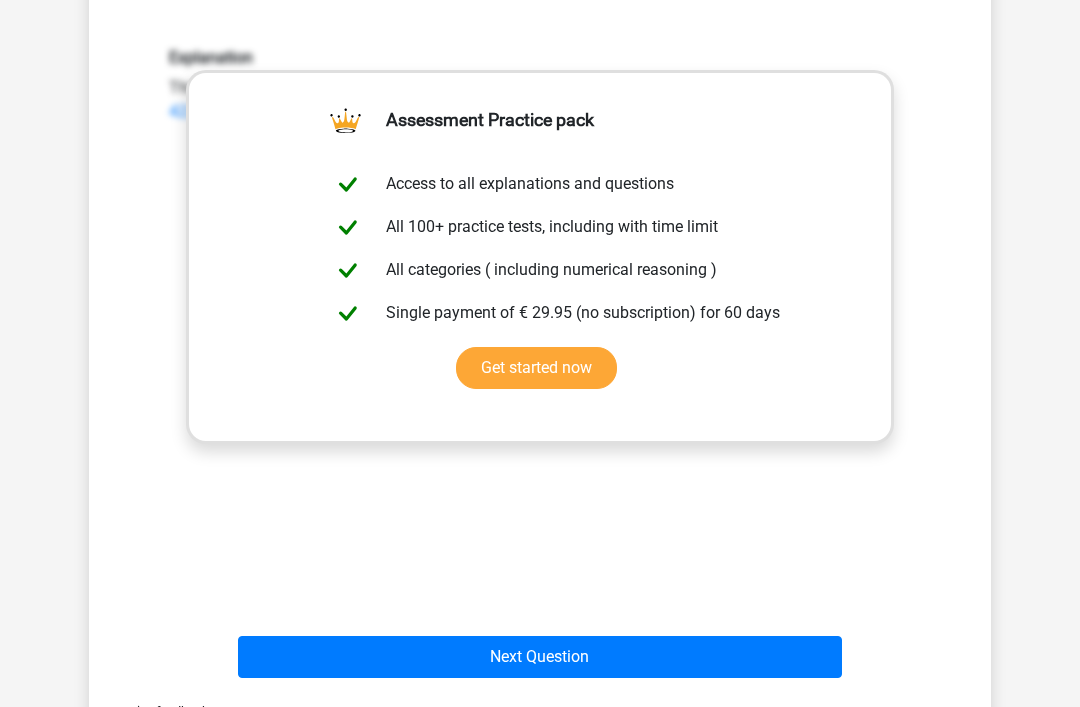 click on "Next Question" at bounding box center (540, 658) 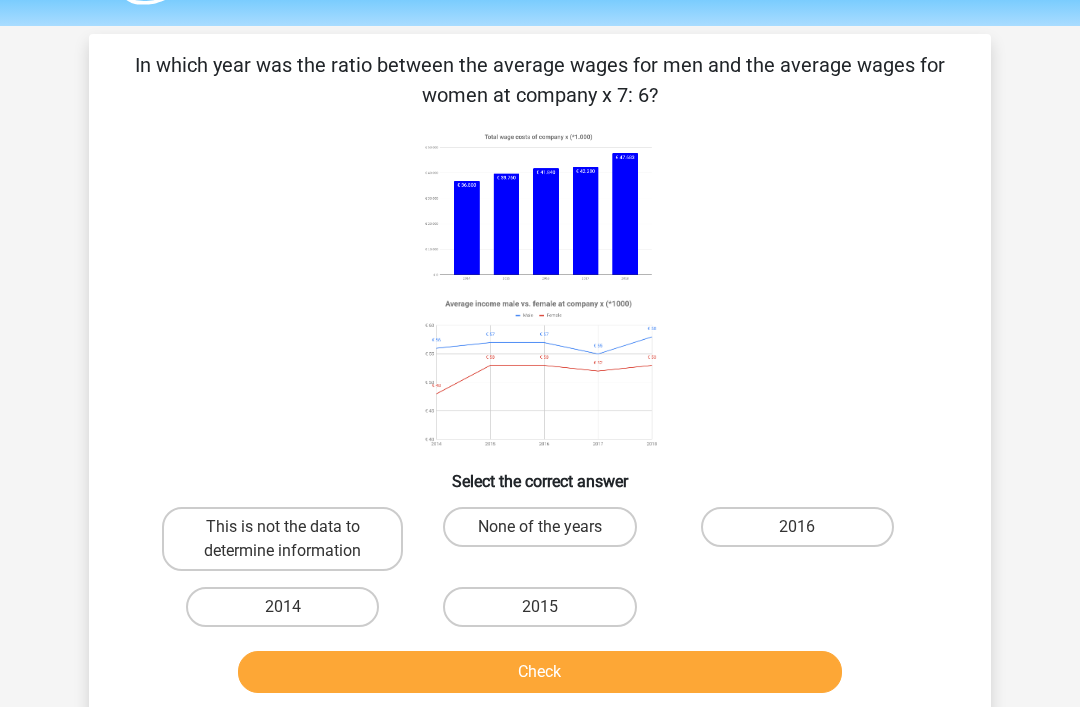 scroll, scrollTop: 58, scrollLeft: 0, axis: vertical 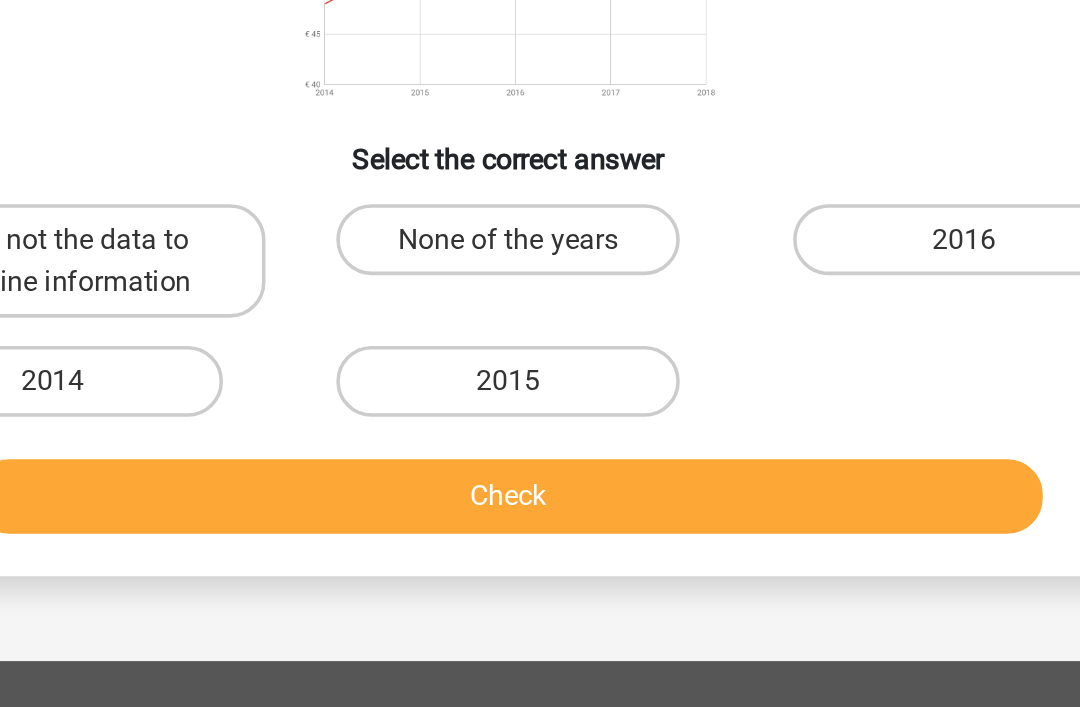 click on "2014" at bounding box center (282, 487) 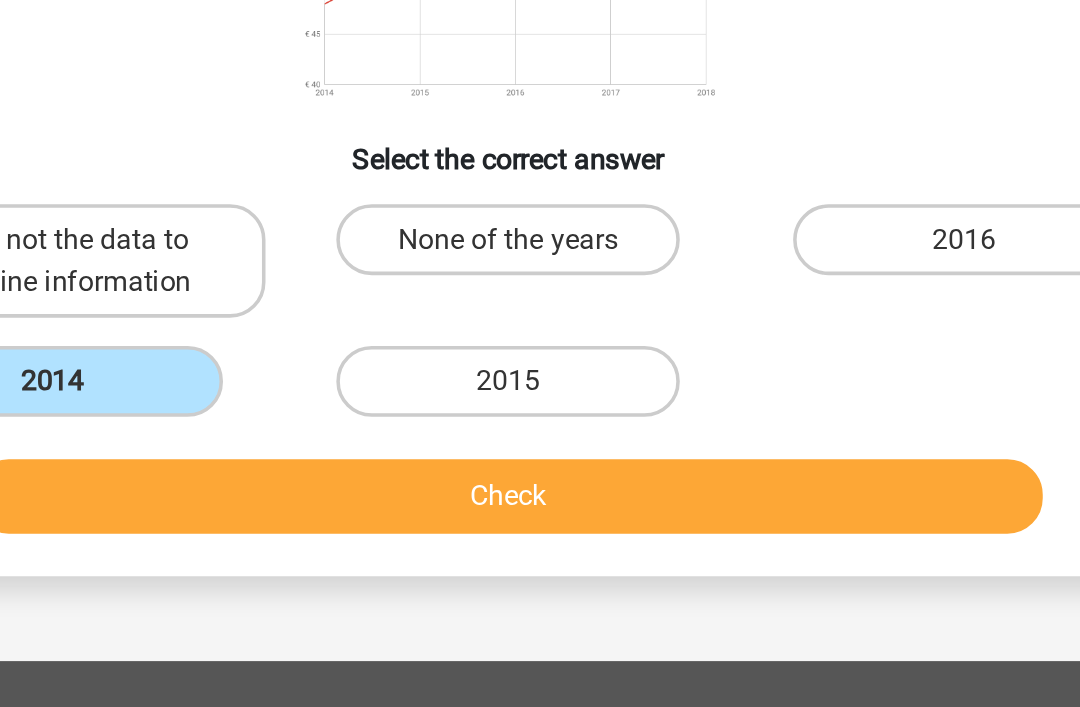 scroll, scrollTop: 179, scrollLeft: 0, axis: vertical 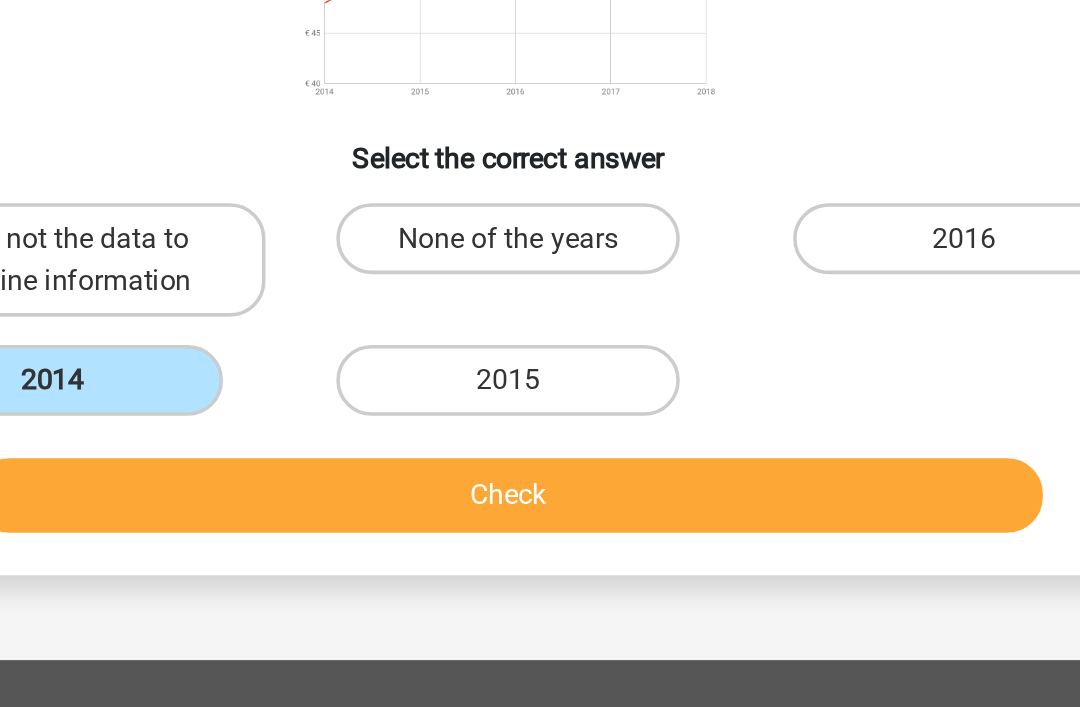 click on "Check" at bounding box center [540, 551] 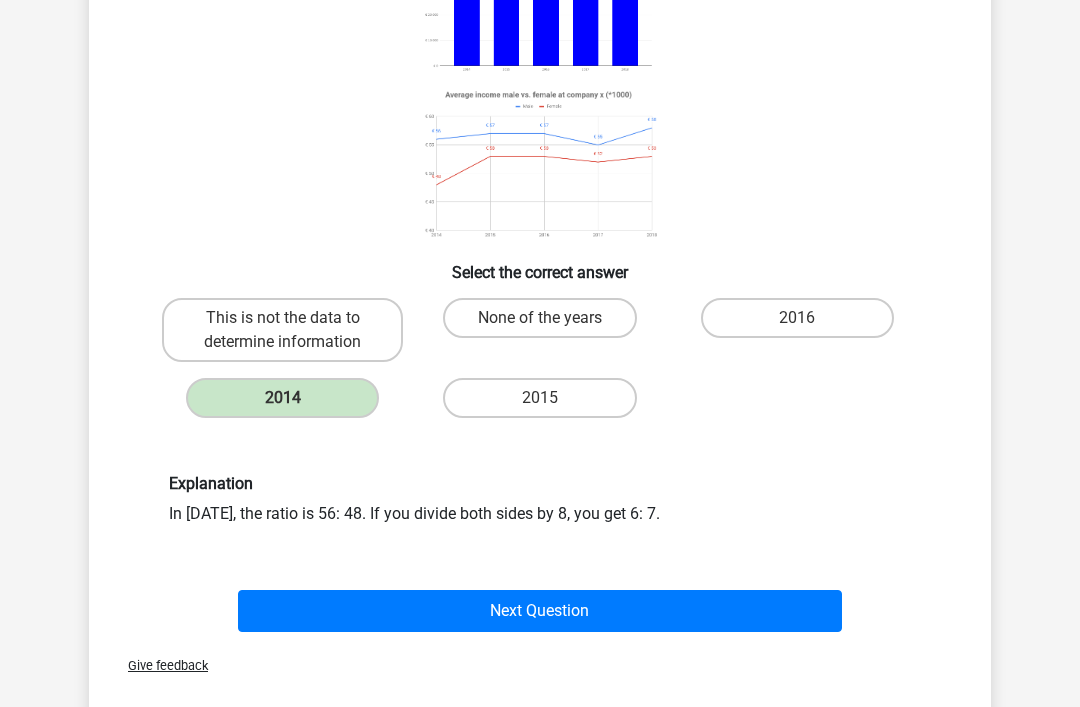 click on "Next Question" at bounding box center (540, 611) 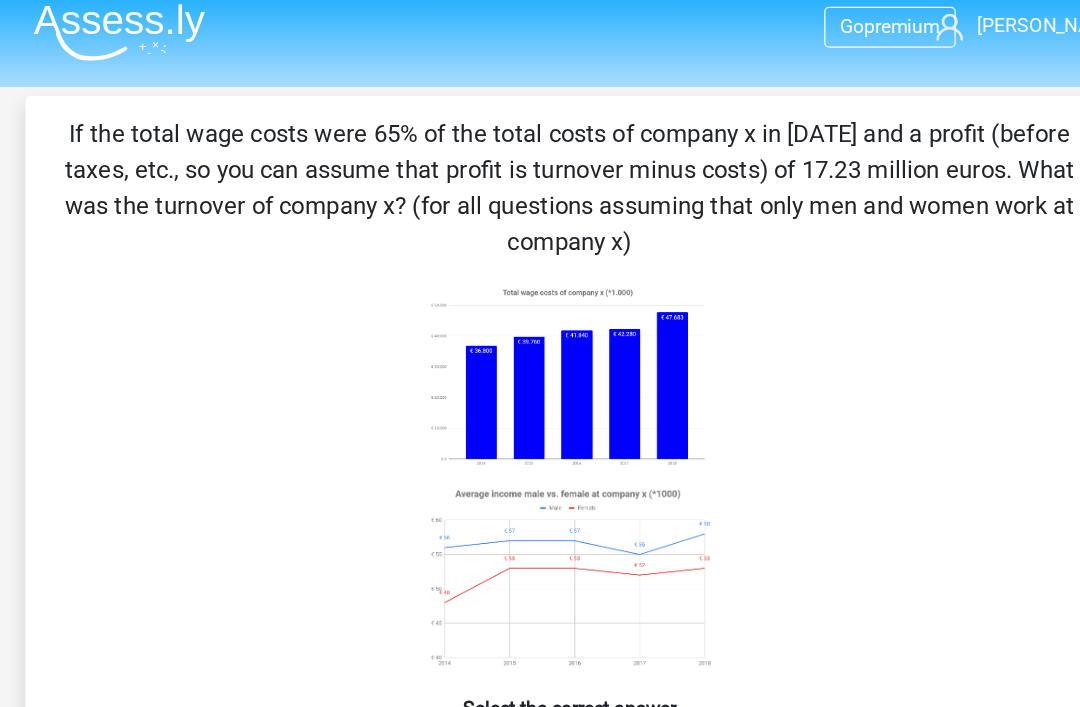 scroll, scrollTop: 0, scrollLeft: 0, axis: both 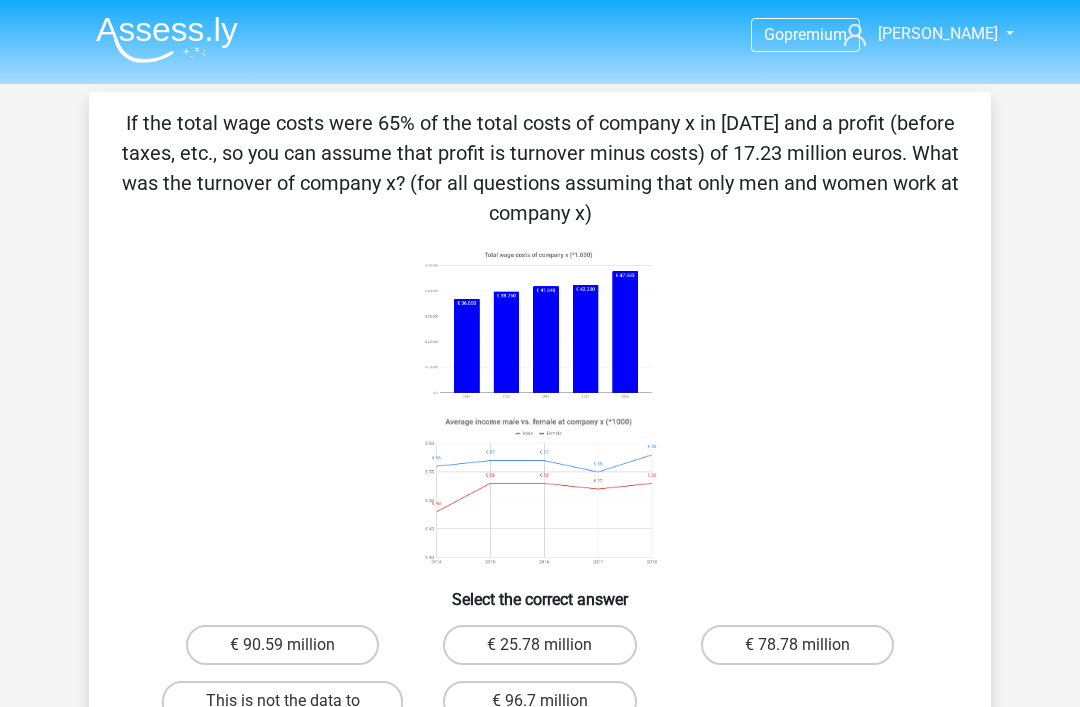 click on "€ 90.59 million" at bounding box center [282, 645] 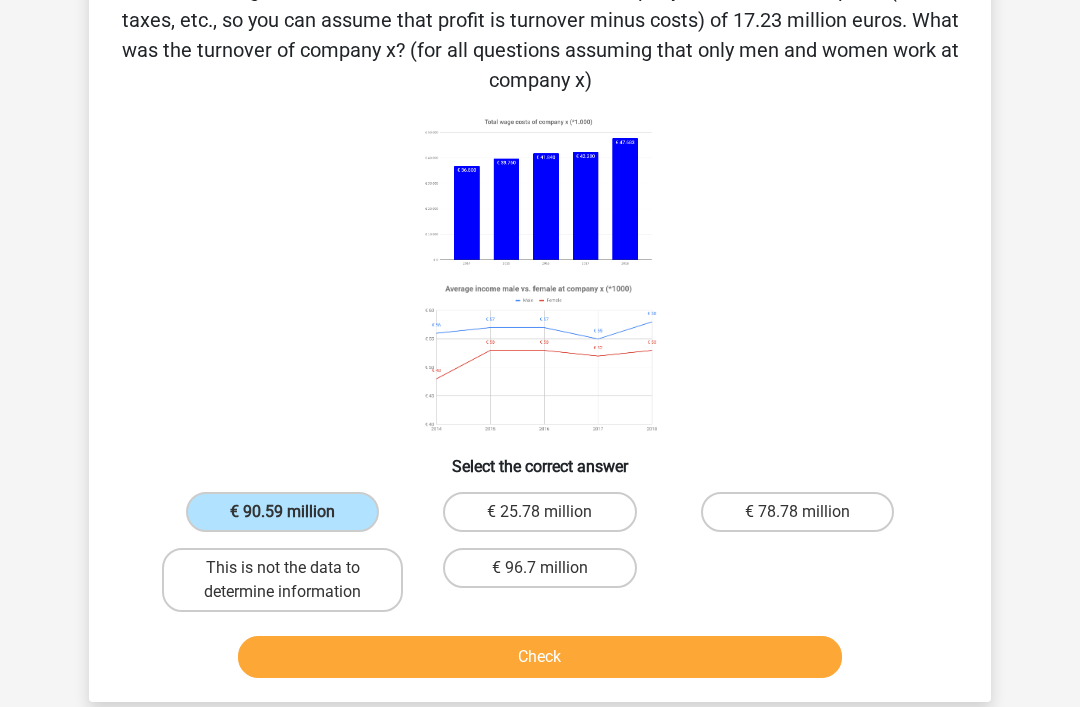 scroll, scrollTop: 131, scrollLeft: 0, axis: vertical 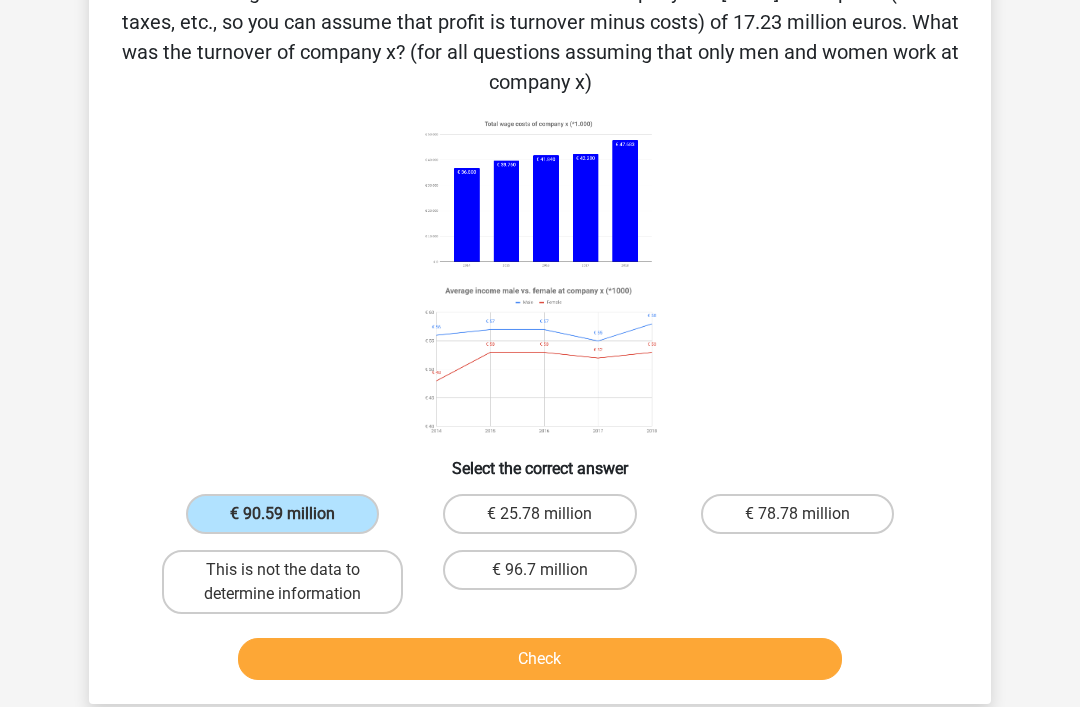 click on "Check" at bounding box center [540, 659] 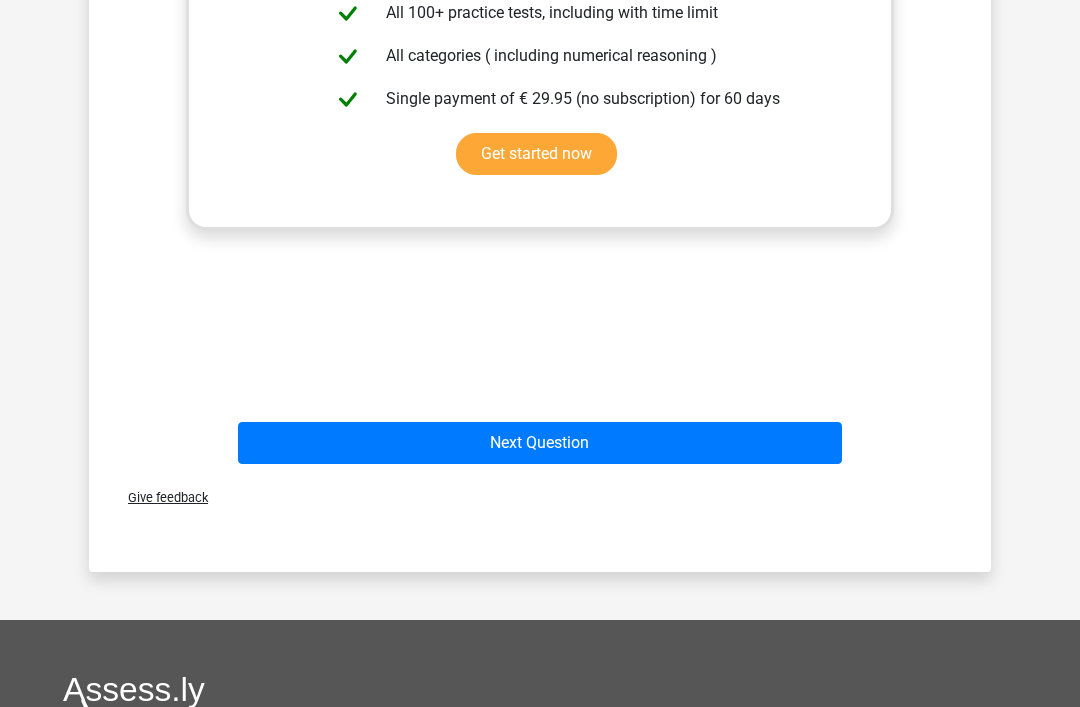 click on "Next Question" at bounding box center (540, 443) 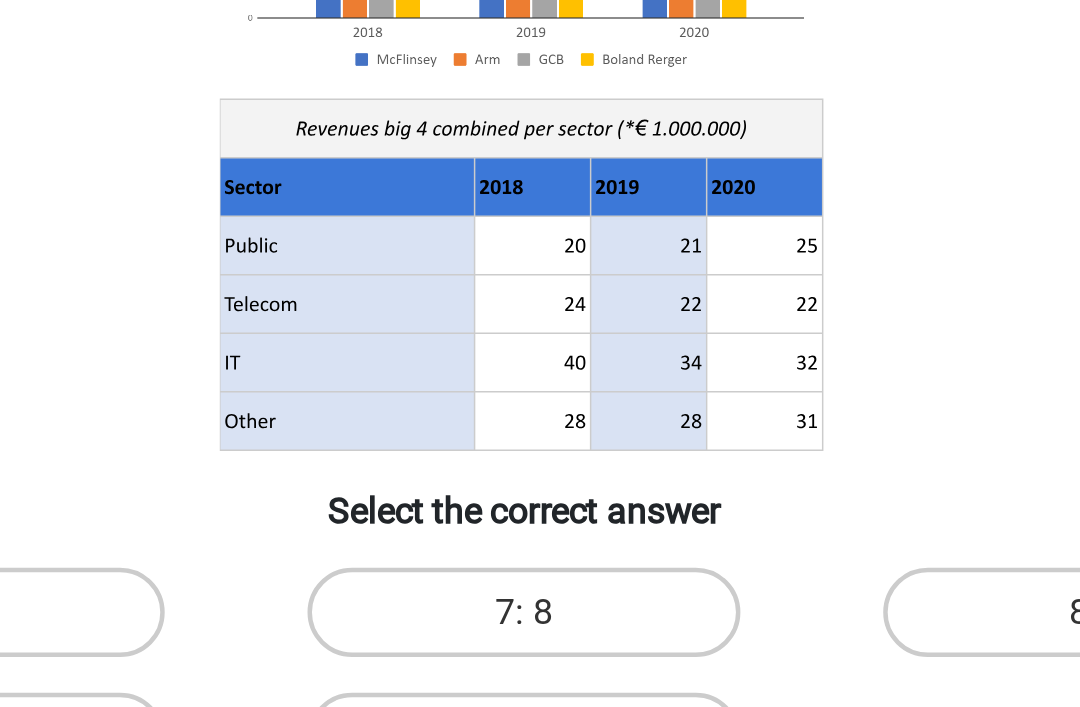 scroll, scrollTop: 39, scrollLeft: 0, axis: vertical 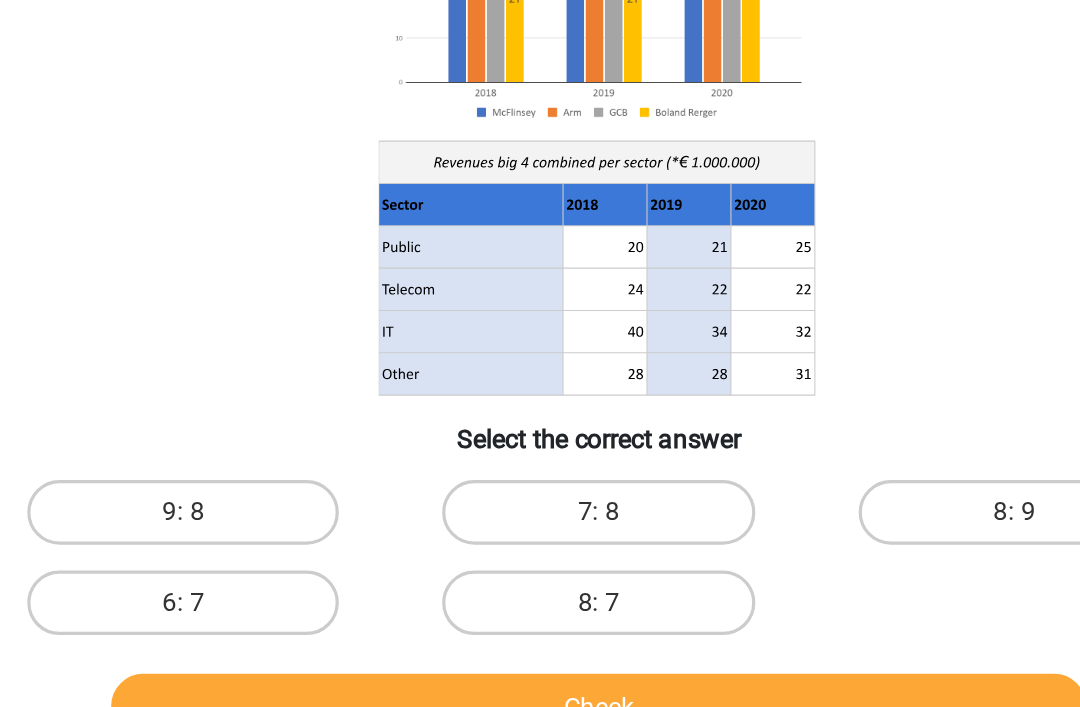 click on "8: 7" at bounding box center [539, 602] 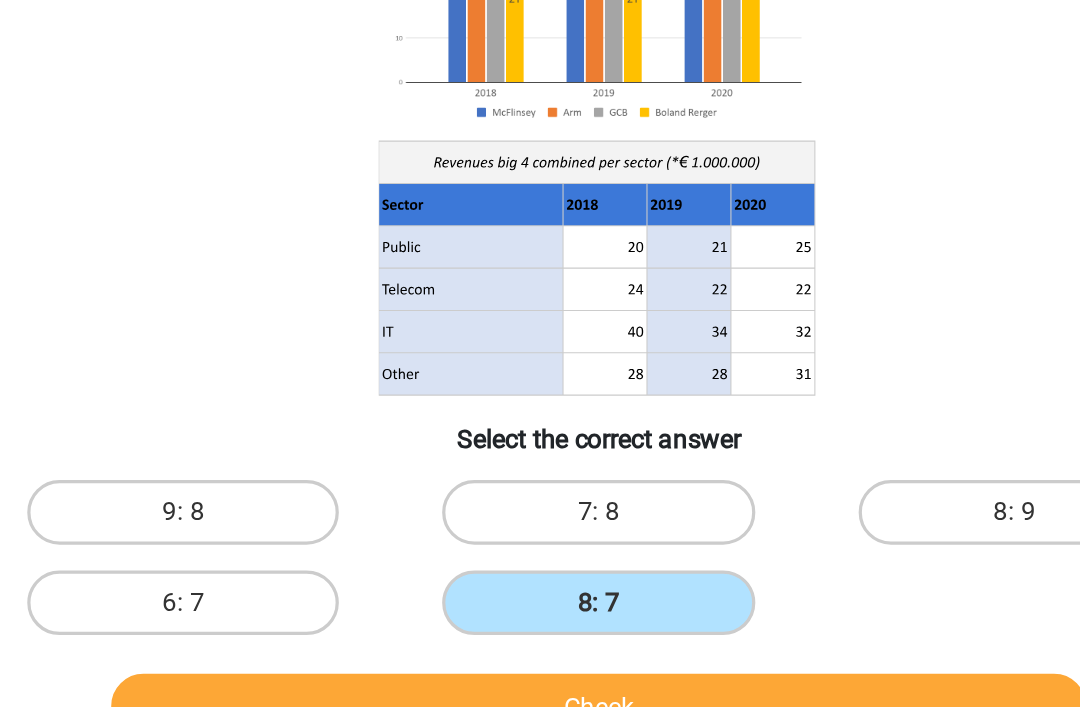 scroll, scrollTop: 40, scrollLeft: 0, axis: vertical 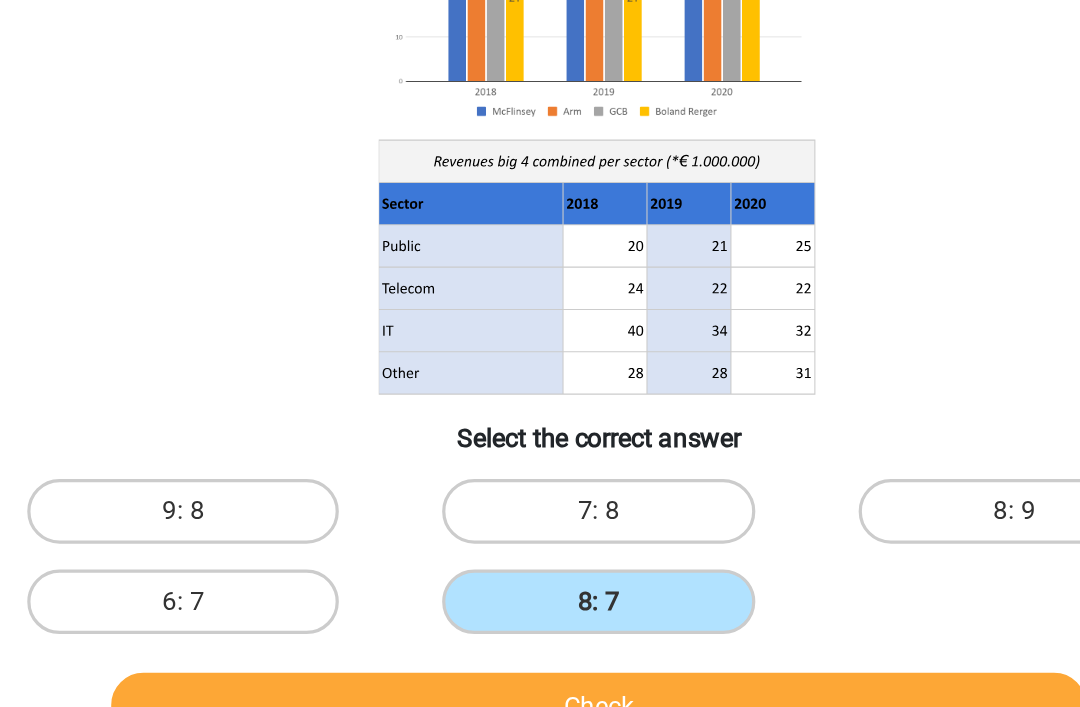 click on "Check" at bounding box center [540, 666] 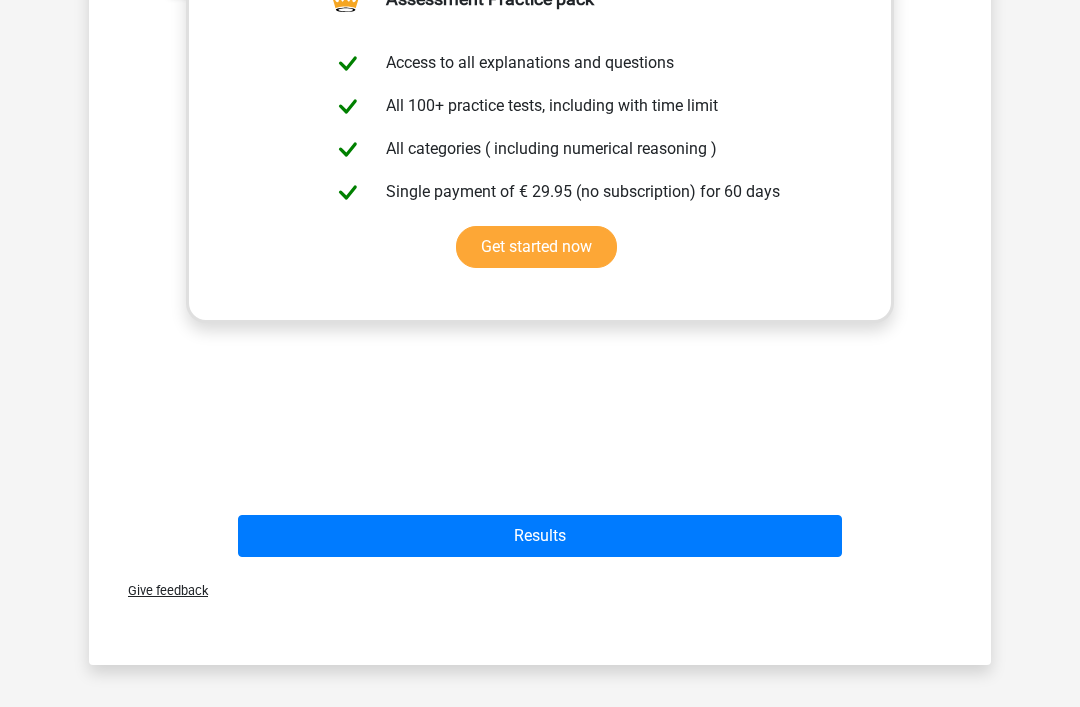 scroll, scrollTop: 812, scrollLeft: 0, axis: vertical 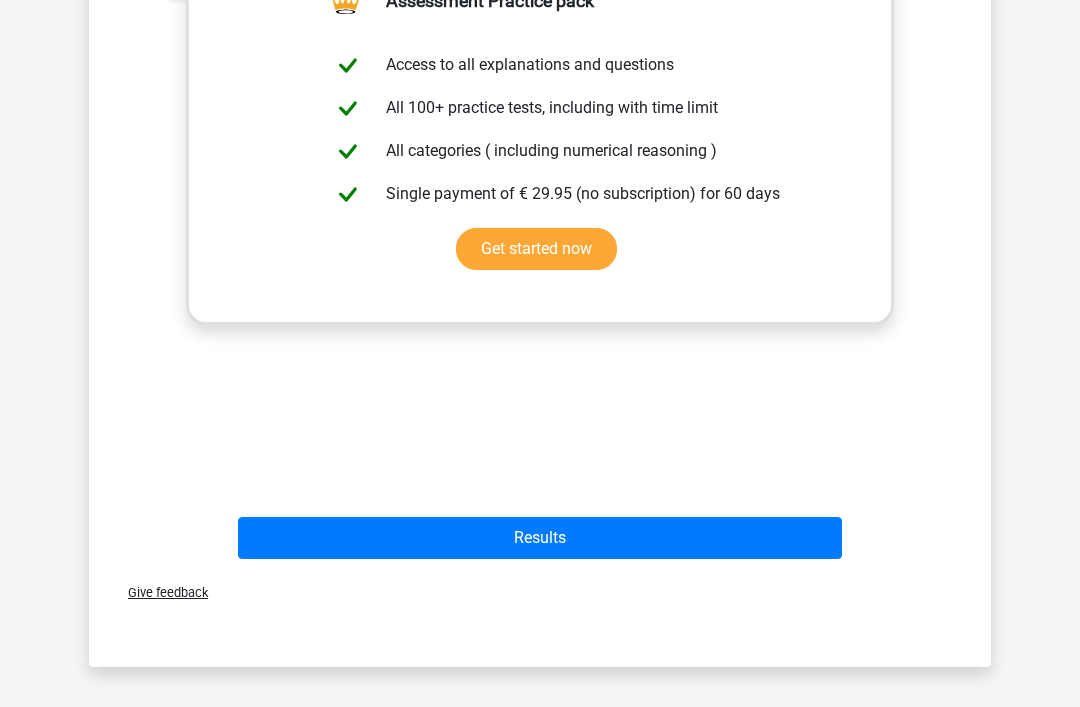 click on "Results" at bounding box center [540, 538] 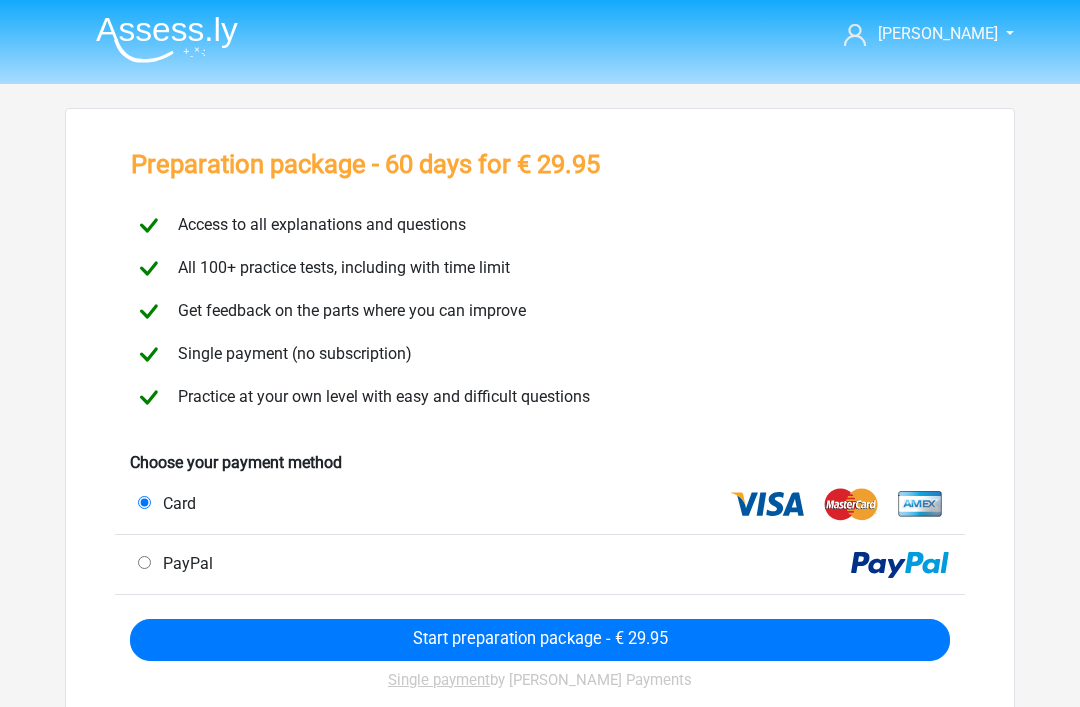 scroll, scrollTop: 0, scrollLeft: 0, axis: both 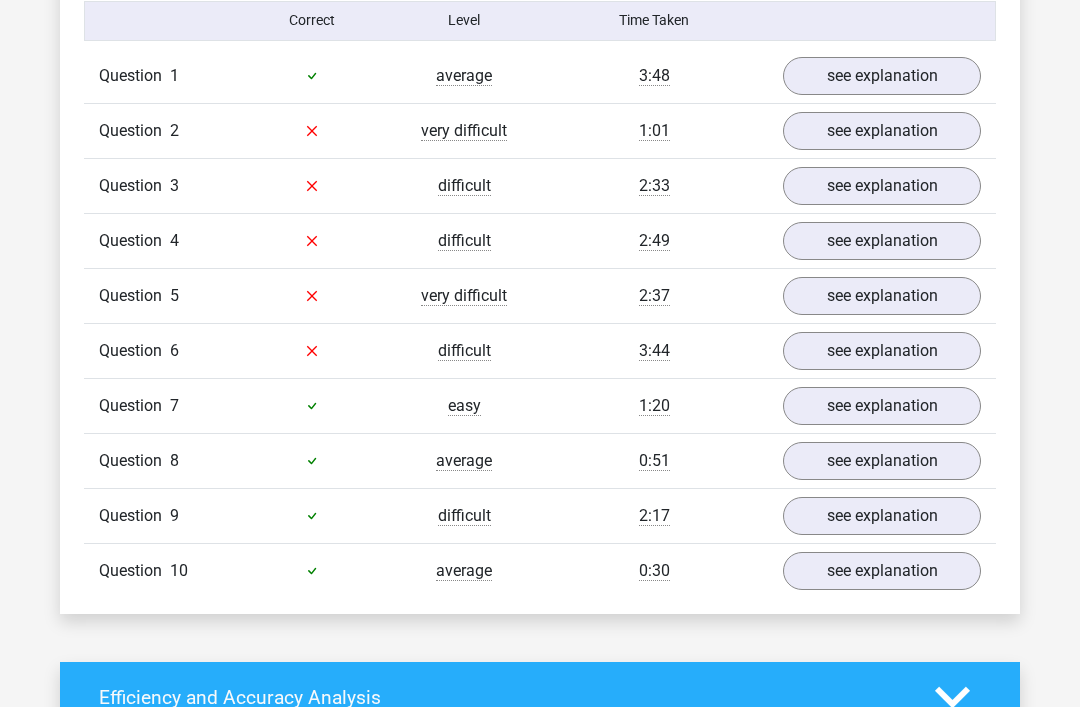 click on "see explanation" at bounding box center [882, 352] 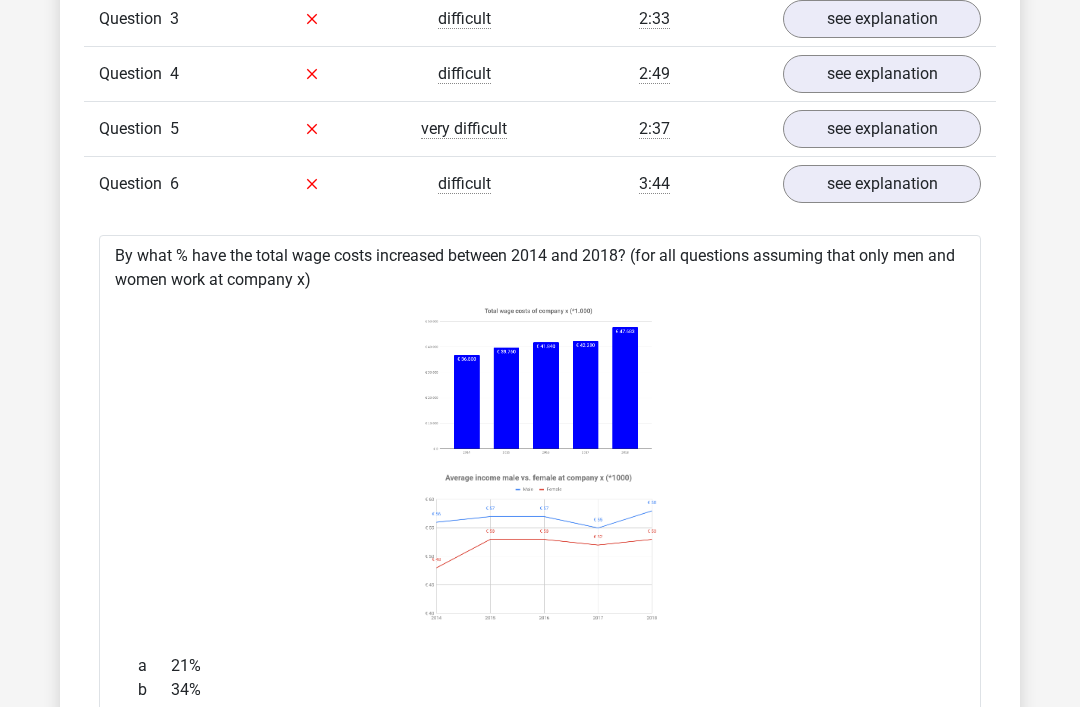 click on "see explanation" at bounding box center [882, 185] 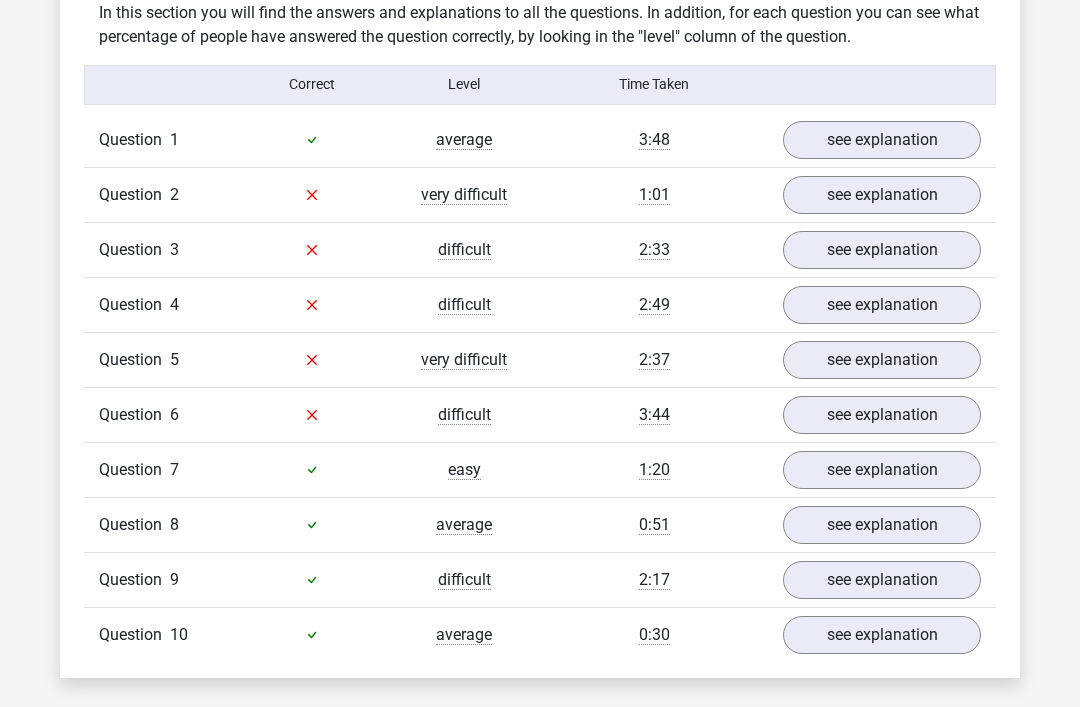 scroll, scrollTop: 1513, scrollLeft: 0, axis: vertical 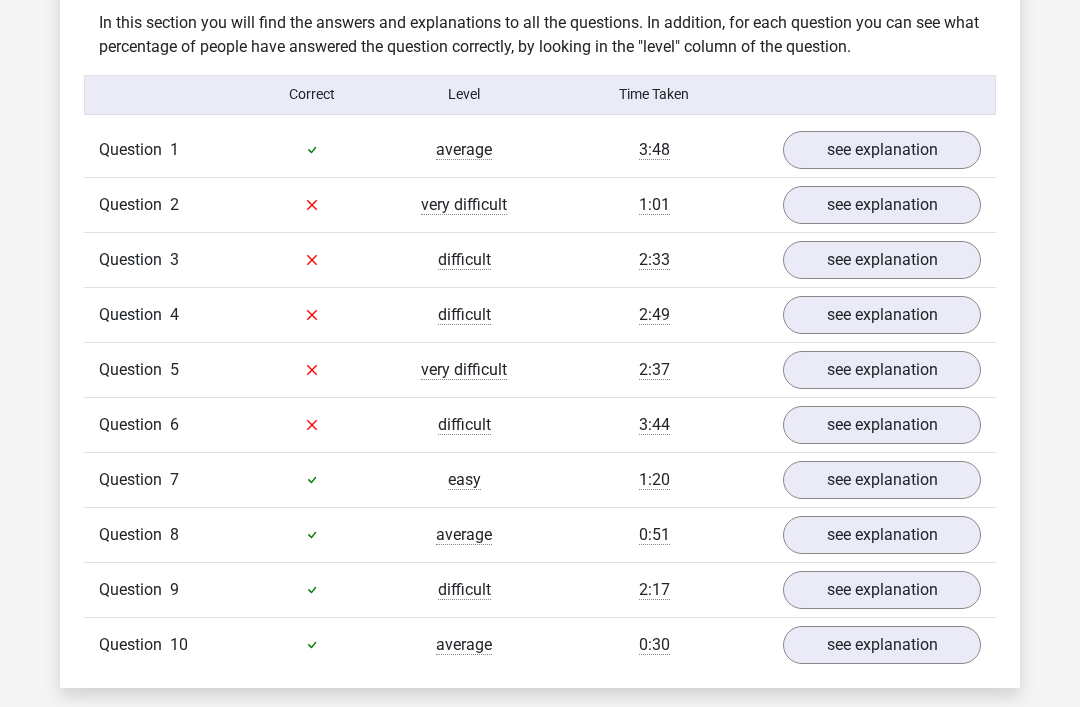 click on "see explanation" at bounding box center (882, 205) 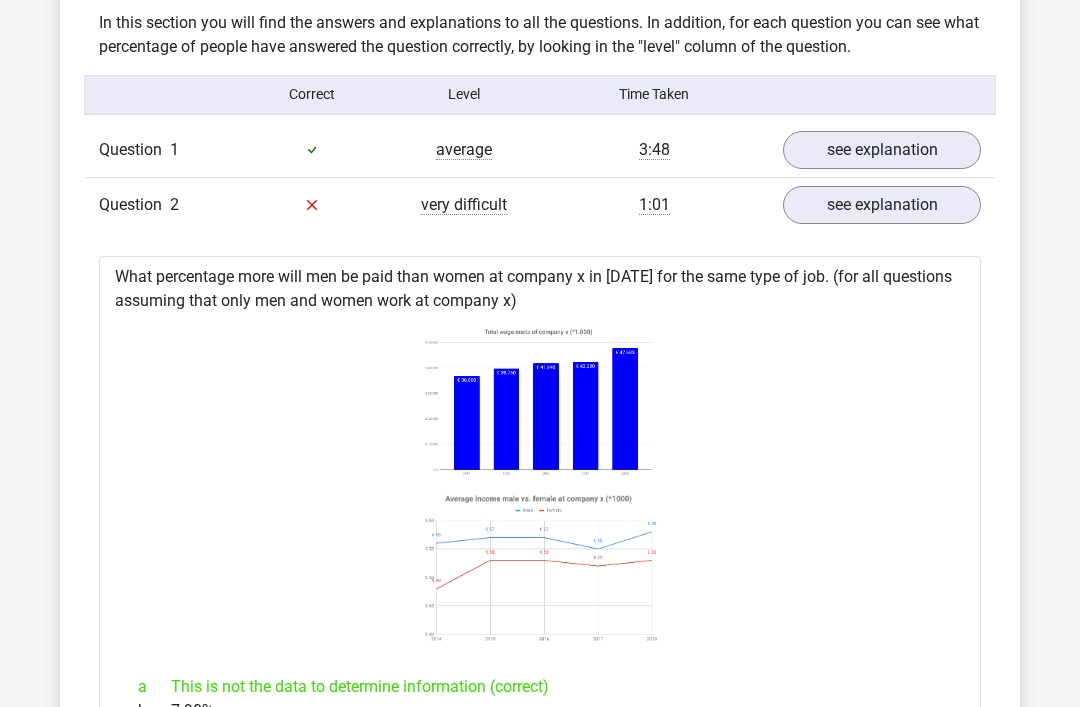 click on "see explanation" at bounding box center (882, 205) 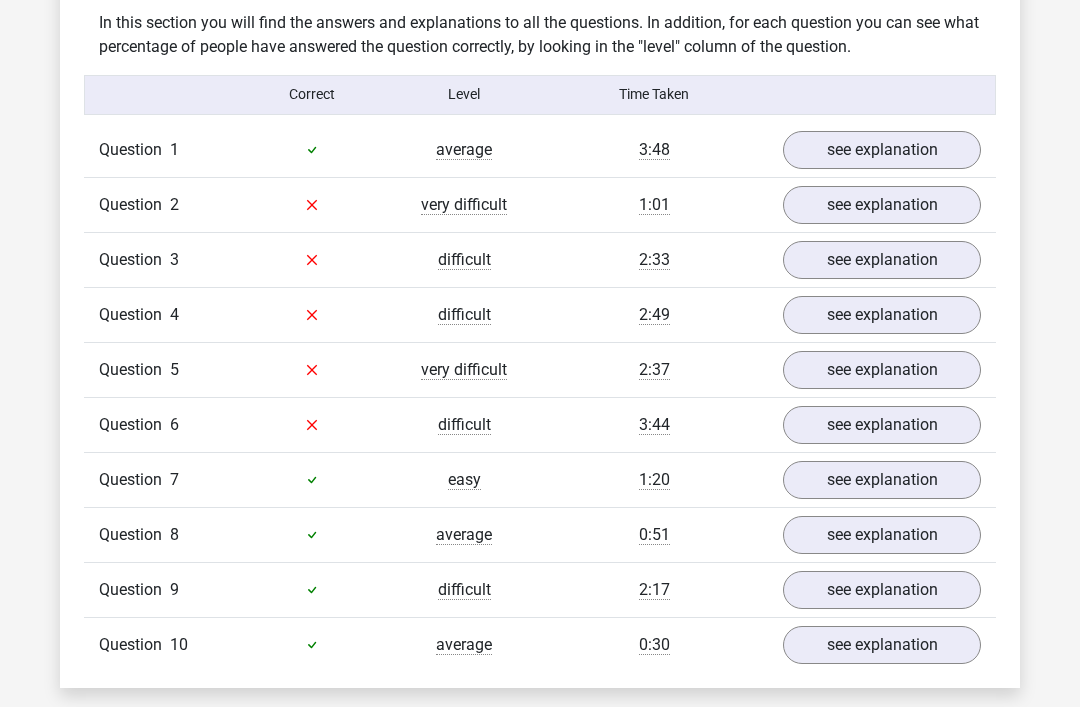click on "see explanation" at bounding box center (882, 205) 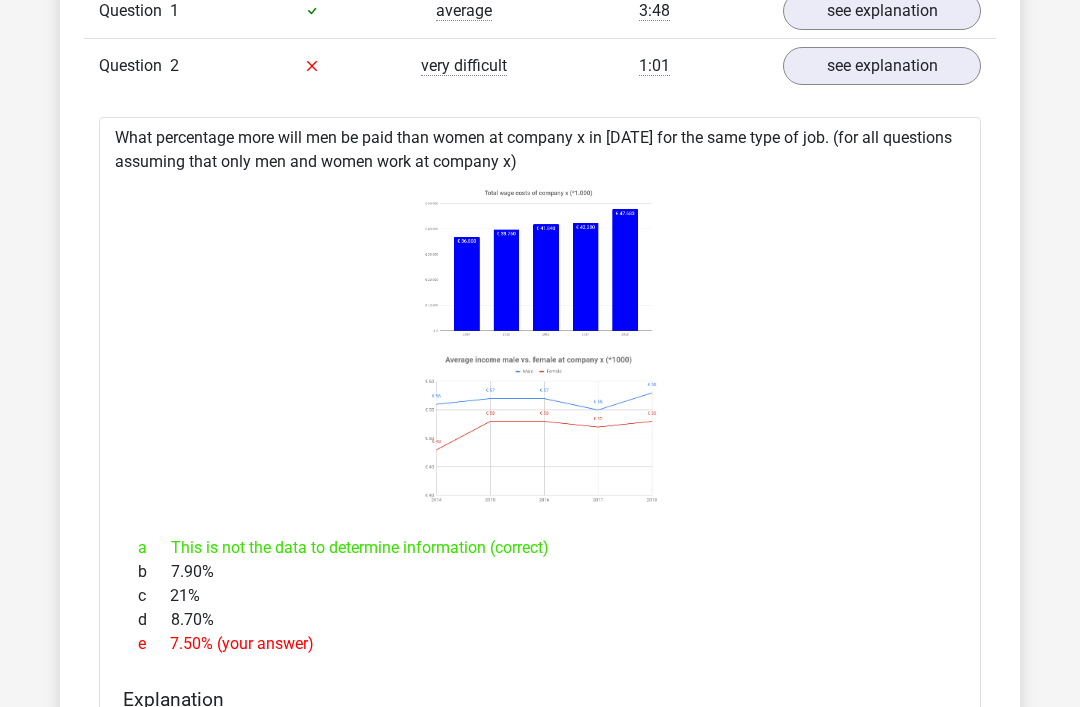 scroll, scrollTop: 1652, scrollLeft: 0, axis: vertical 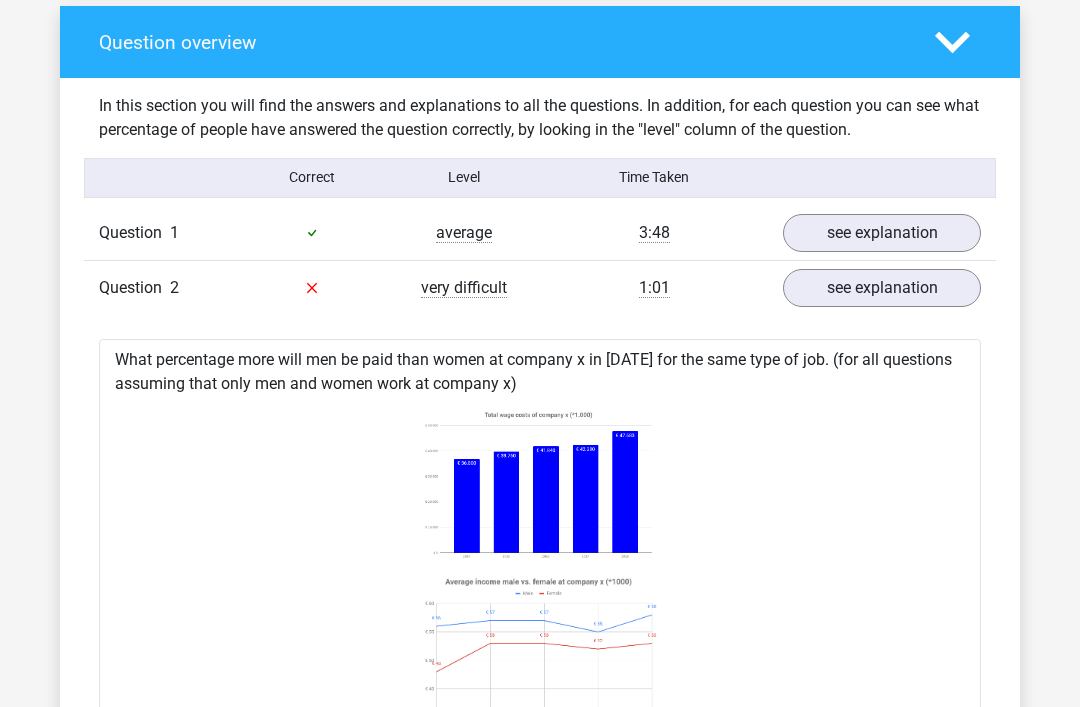 click on "see explanation" at bounding box center (882, 289) 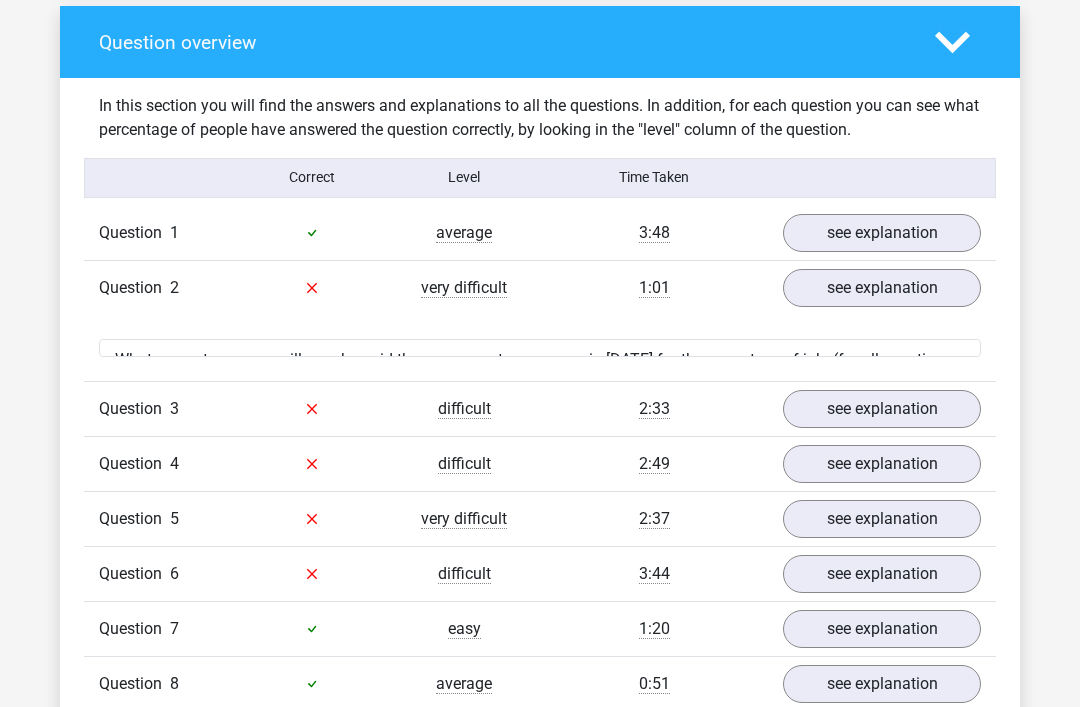 scroll, scrollTop: 1430, scrollLeft: 0, axis: vertical 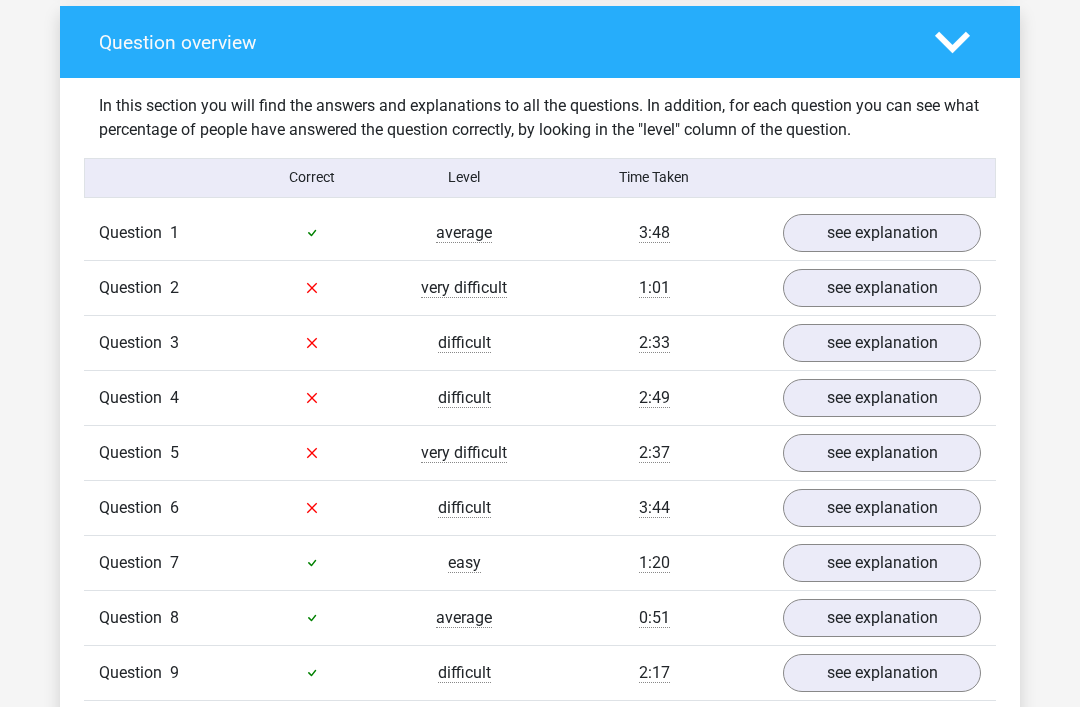 click 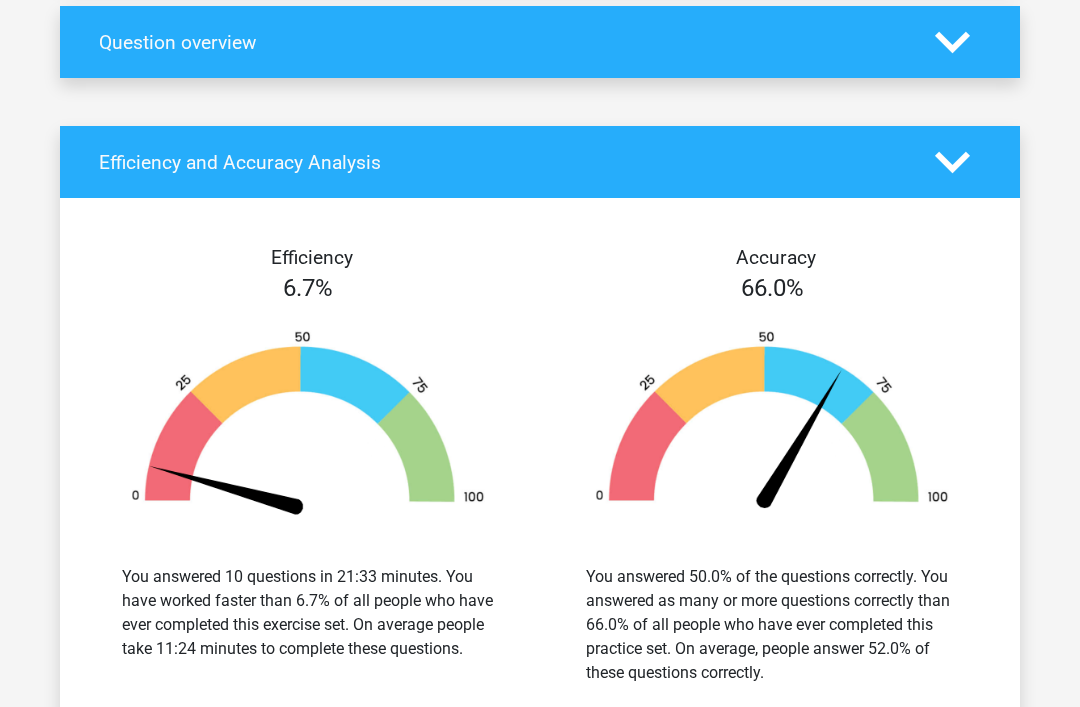 click 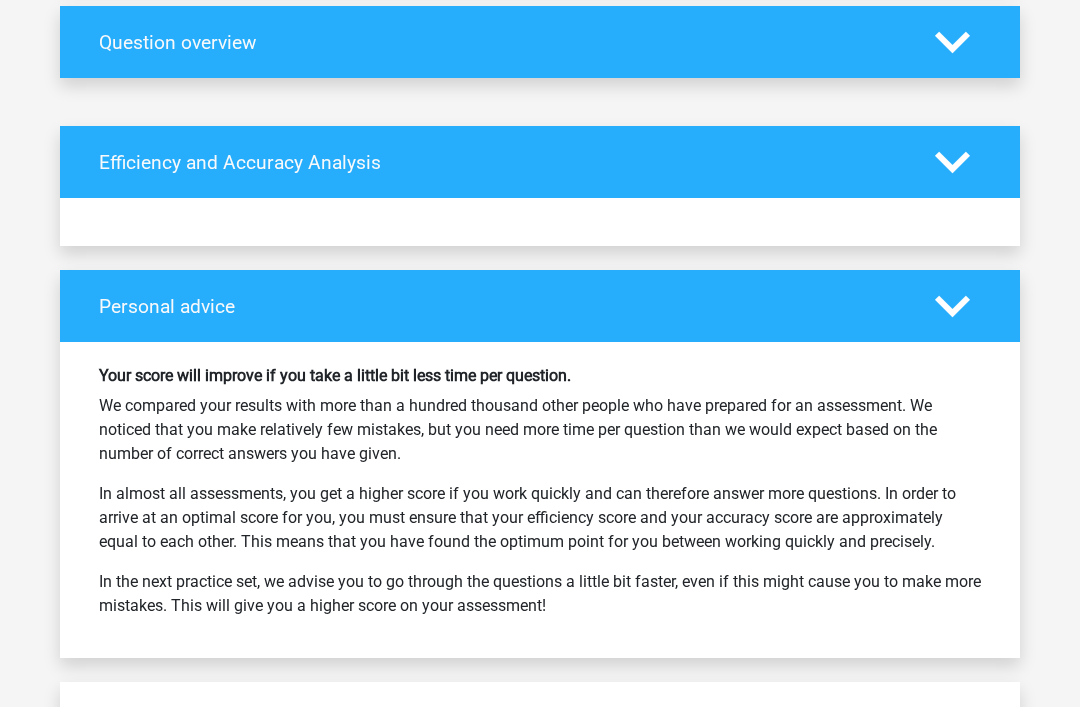 click 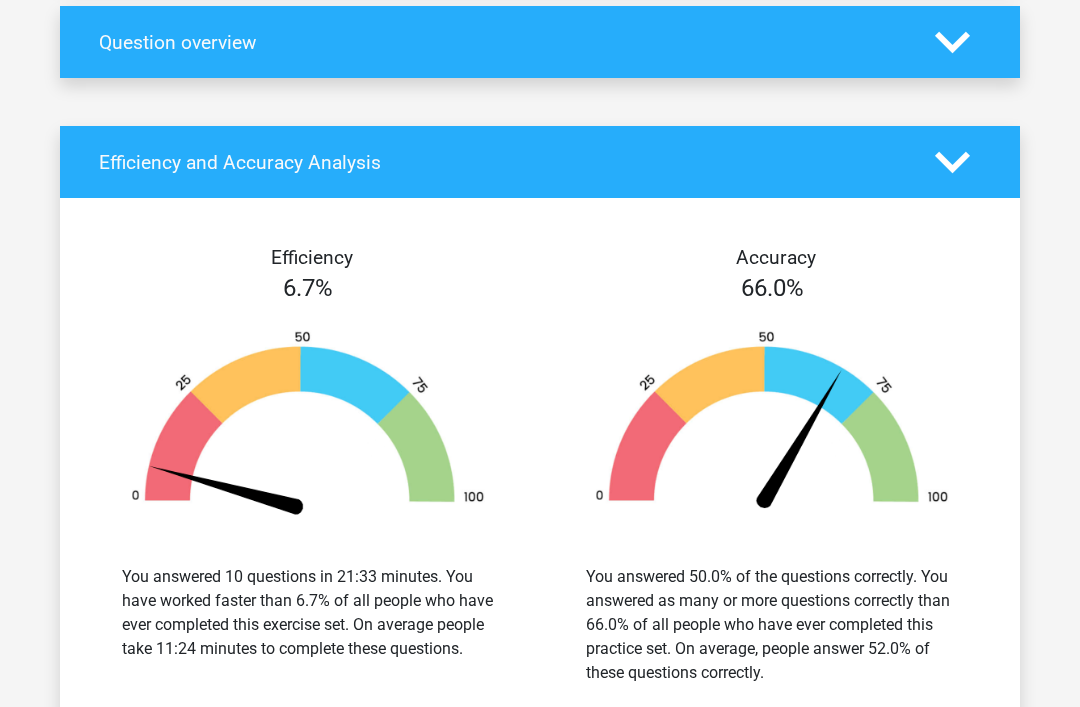 click 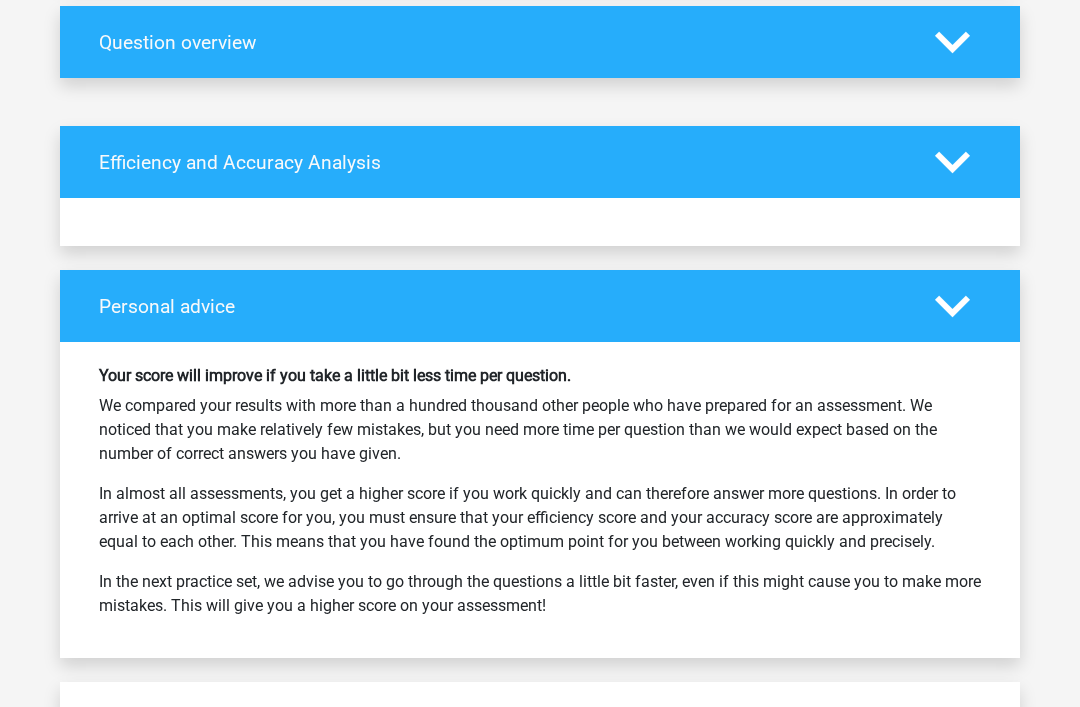 click 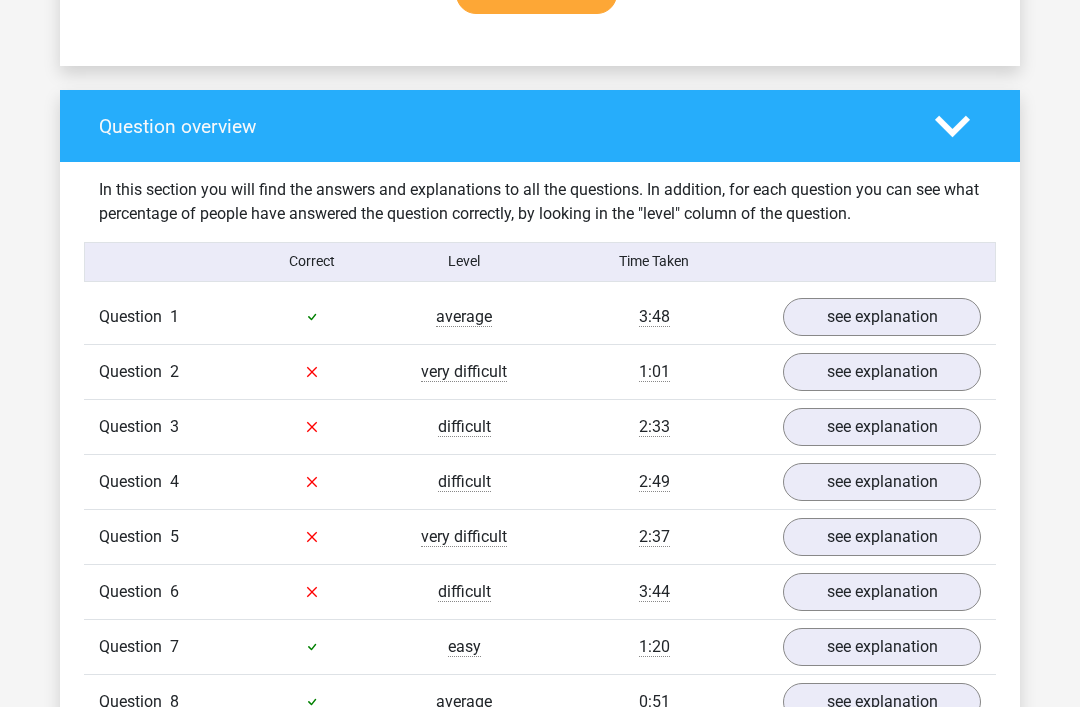 click at bounding box center [958, 126] 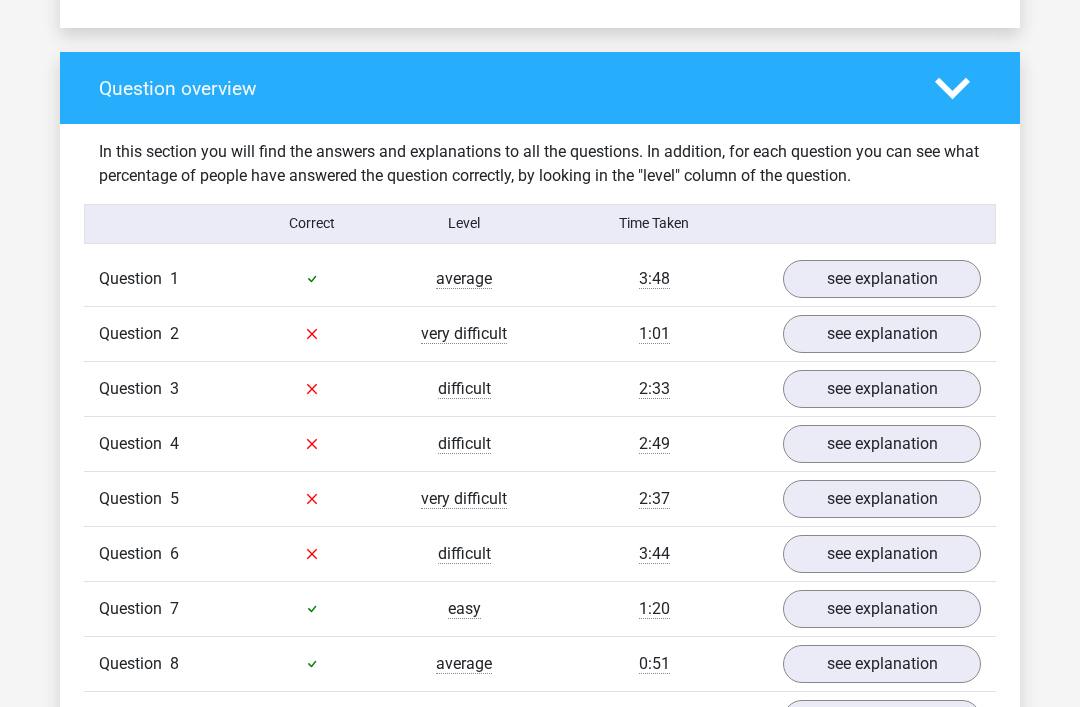 scroll, scrollTop: 1490, scrollLeft: 0, axis: vertical 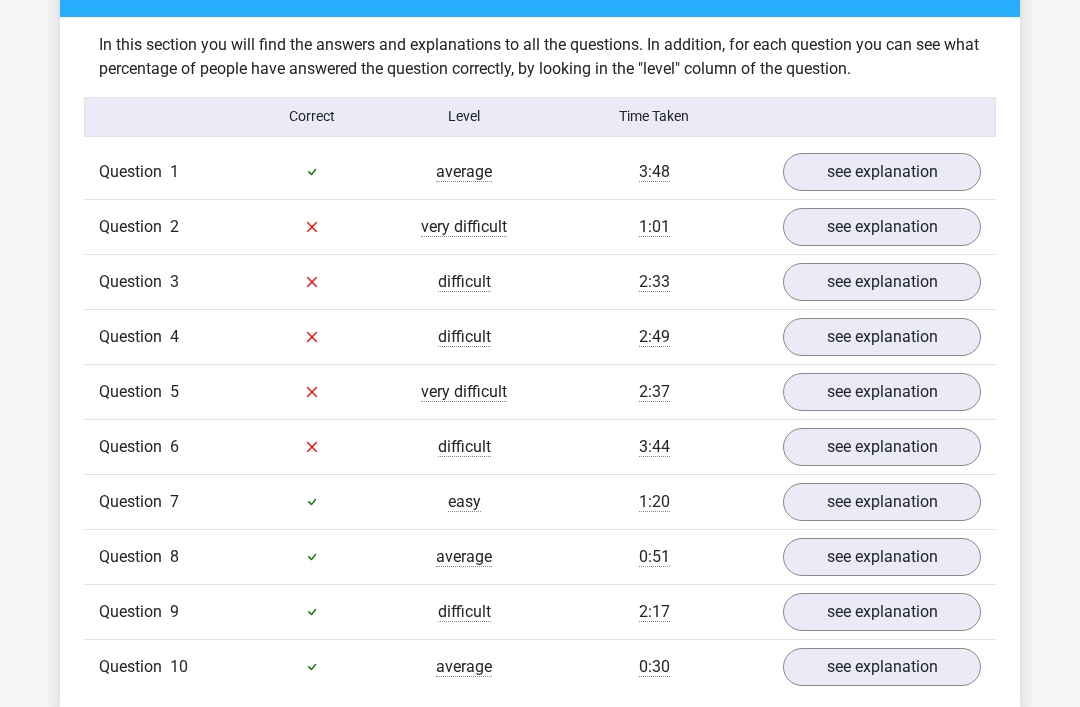 click on "see explanation" at bounding box center [882, 393] 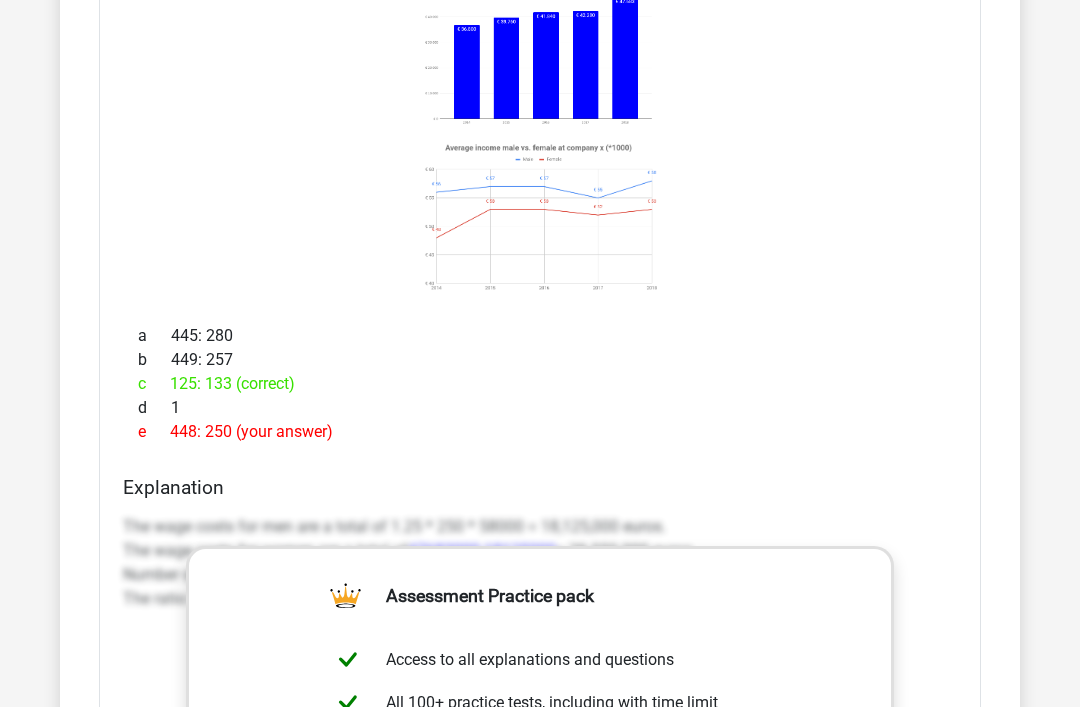 scroll, scrollTop: 1791, scrollLeft: 0, axis: vertical 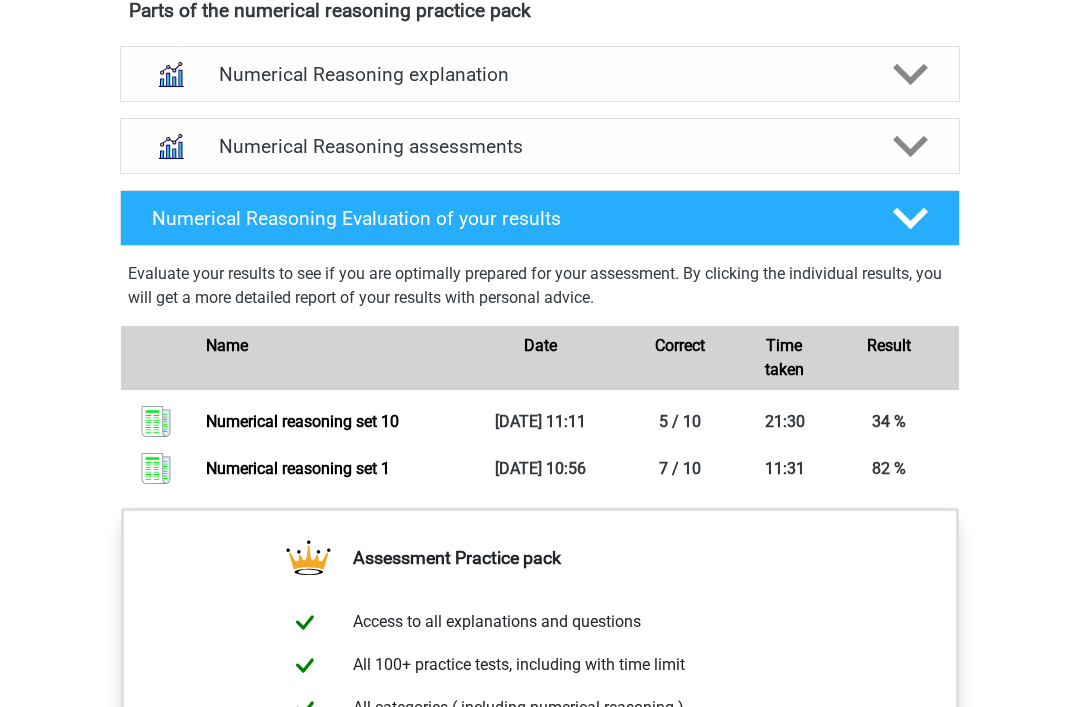 click at bounding box center (909, 218) 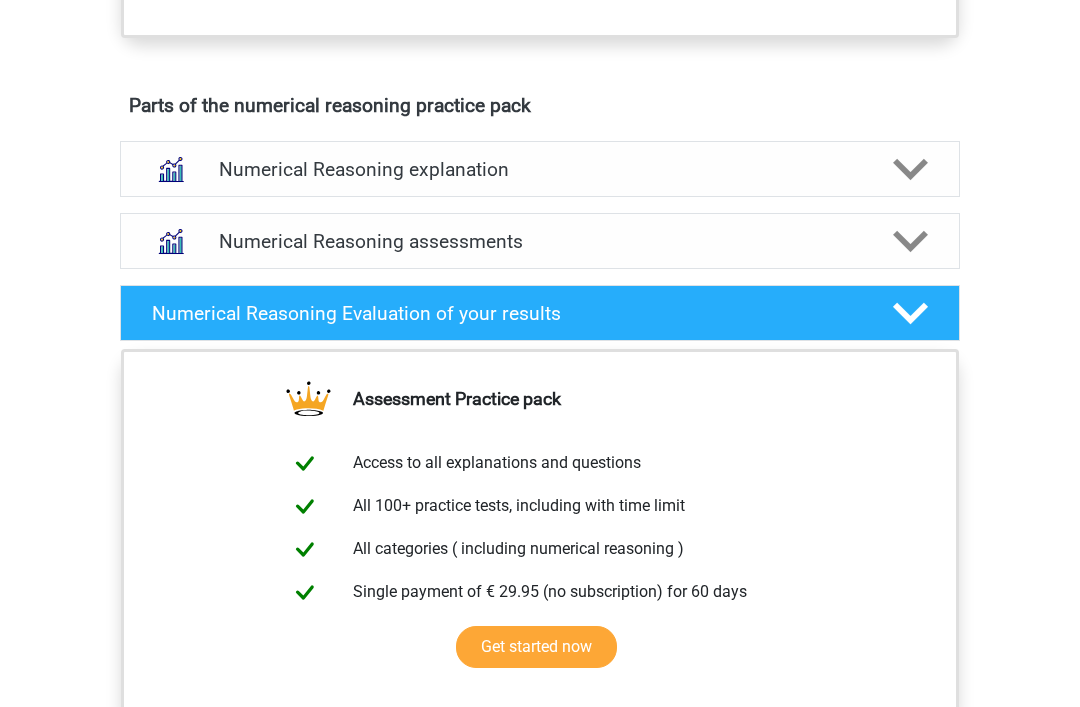 scroll, scrollTop: 1017, scrollLeft: 0, axis: vertical 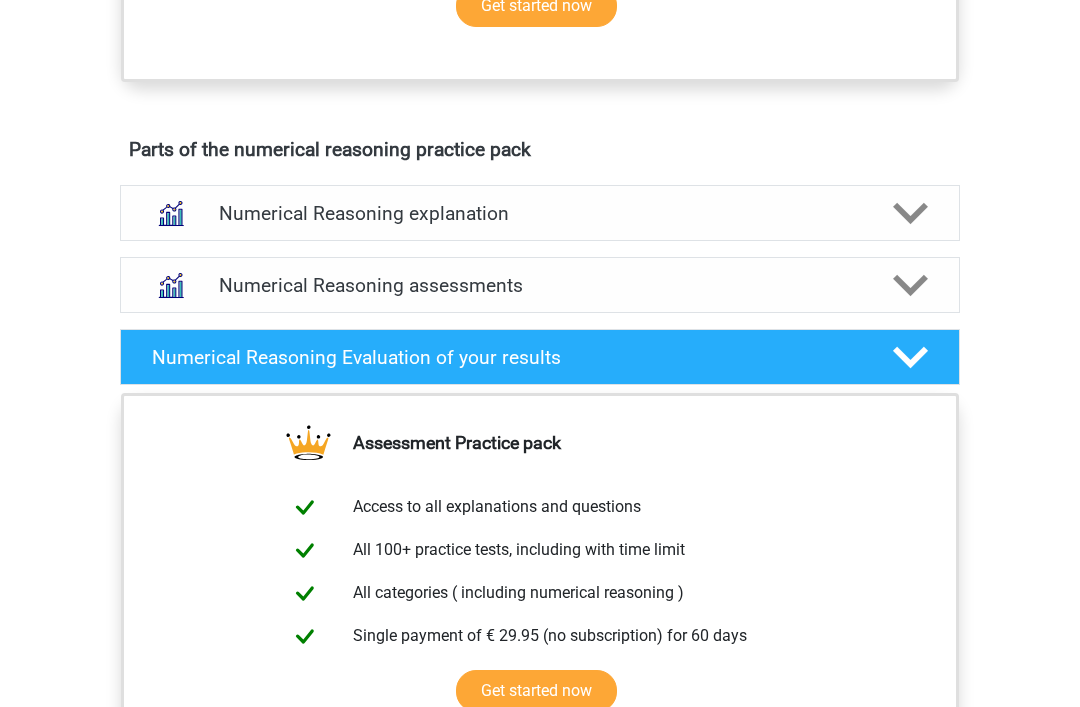 click 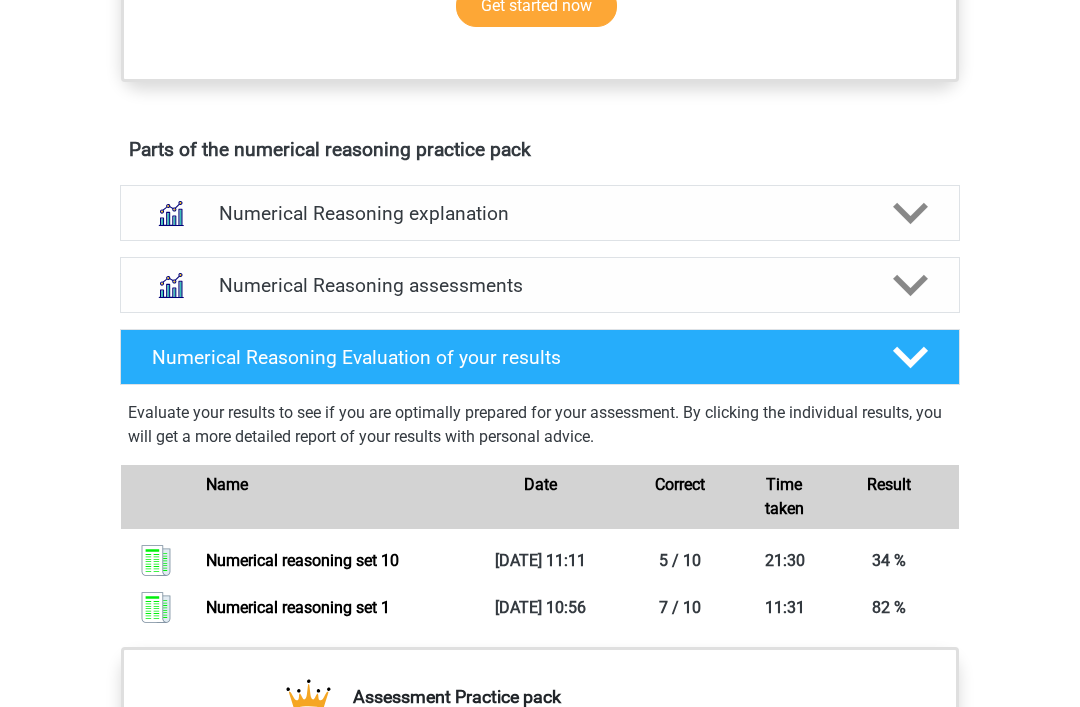 click 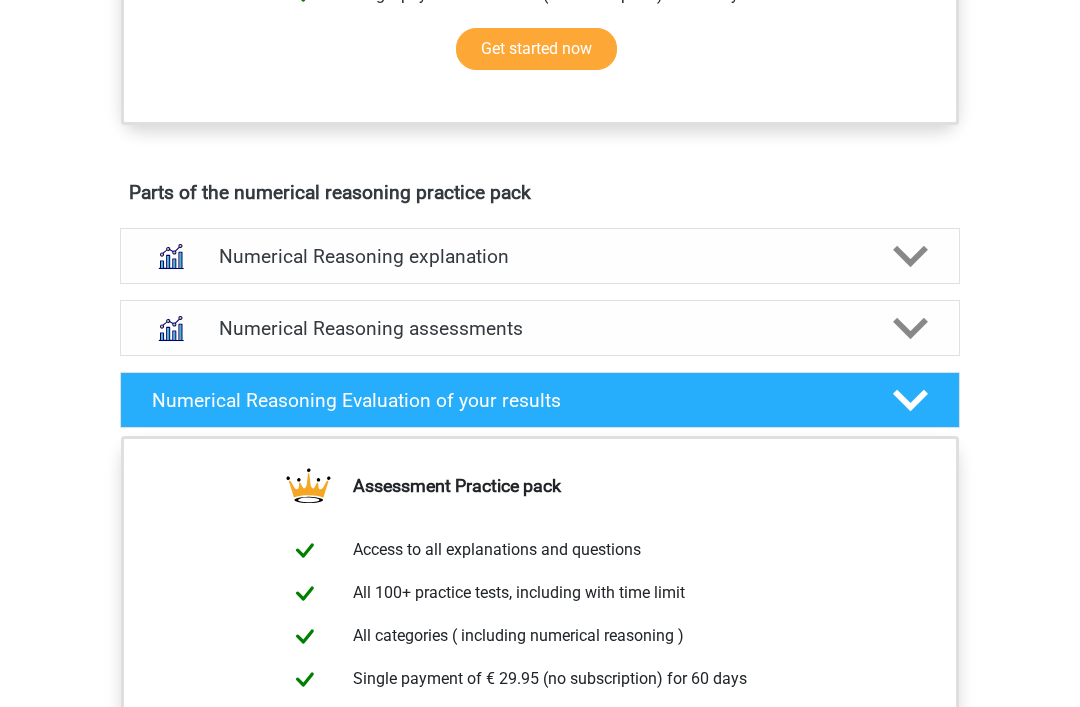 click at bounding box center (909, 257) 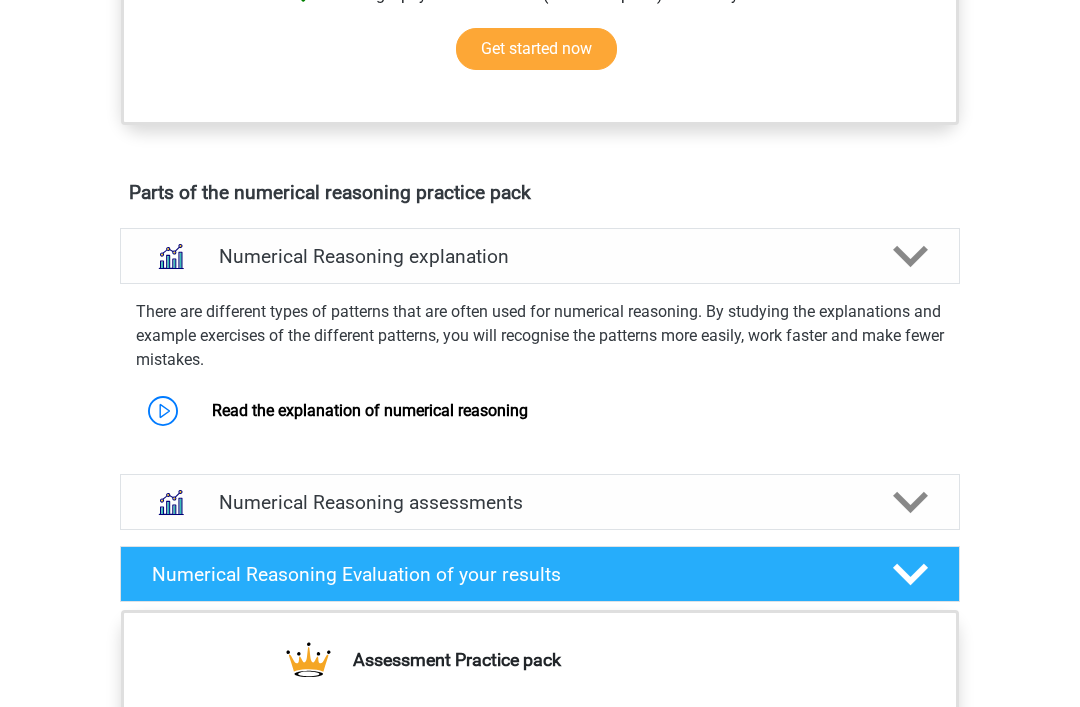 click on "Numerical Reasoning explanation" at bounding box center [540, 256] 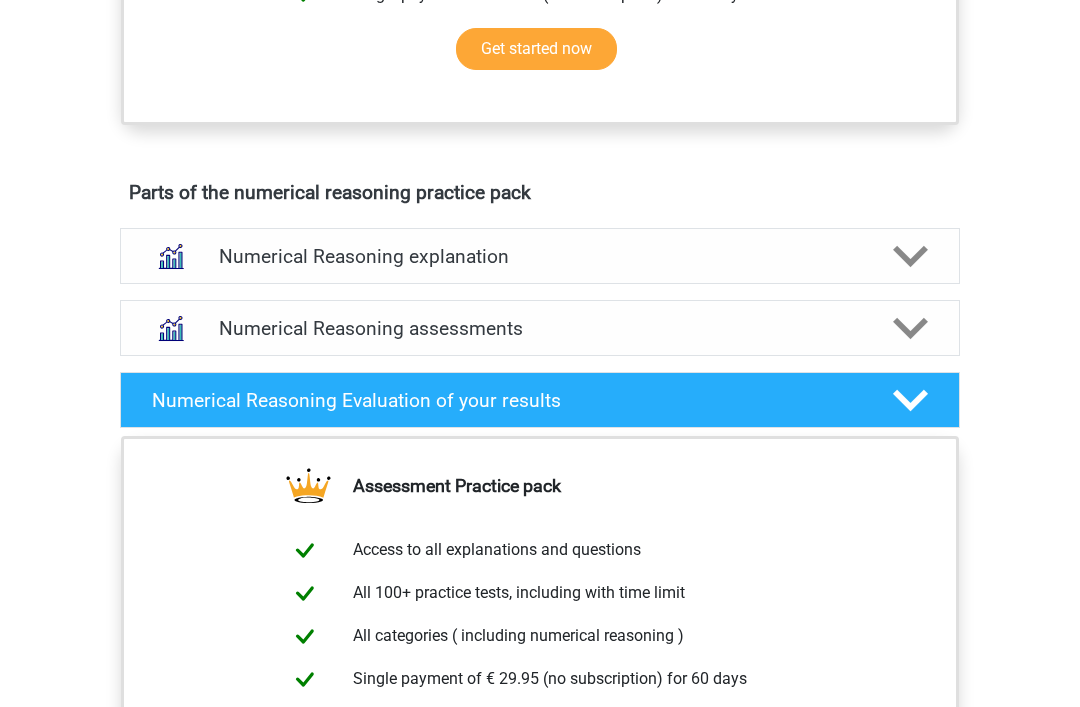 click 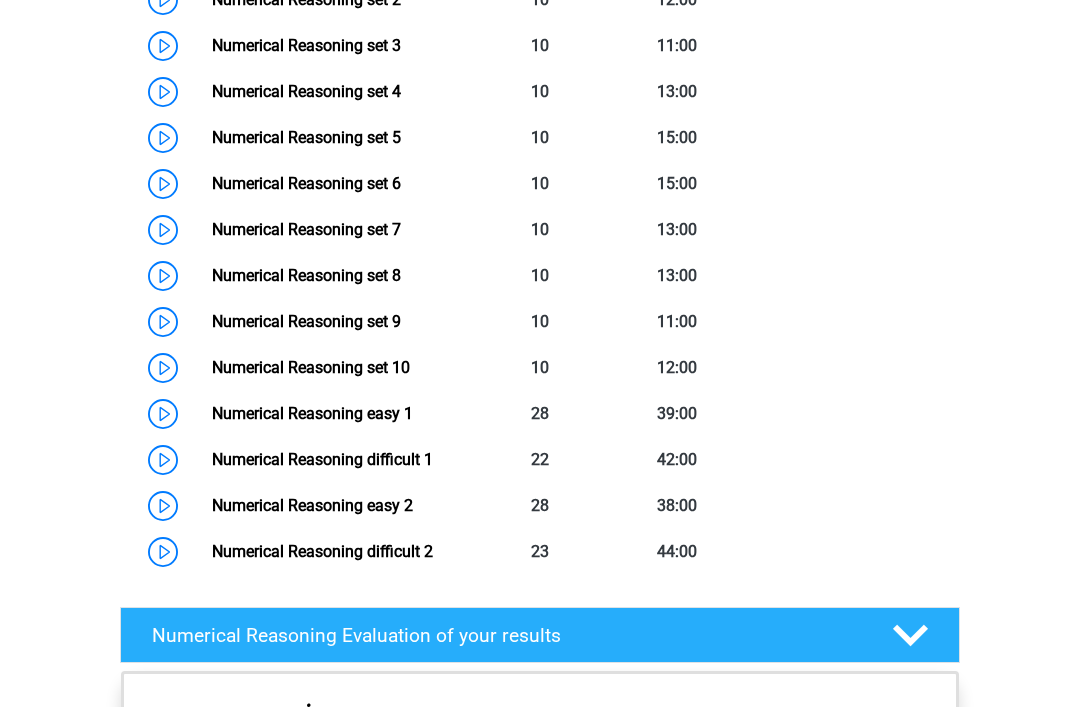 scroll, scrollTop: 1558, scrollLeft: 0, axis: vertical 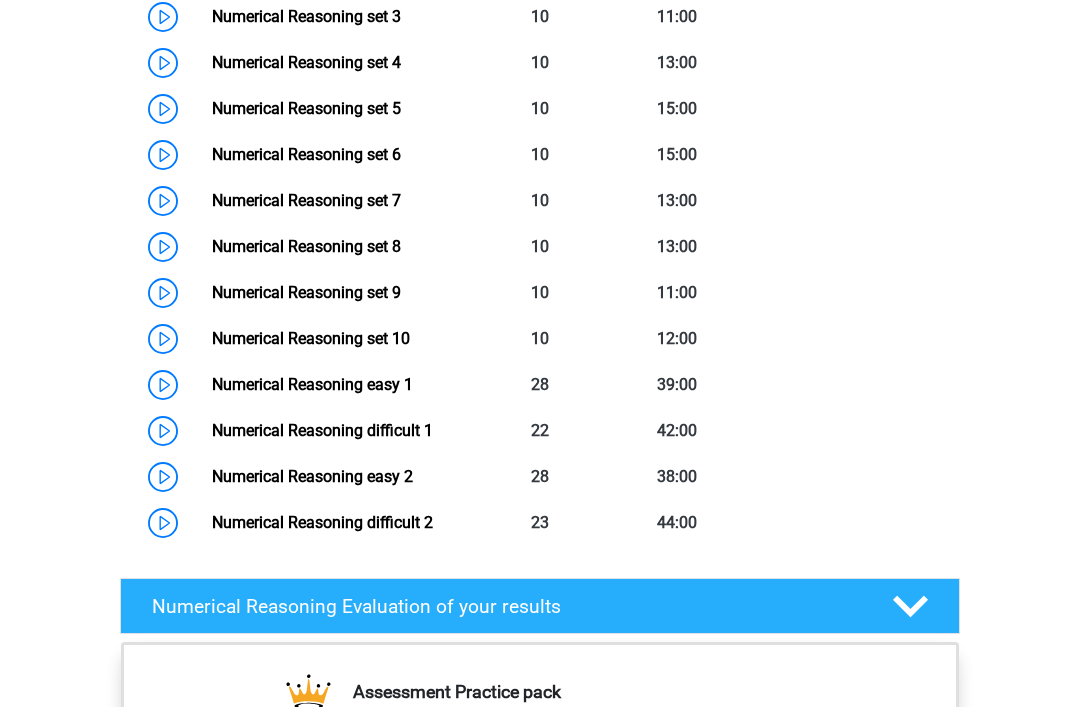 click on "Numerical Reasoning
set 7" at bounding box center [306, 200] 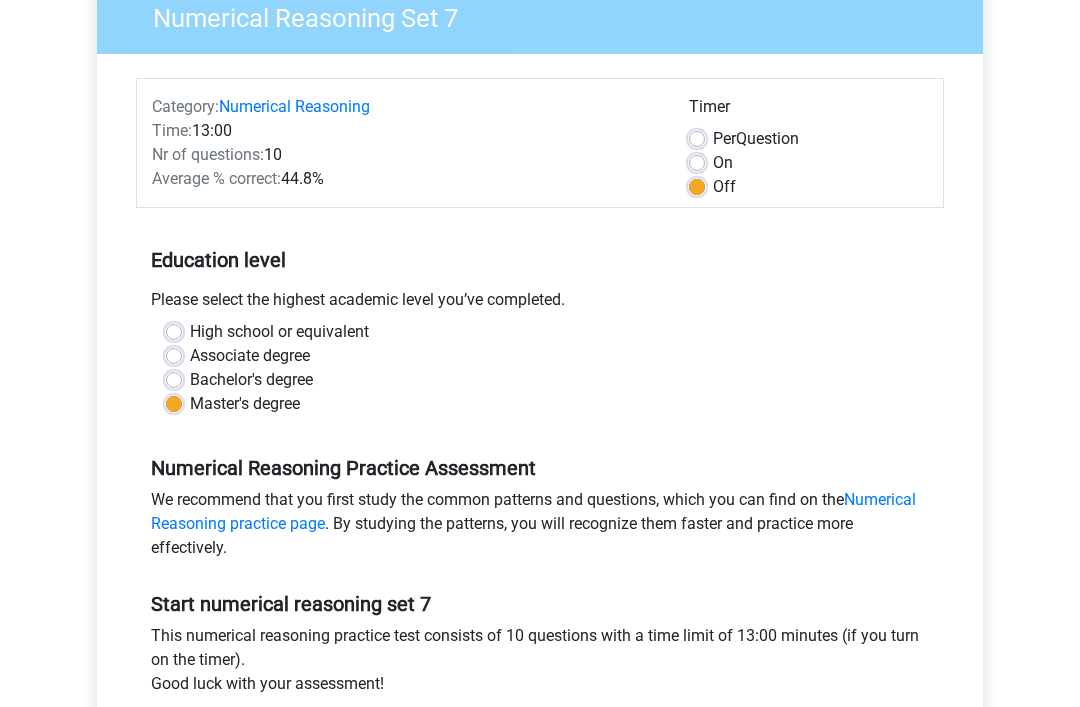 scroll, scrollTop: 130, scrollLeft: 0, axis: vertical 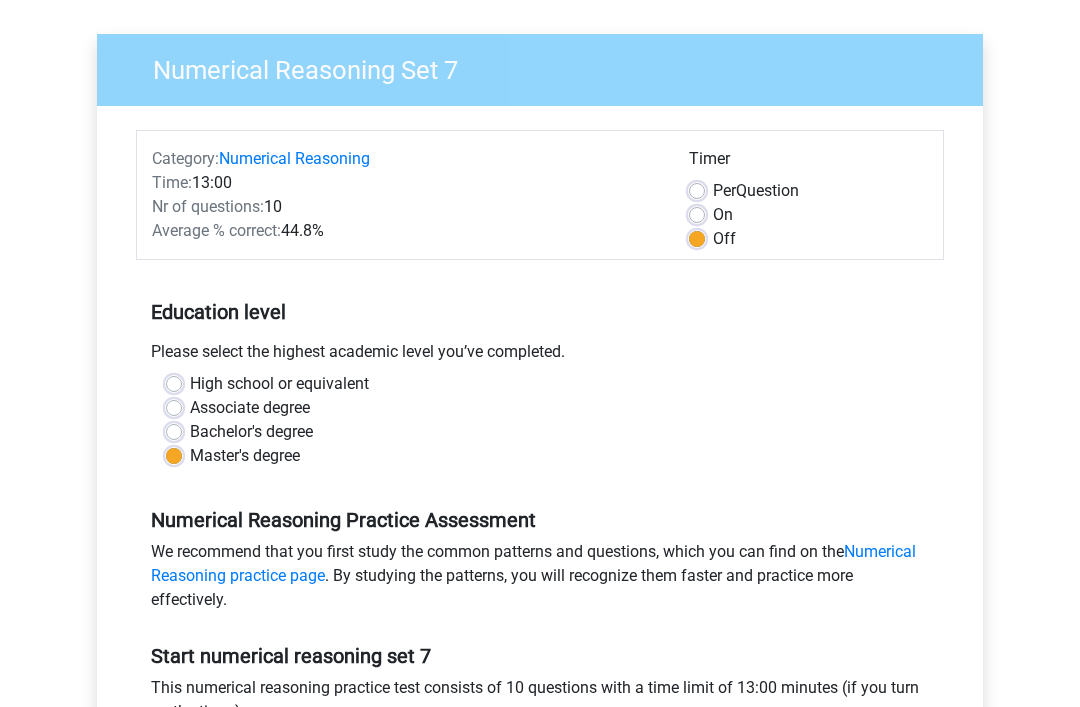 click on "Per  Question" at bounding box center (756, 191) 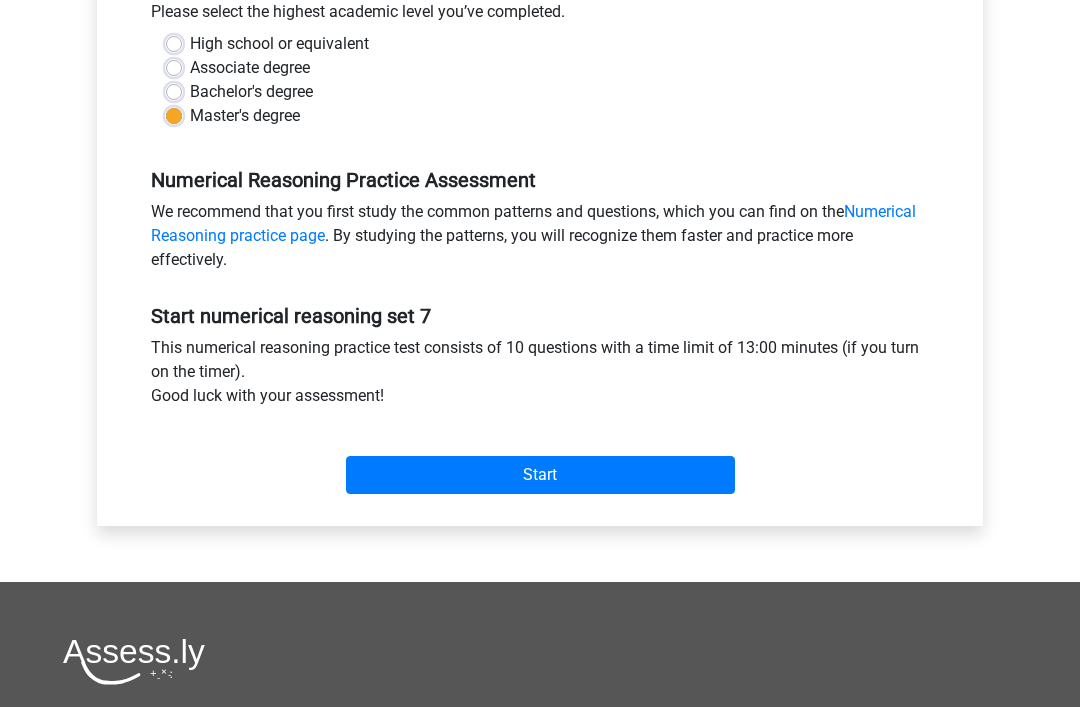 scroll, scrollTop: 502, scrollLeft: 0, axis: vertical 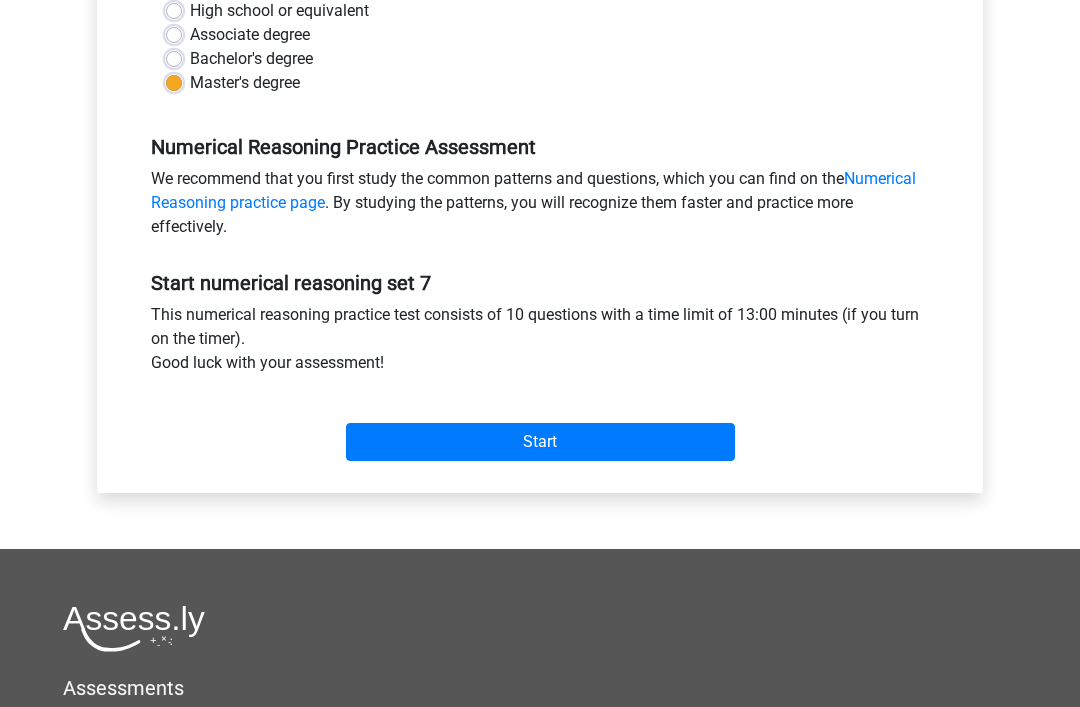 click on "Start" at bounding box center (540, 443) 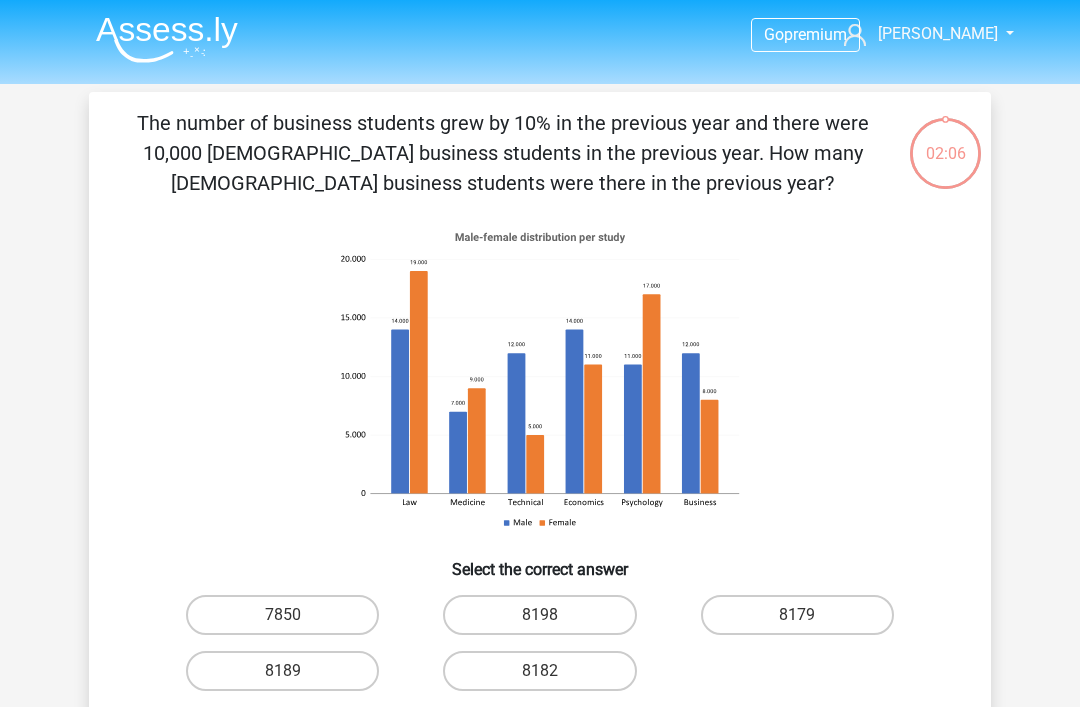 scroll, scrollTop: 0, scrollLeft: 0, axis: both 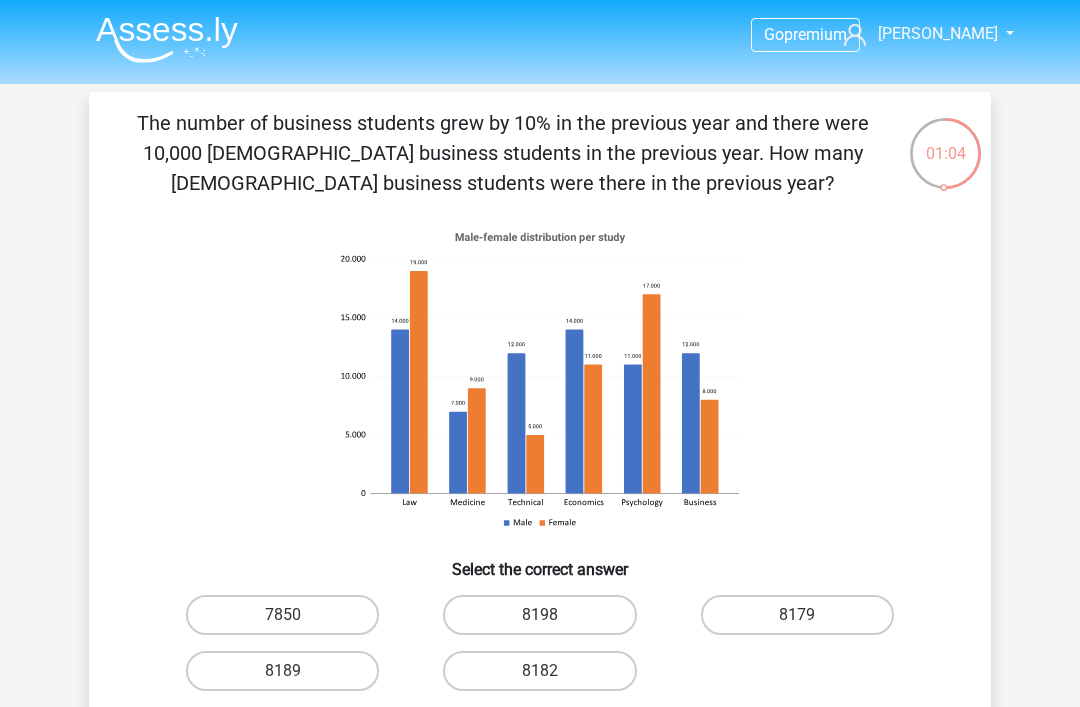 click on "8182" at bounding box center [539, 671] 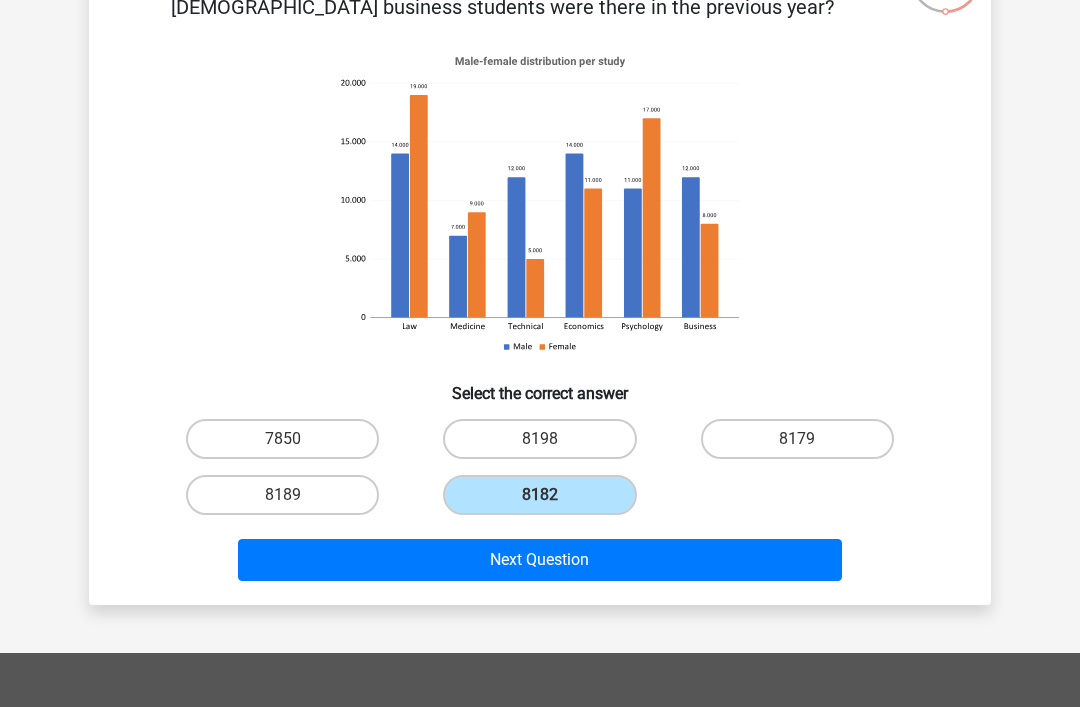 scroll, scrollTop: 172, scrollLeft: 0, axis: vertical 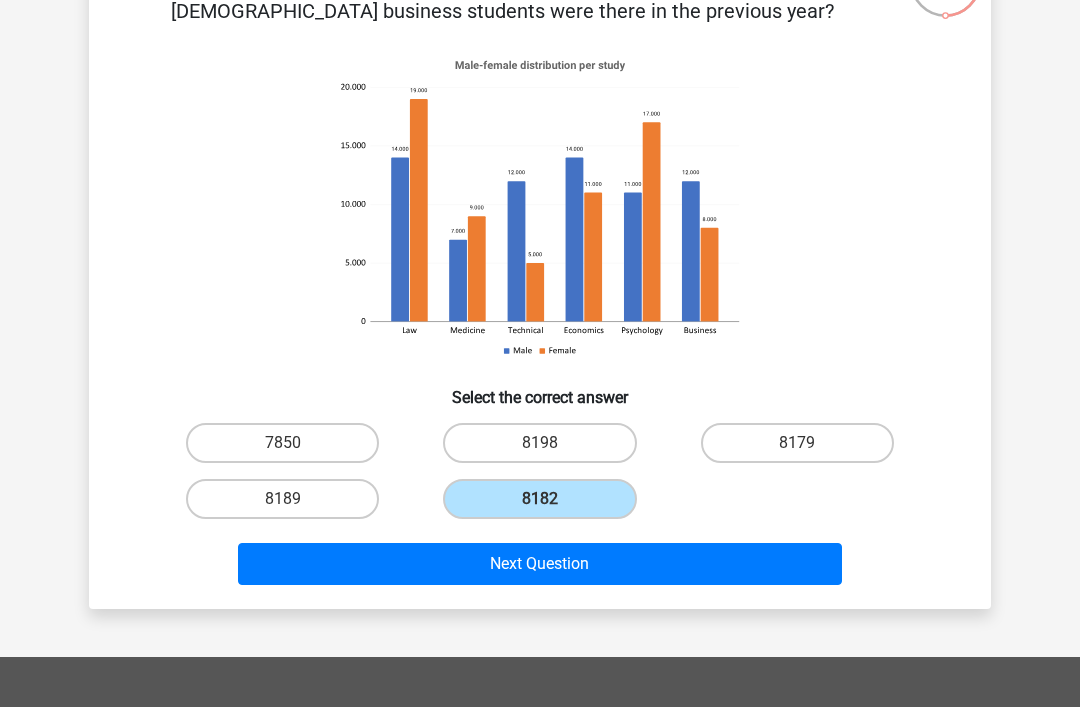 click on "Next Question" at bounding box center [540, 564] 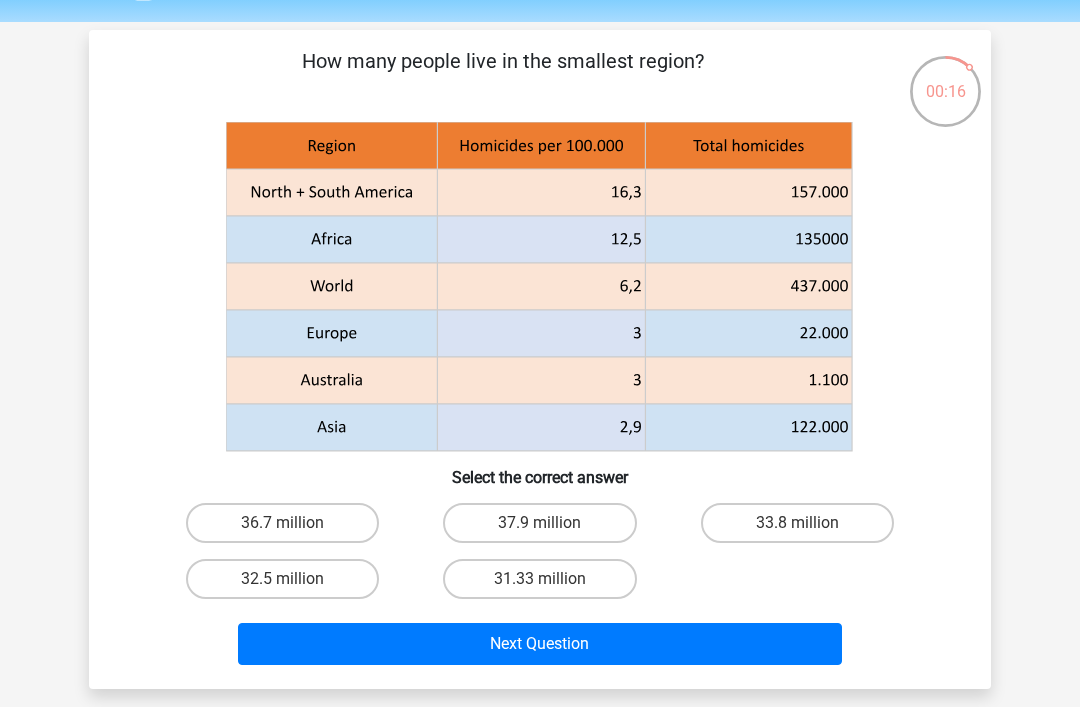 scroll, scrollTop: 11, scrollLeft: 0, axis: vertical 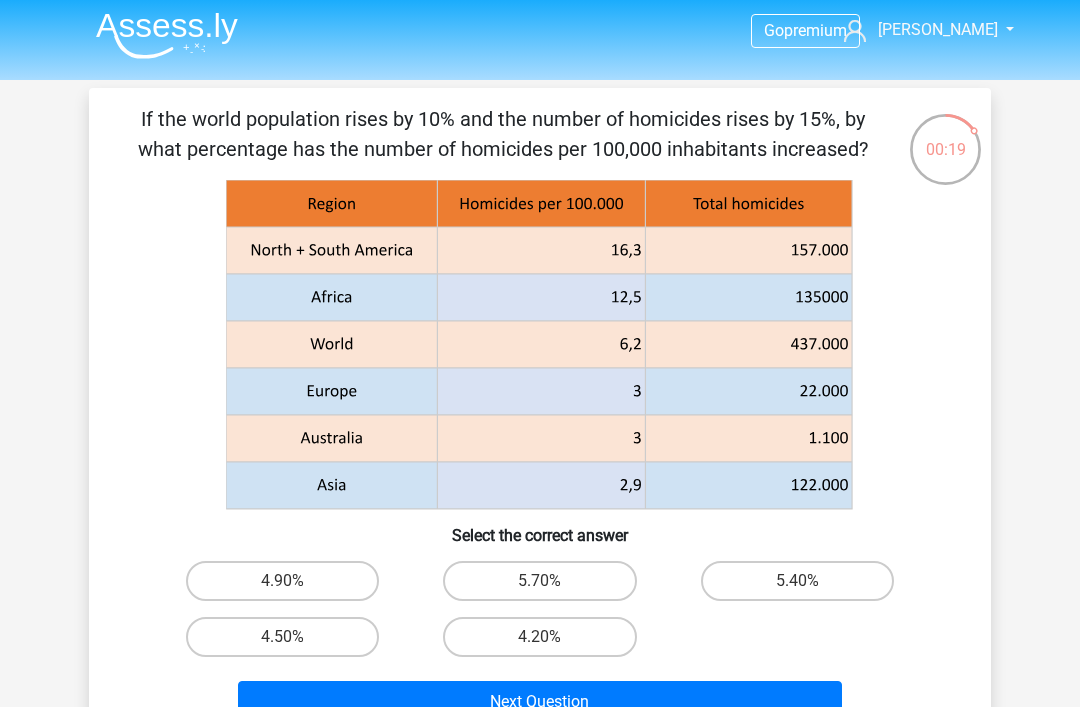 click on "4.50%" at bounding box center (282, 637) 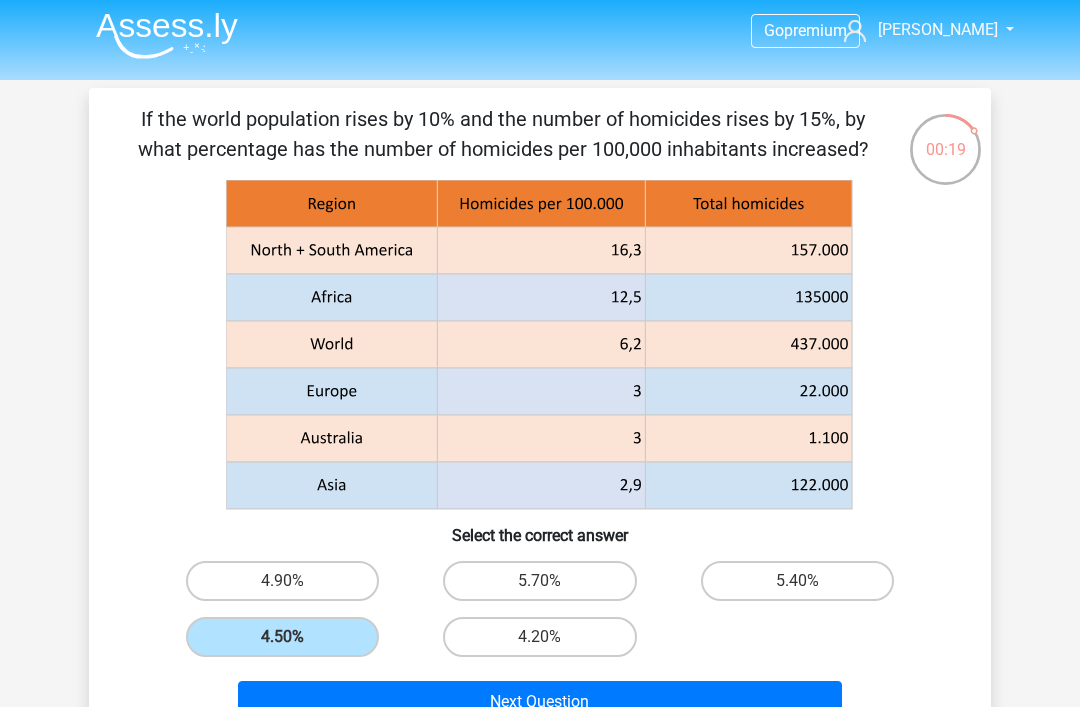 click on "4.50%" at bounding box center [282, 637] 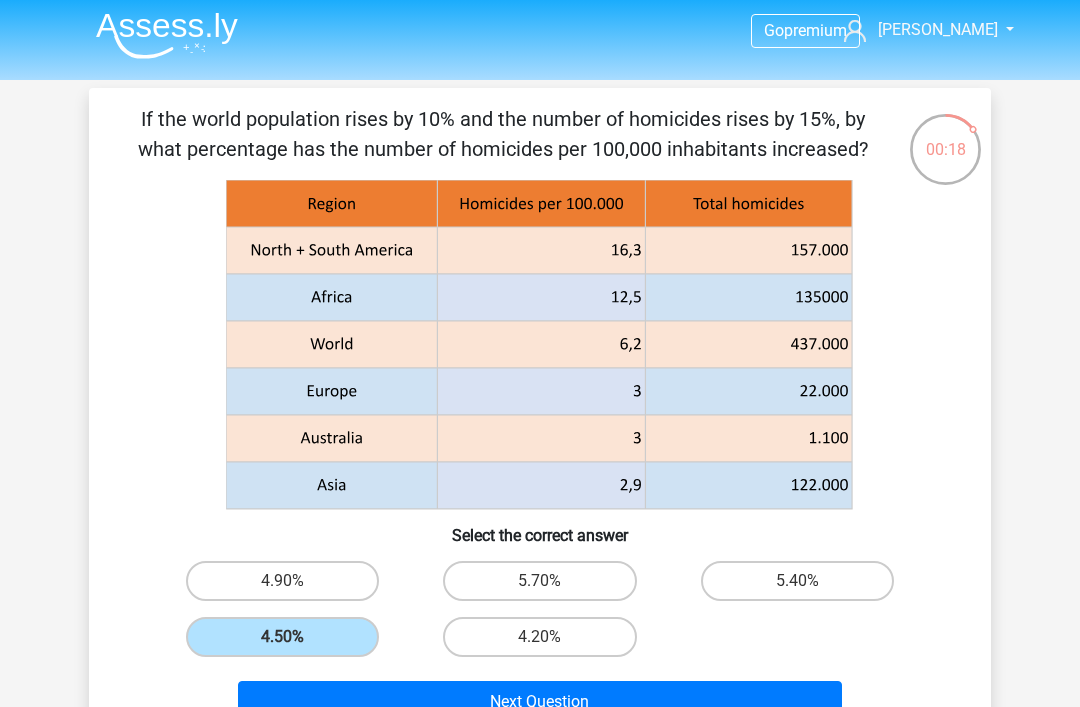 click on "Next Question" at bounding box center (540, 702) 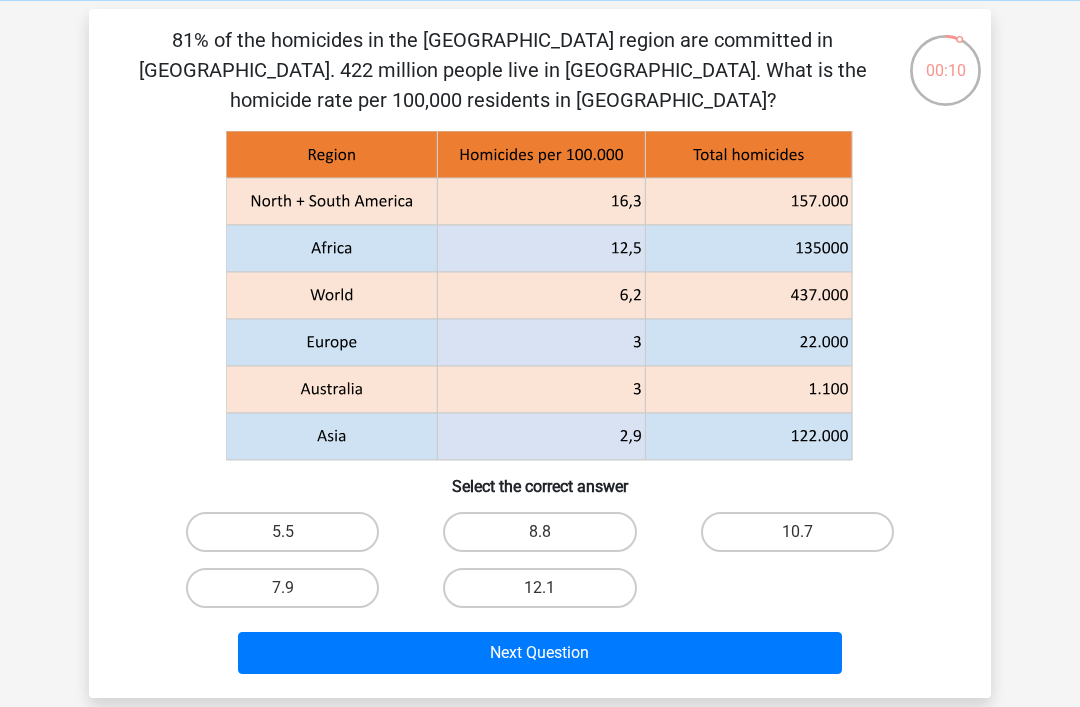 scroll, scrollTop: 73, scrollLeft: 0, axis: vertical 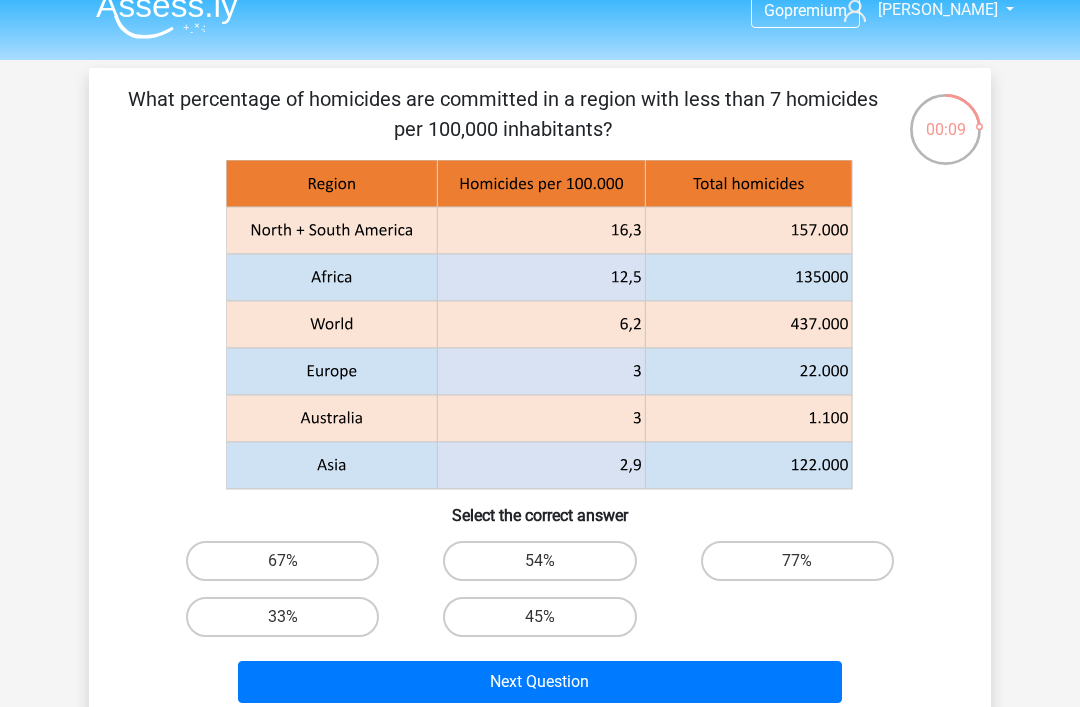 click on "33%" at bounding box center (282, 617) 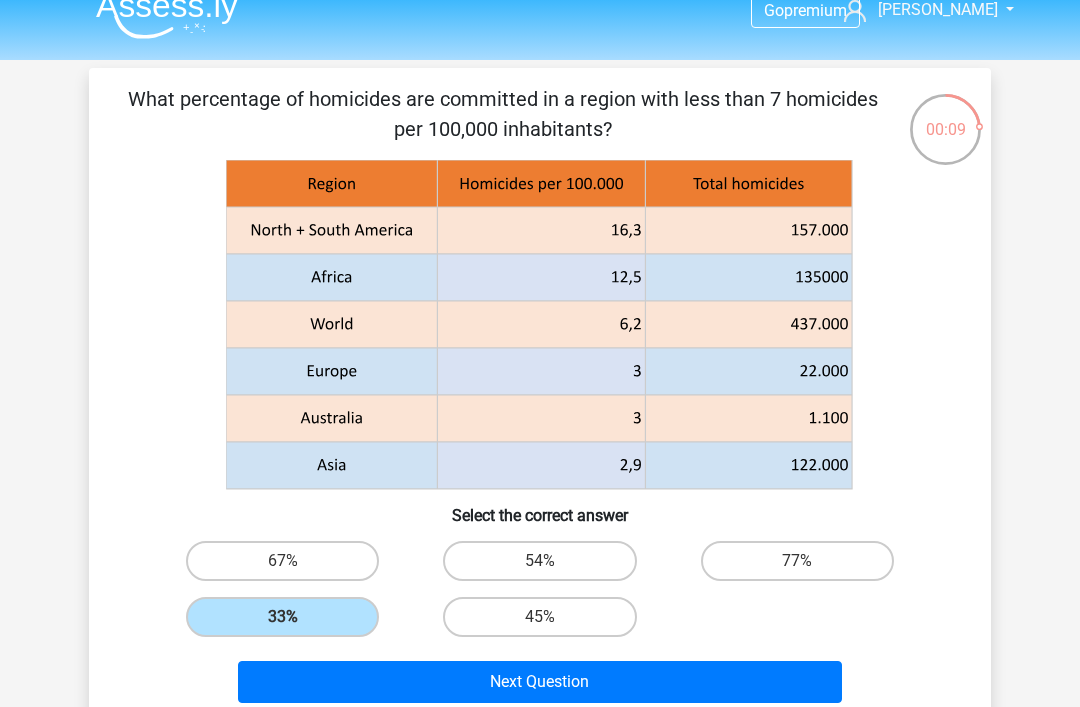 click on "Next Question" at bounding box center [540, 682] 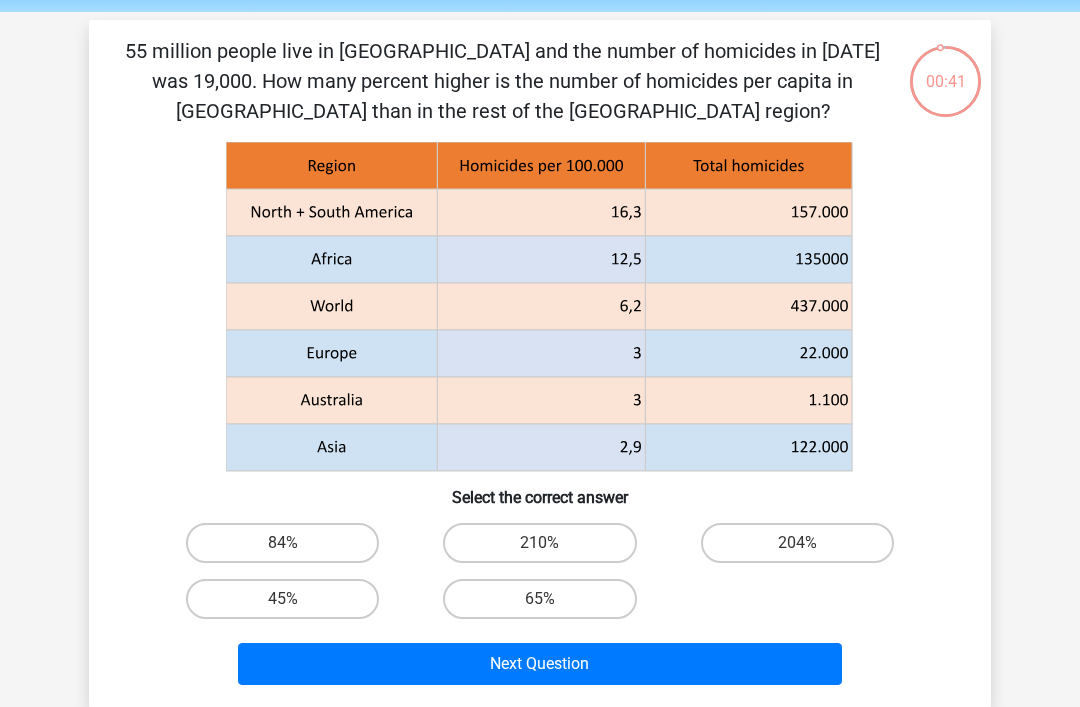 scroll, scrollTop: 73, scrollLeft: 0, axis: vertical 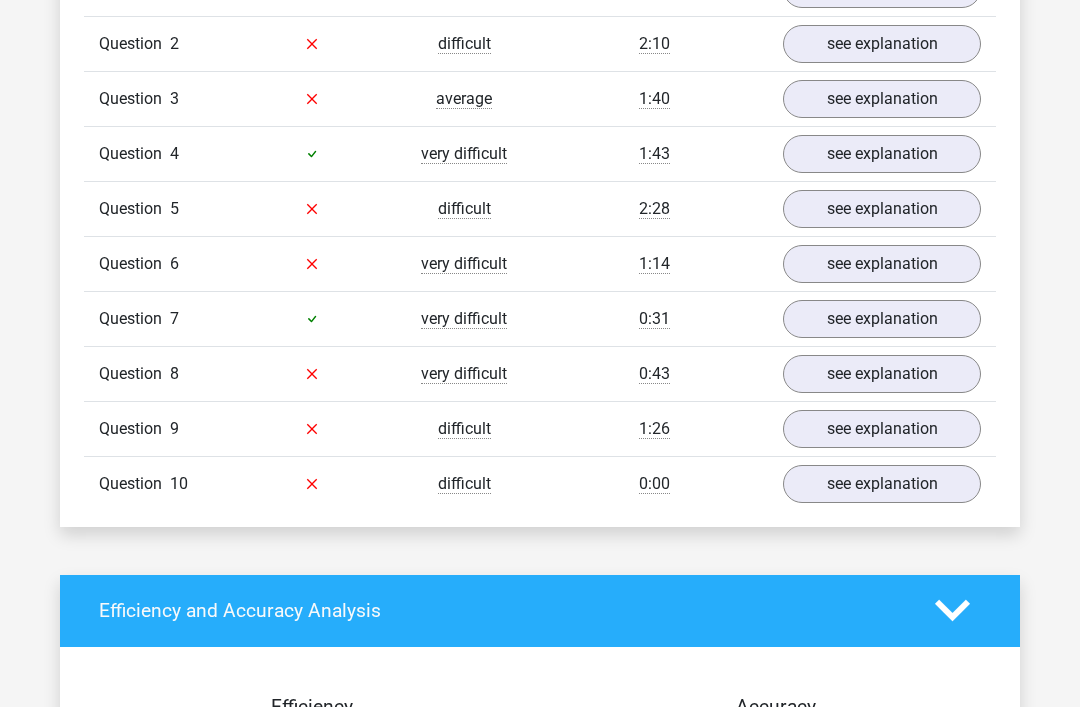 click on "see explanation" at bounding box center (882, 484) 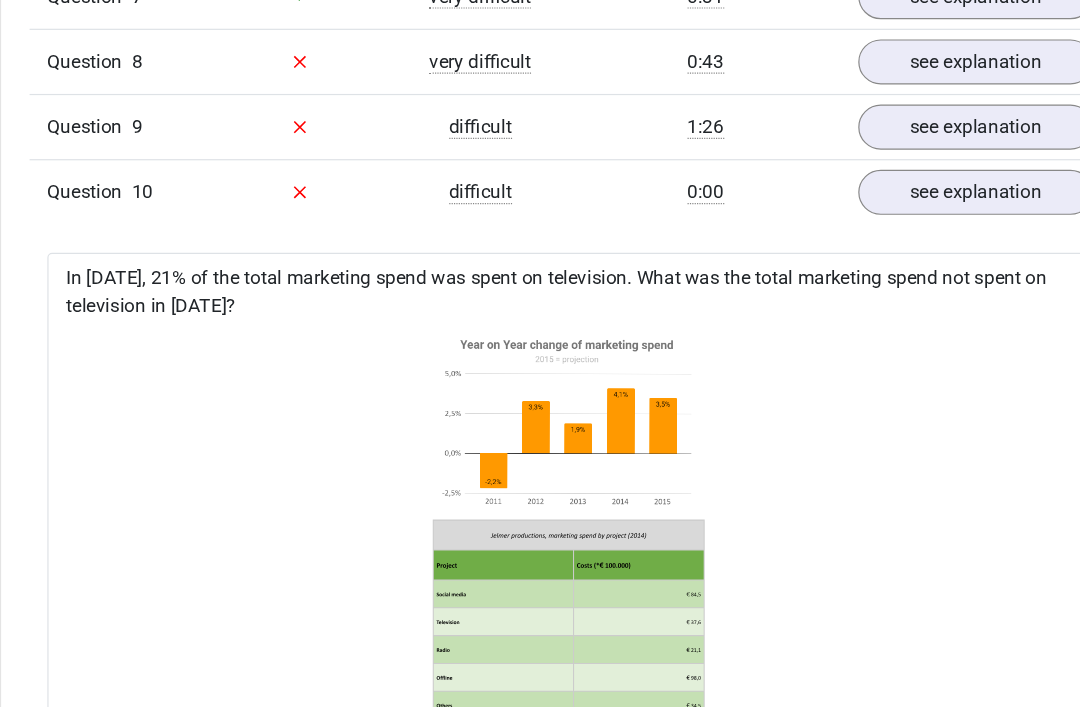 scroll, scrollTop: 1974, scrollLeft: 0, axis: vertical 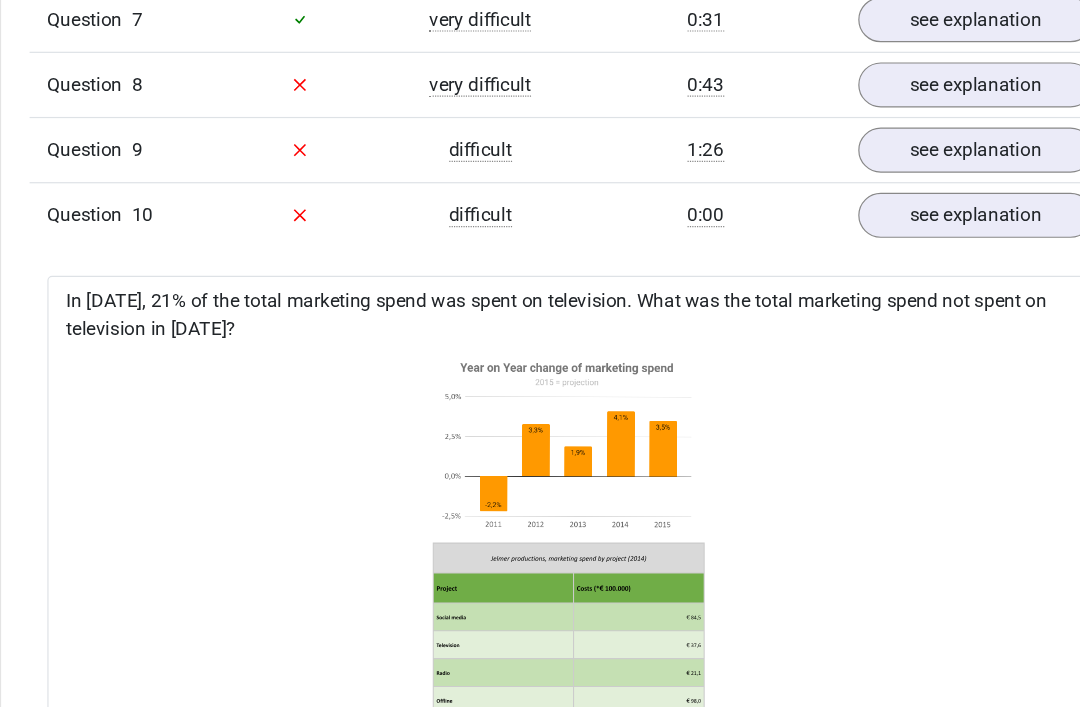 click on "see explanation" at bounding box center [882, 129] 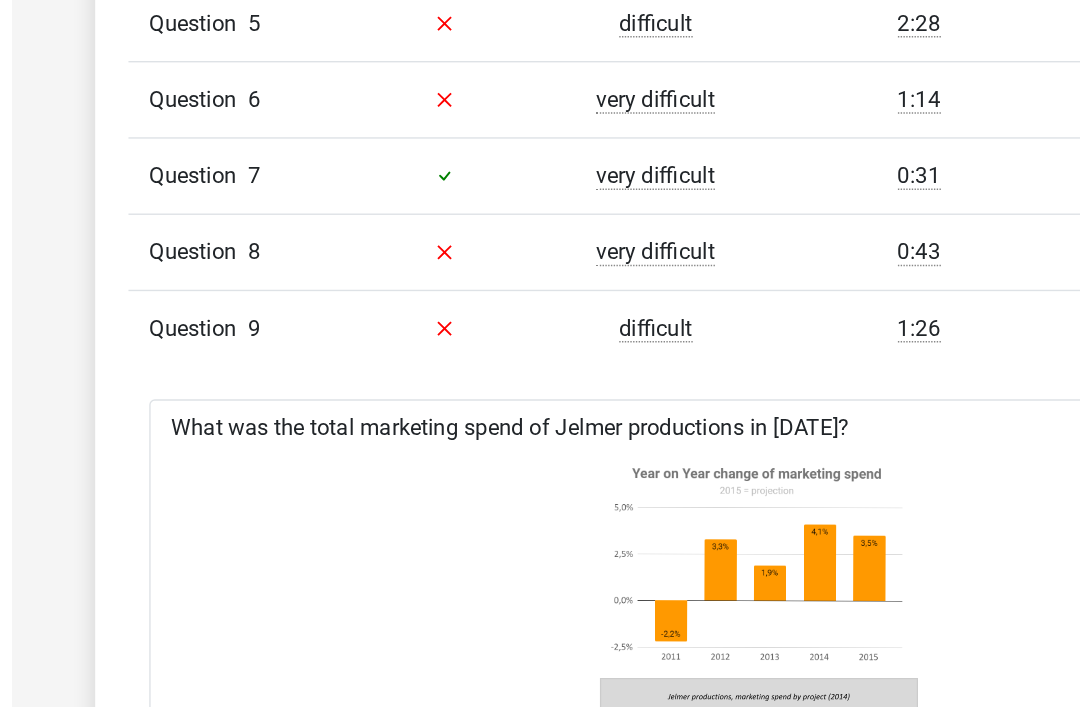 scroll, scrollTop: 1865, scrollLeft: 0, axis: vertical 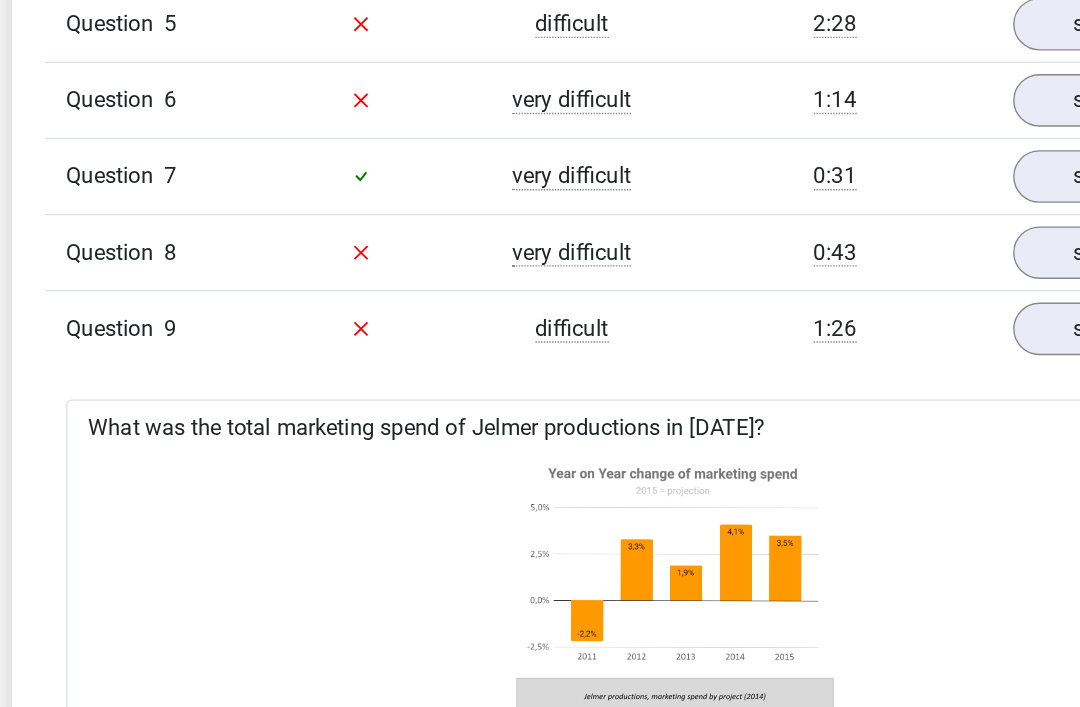 click on "see explanation" at bounding box center [882, 238] 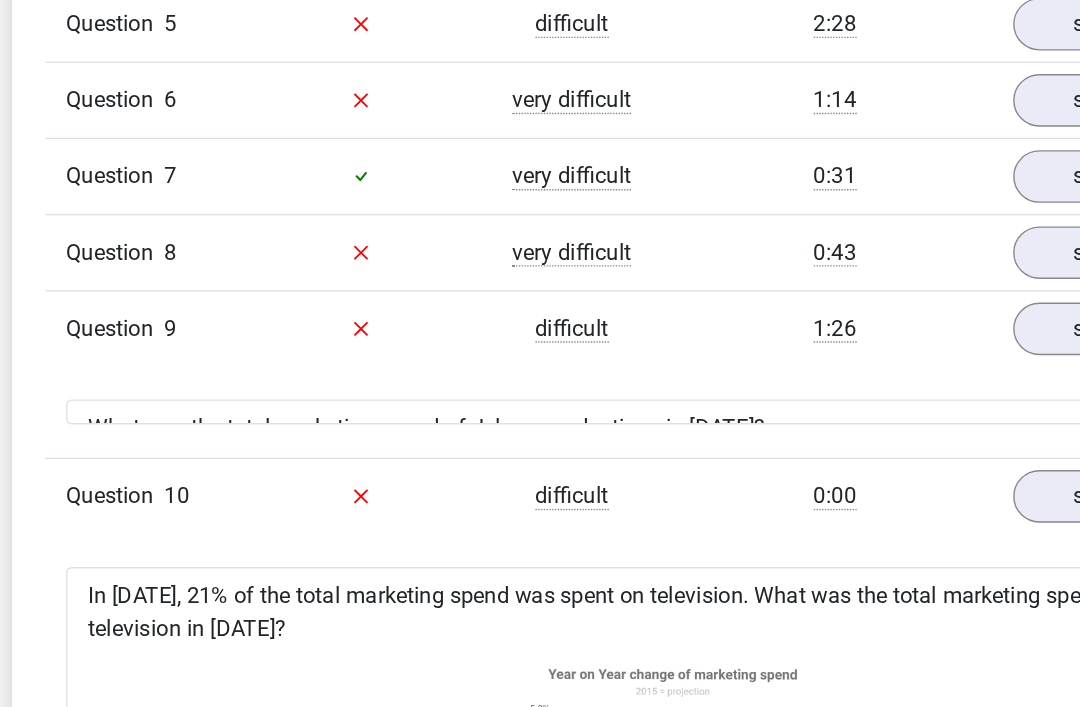 click on "see explanation" at bounding box center [882, 183] 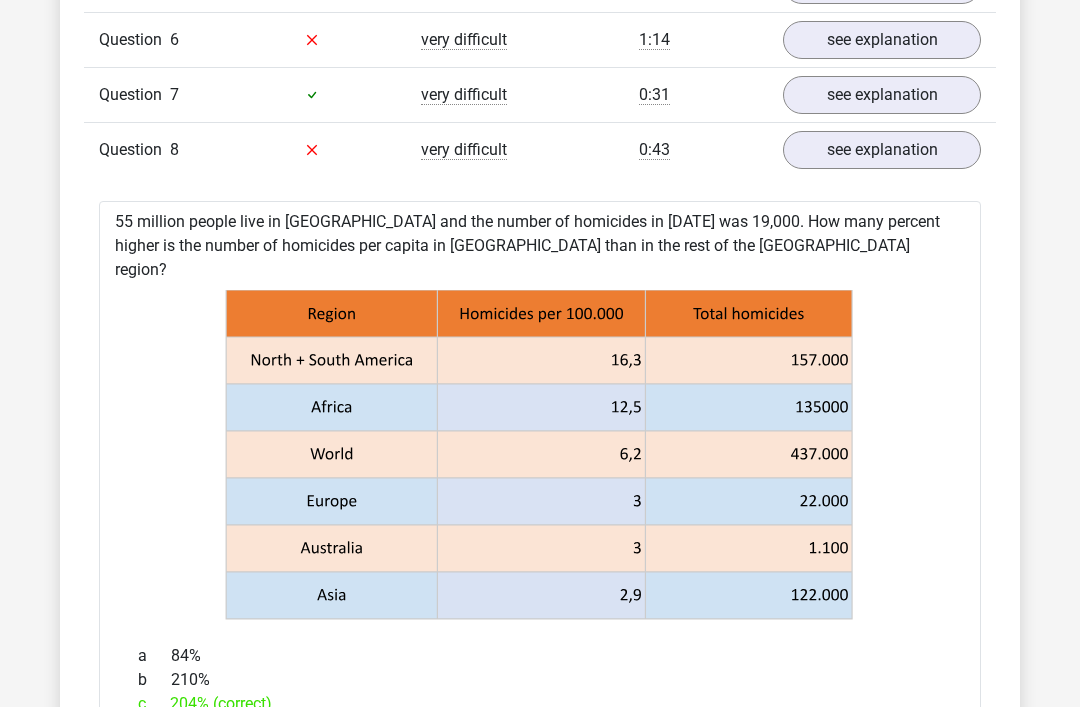 scroll, scrollTop: 1898, scrollLeft: 0, axis: vertical 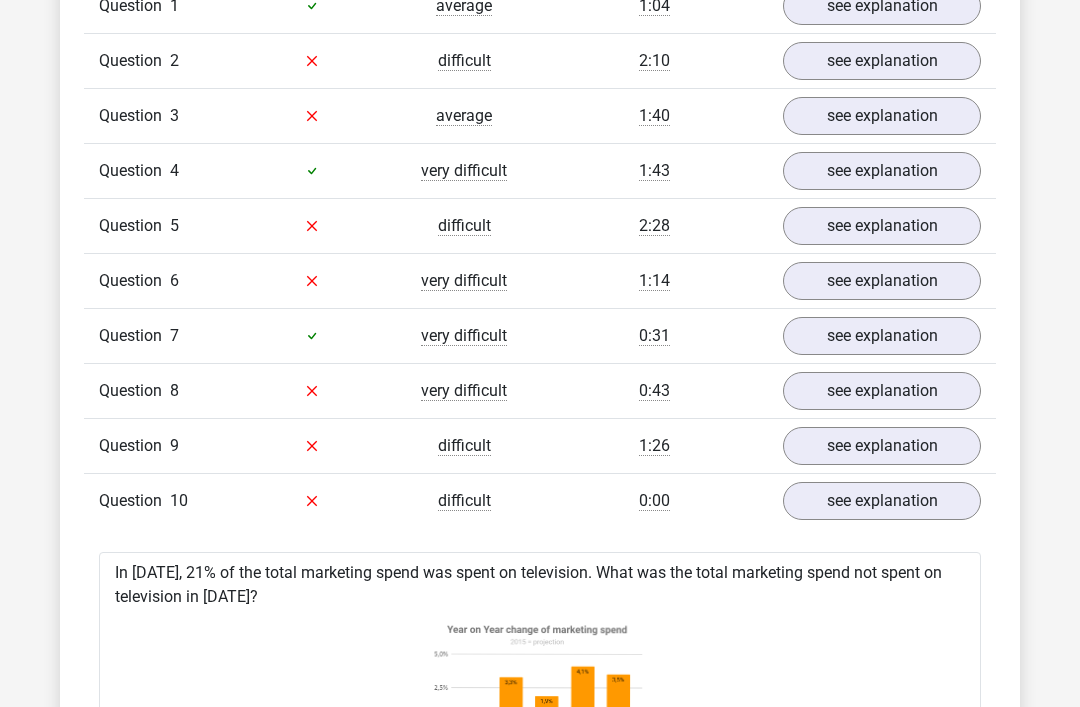 click on "see explanation" at bounding box center (882, 336) 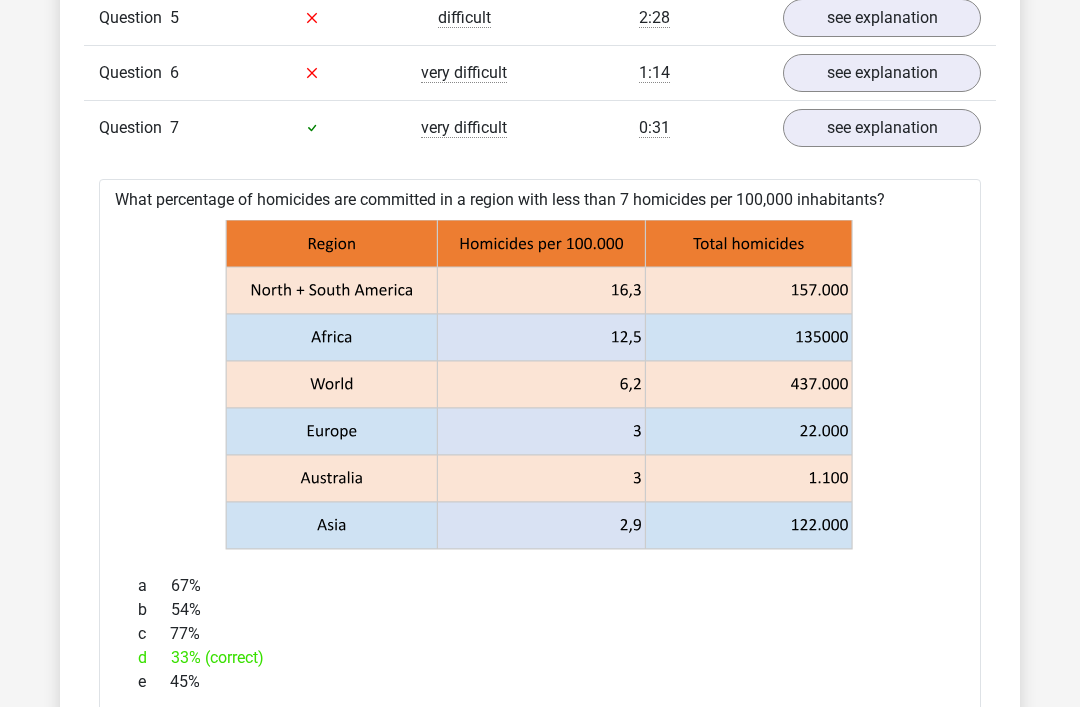 scroll, scrollTop: 1867, scrollLeft: 0, axis: vertical 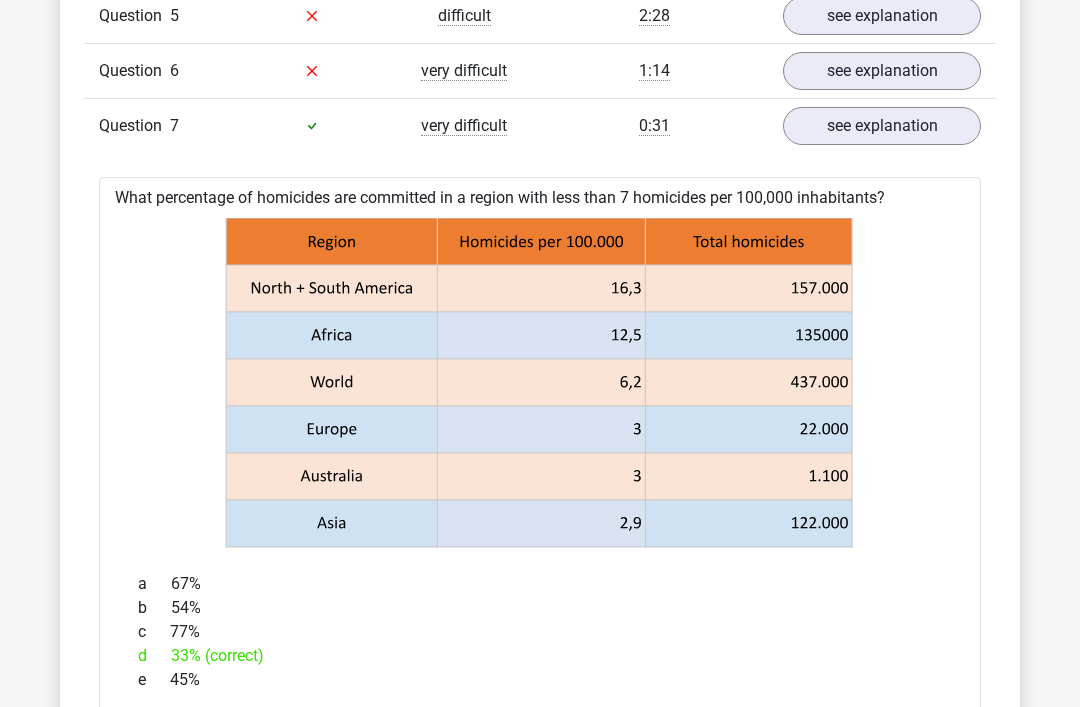 click on "see explanation" at bounding box center (882, 71) 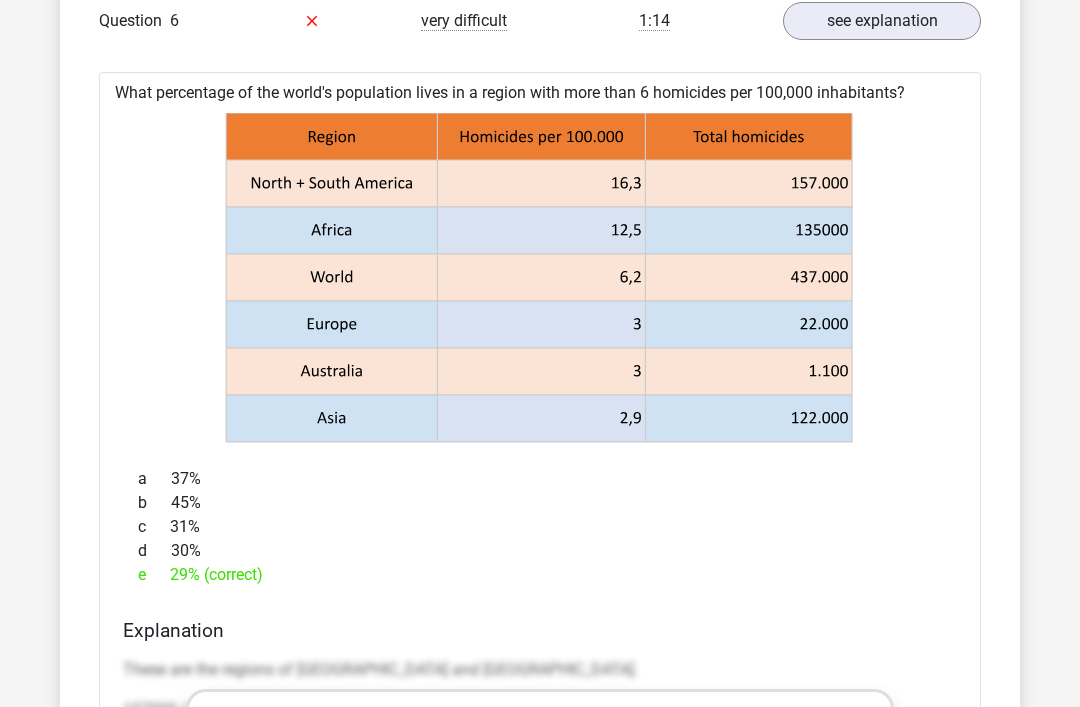 scroll, scrollTop: 1917, scrollLeft: 0, axis: vertical 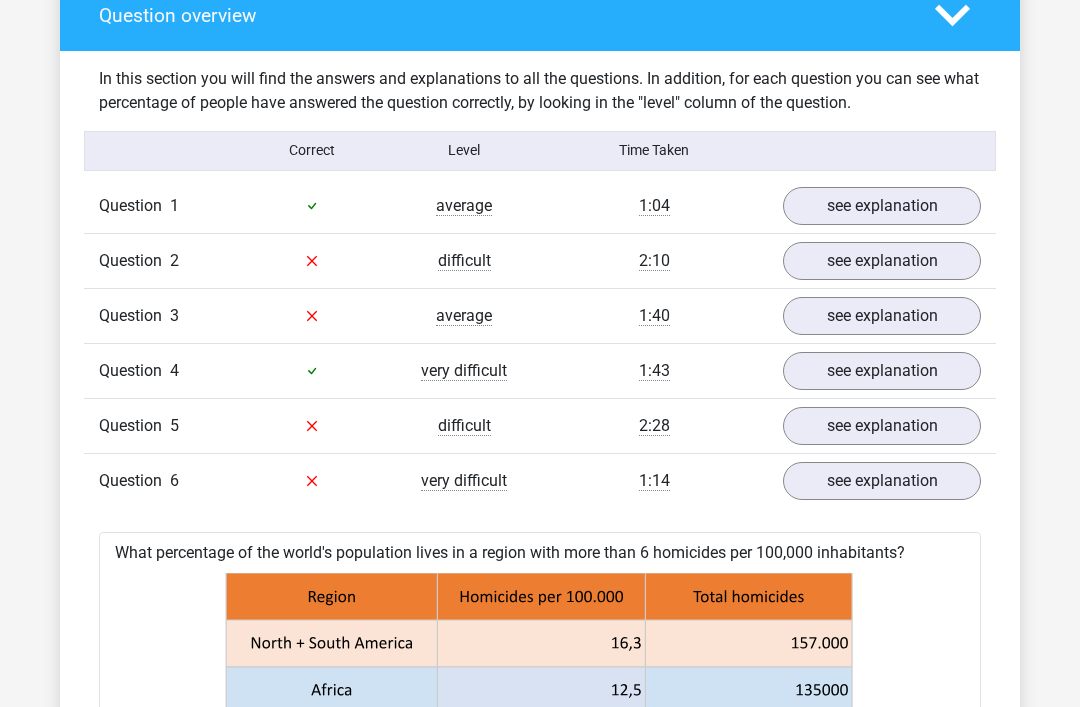 click on "see explanation" at bounding box center [882, 481] 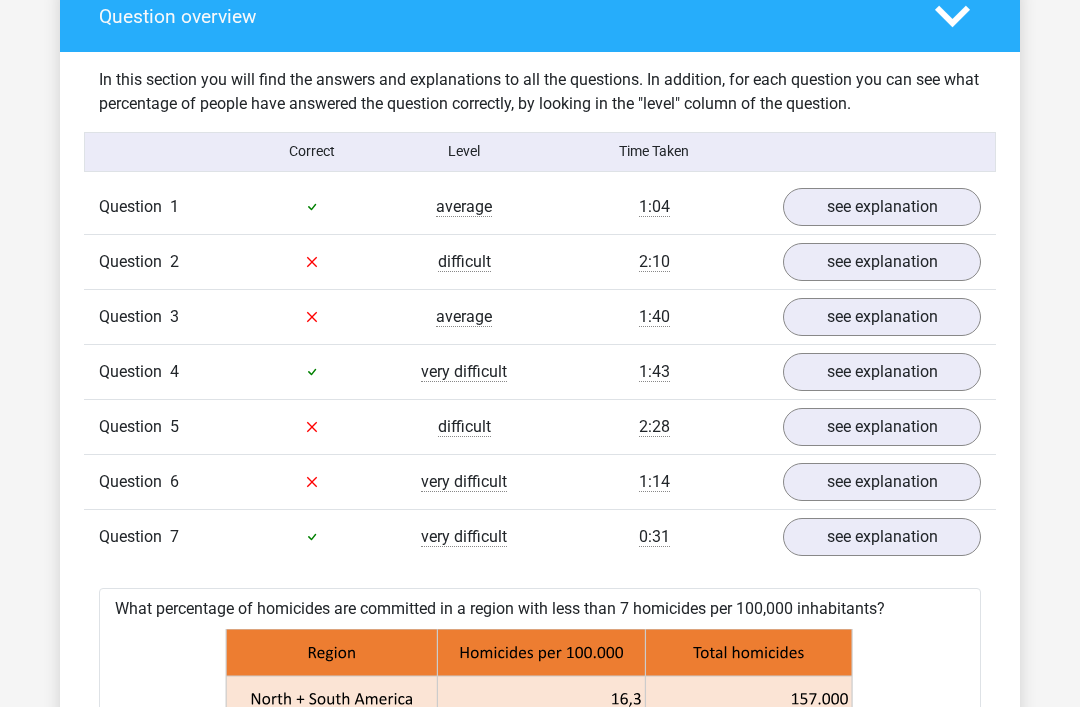 click on "see explanation" at bounding box center (882, 427) 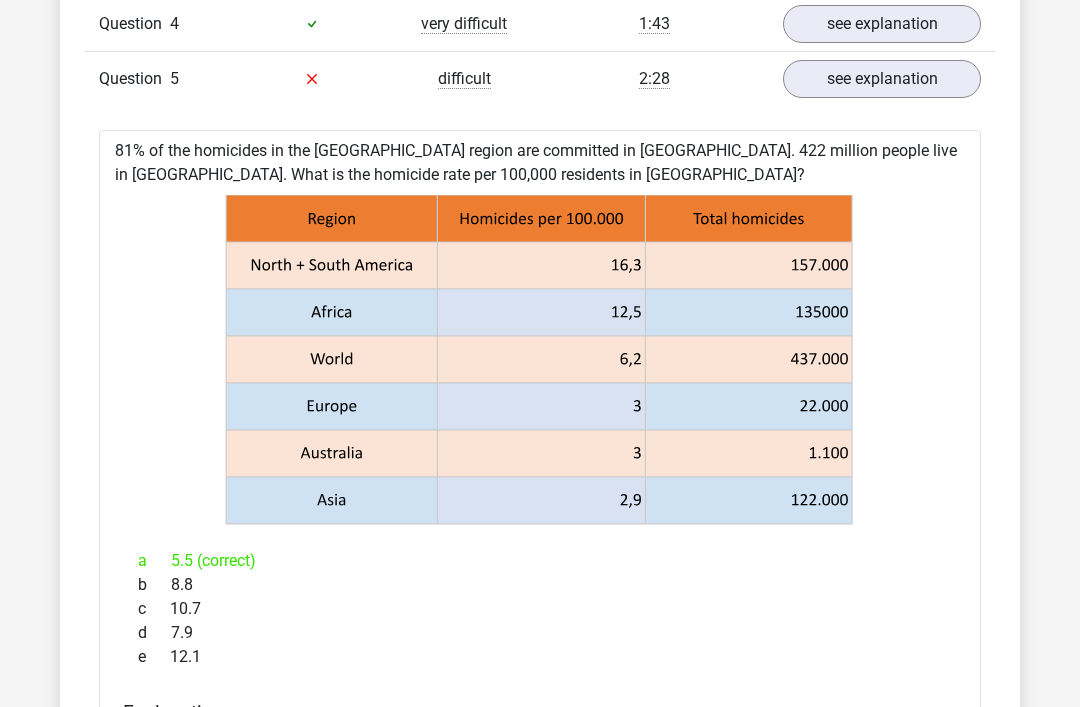 scroll, scrollTop: 1808, scrollLeft: 0, axis: vertical 